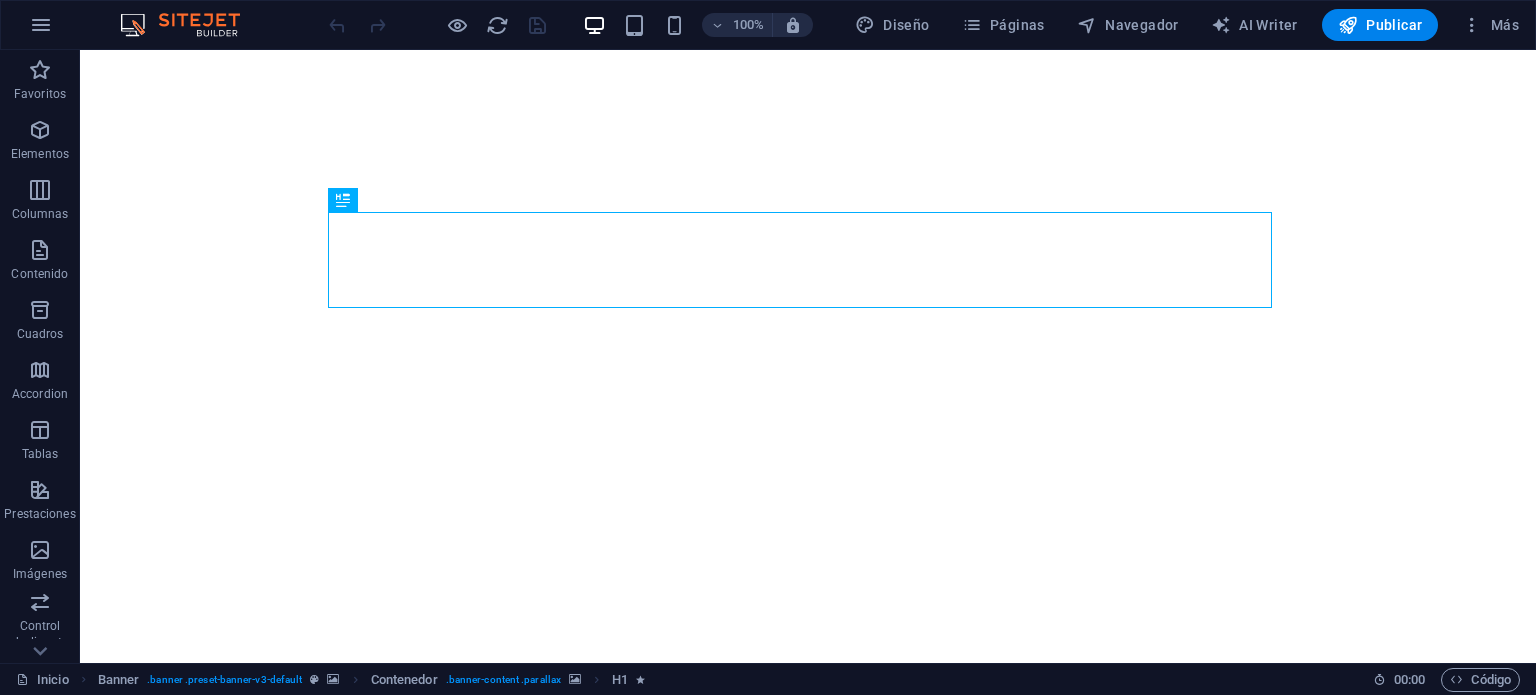 scroll, scrollTop: 0, scrollLeft: 0, axis: both 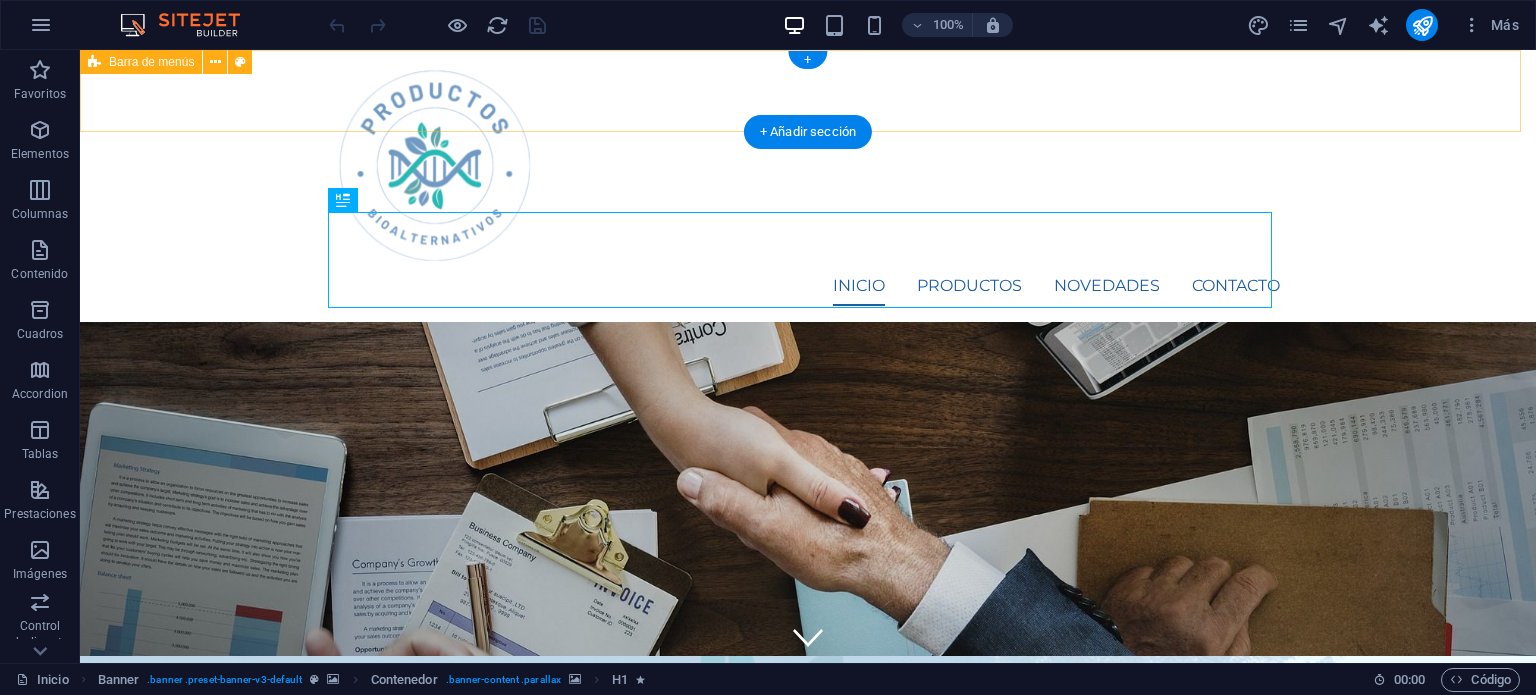 click on "Inicio Productos Novedades Contacto" at bounding box center (808, 186) 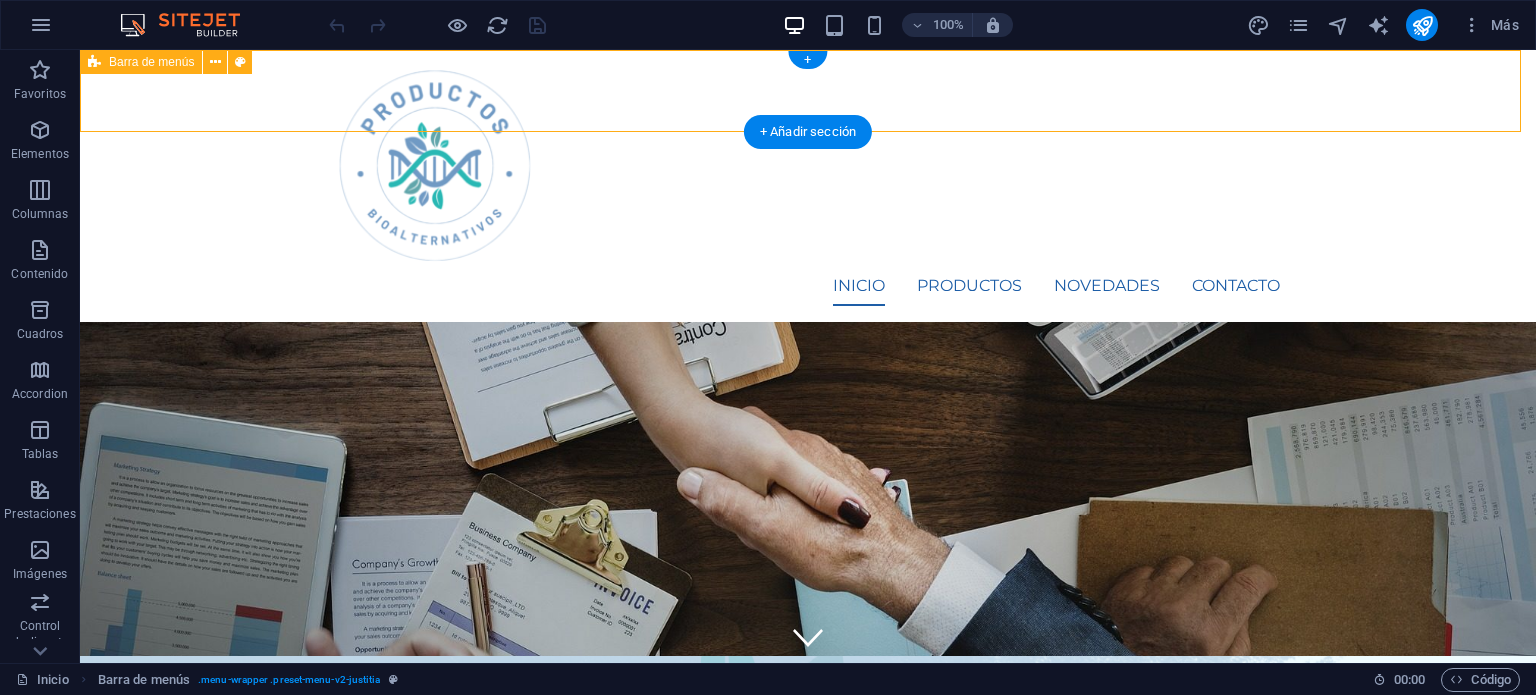click on "Inicio Productos Novedades Contacto" at bounding box center (808, 186) 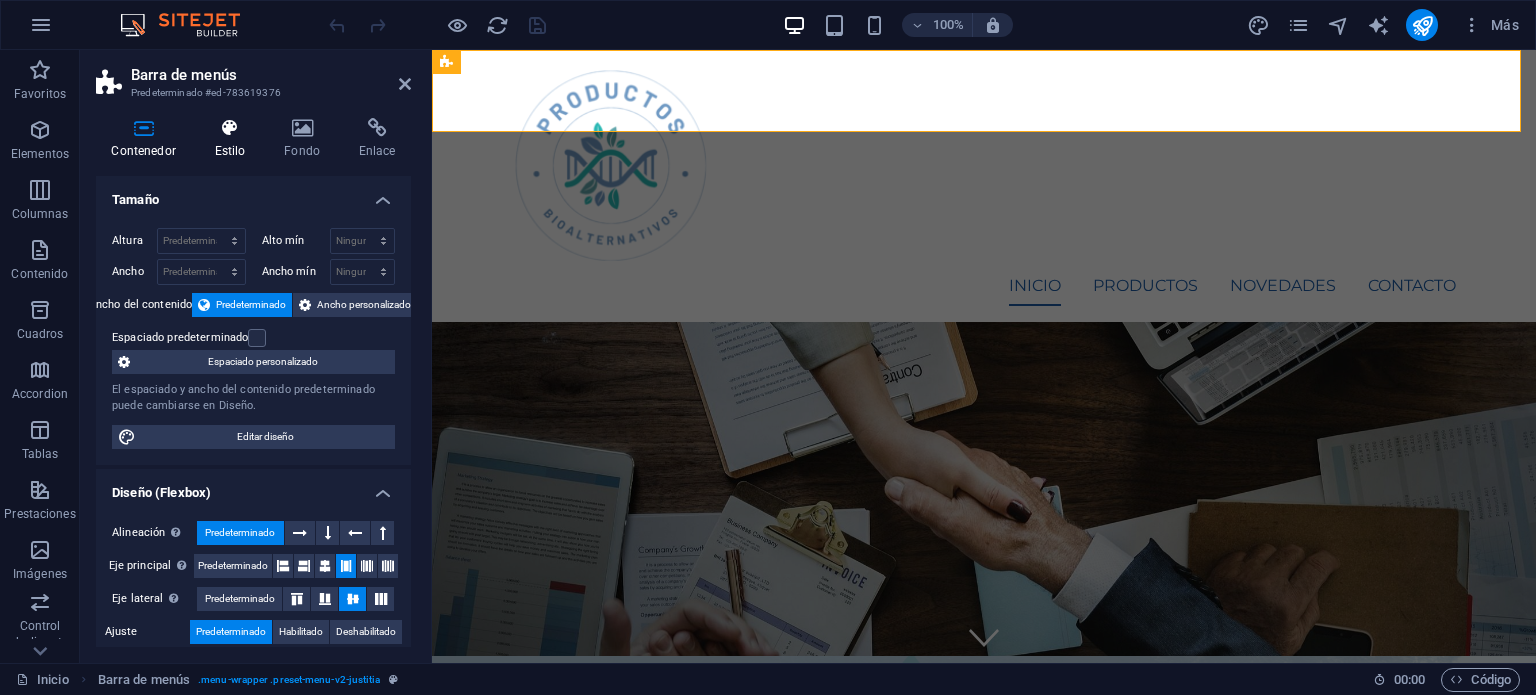 click at bounding box center (230, 128) 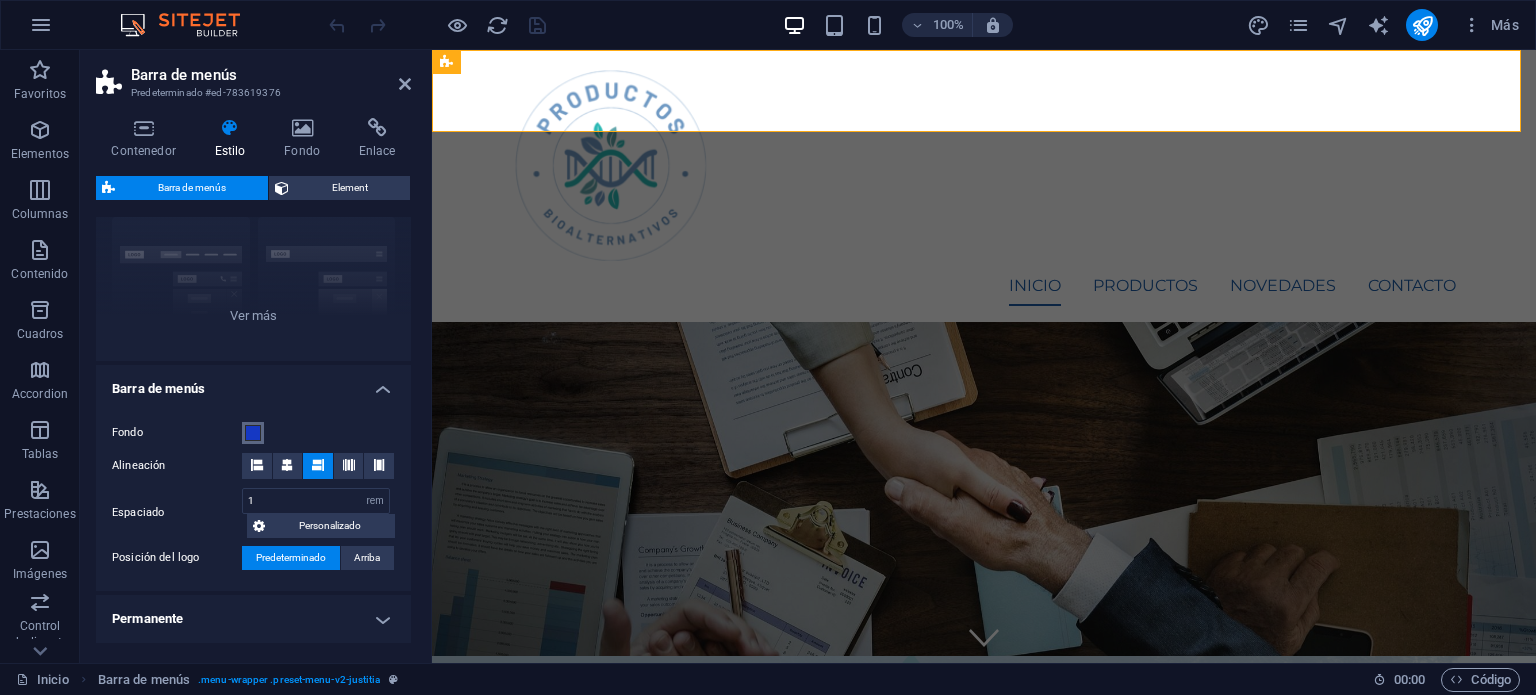 scroll, scrollTop: 200, scrollLeft: 0, axis: vertical 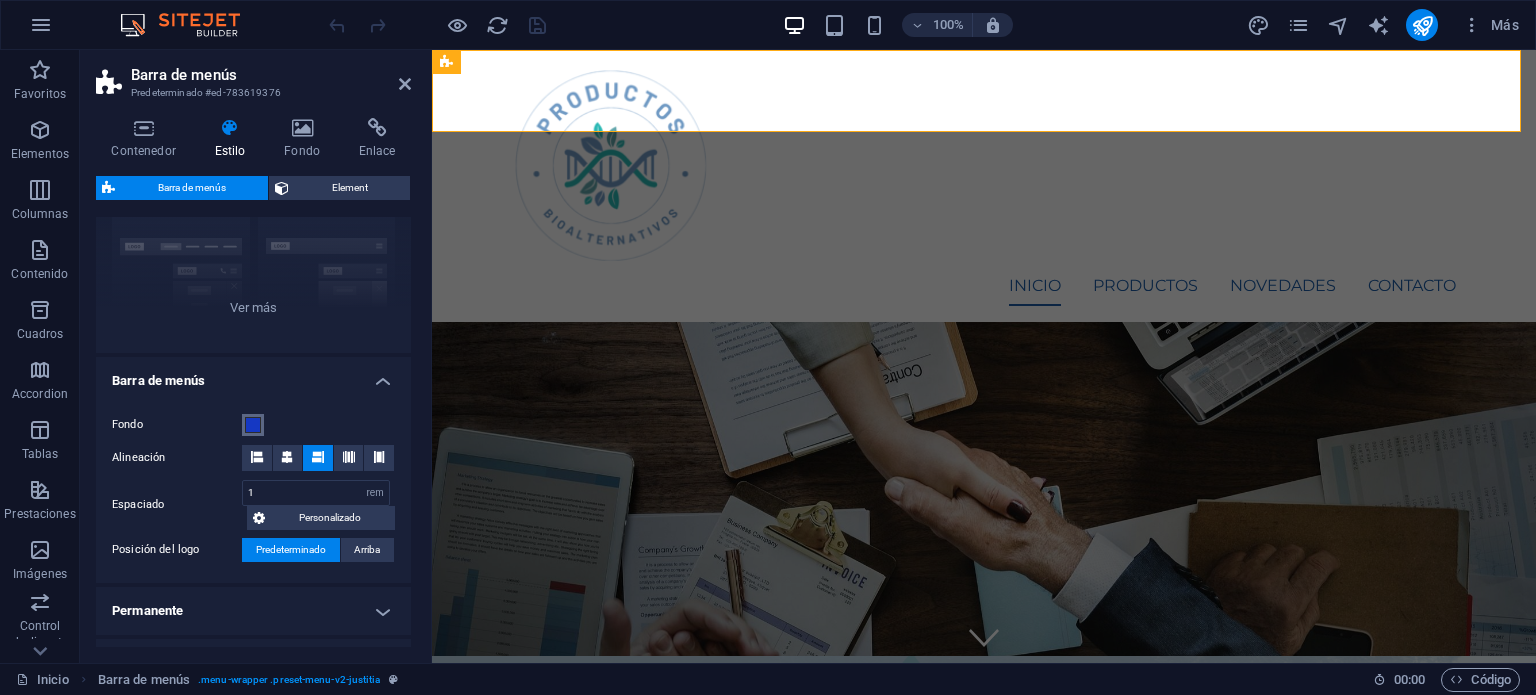 click at bounding box center [253, 425] 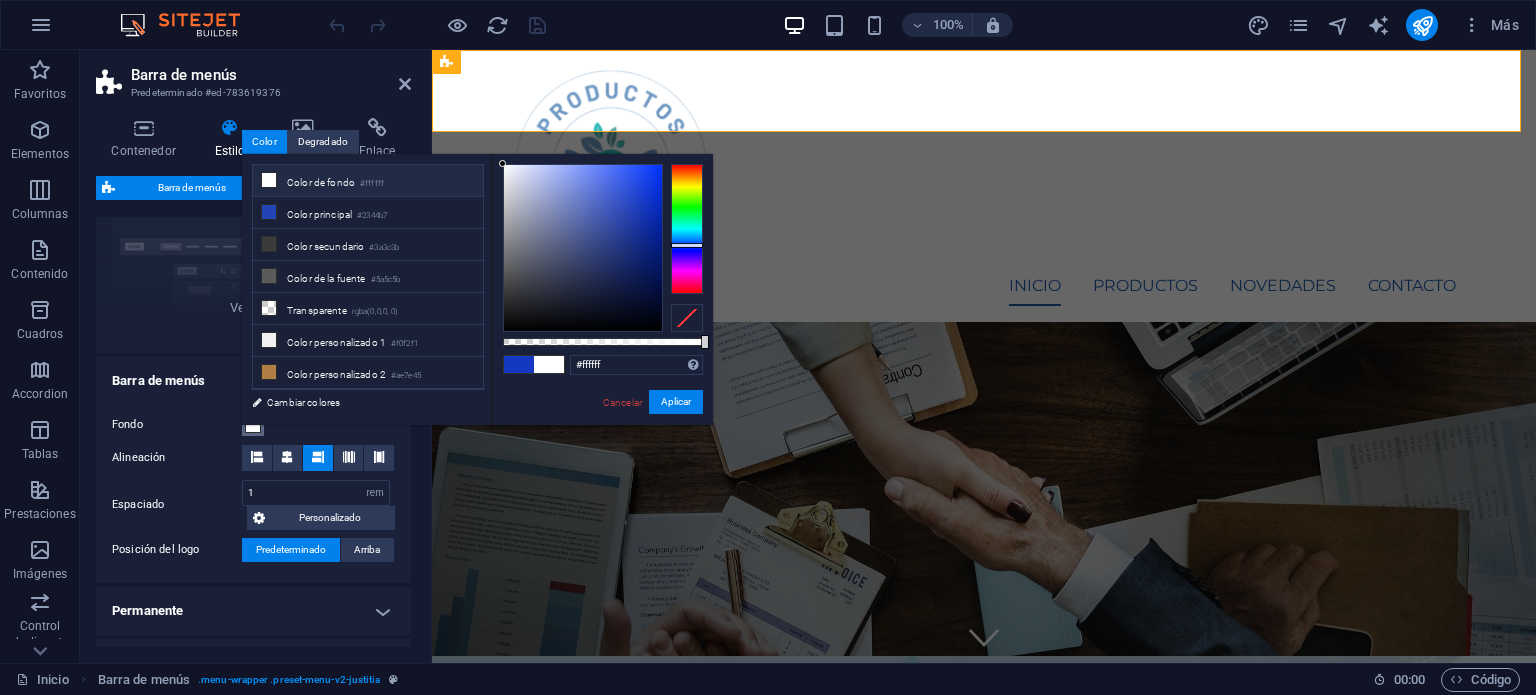 type on "#fefefe" 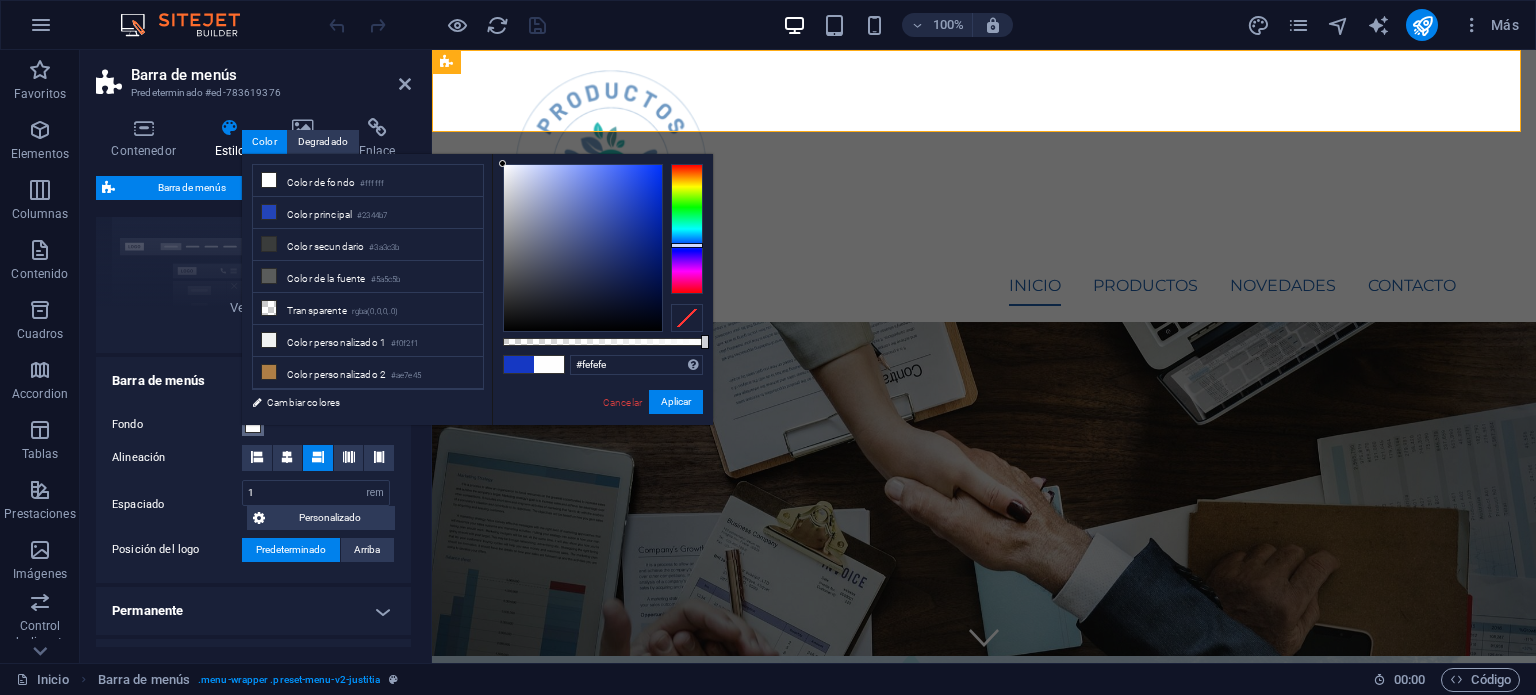 drag, startPoint x: 542, startPoint y: 183, endPoint x: 496, endPoint y: 165, distance: 49.396355 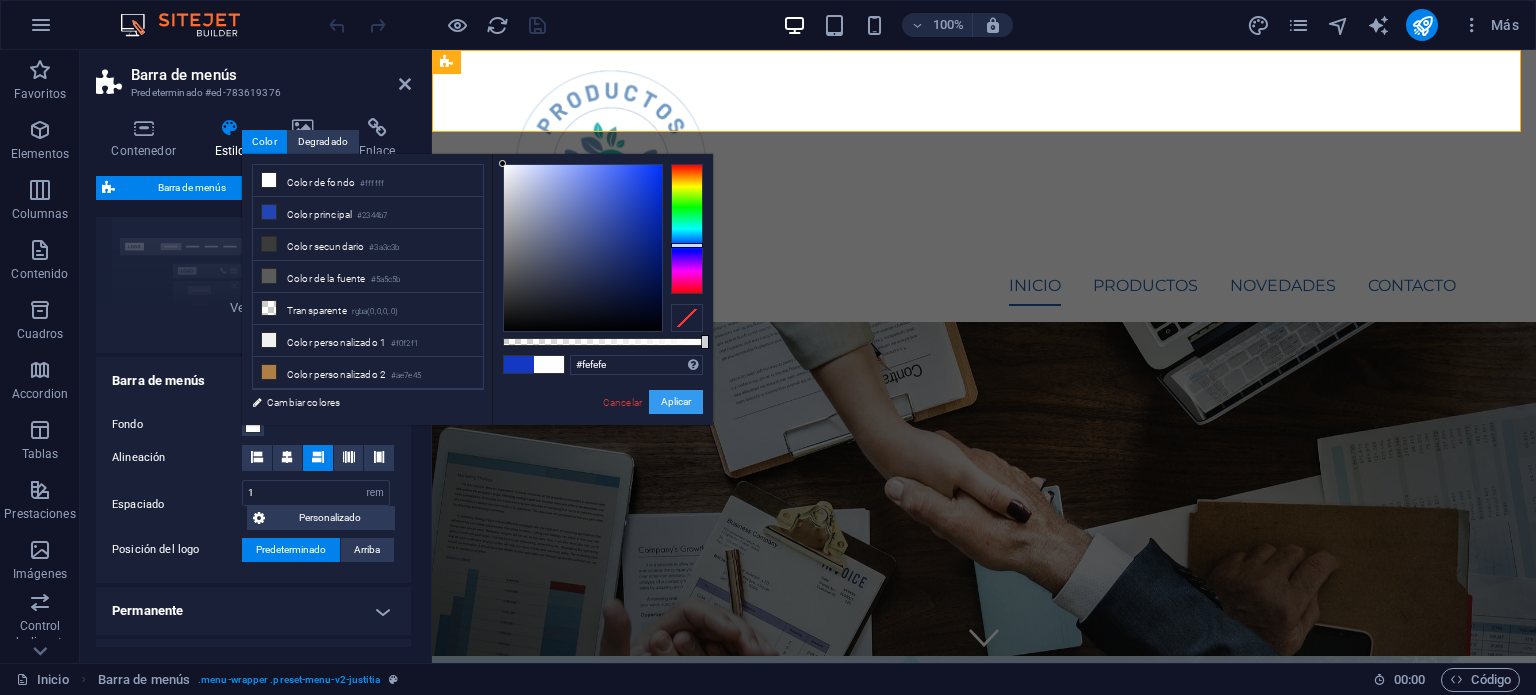 click on "Aplicar" at bounding box center [676, 402] 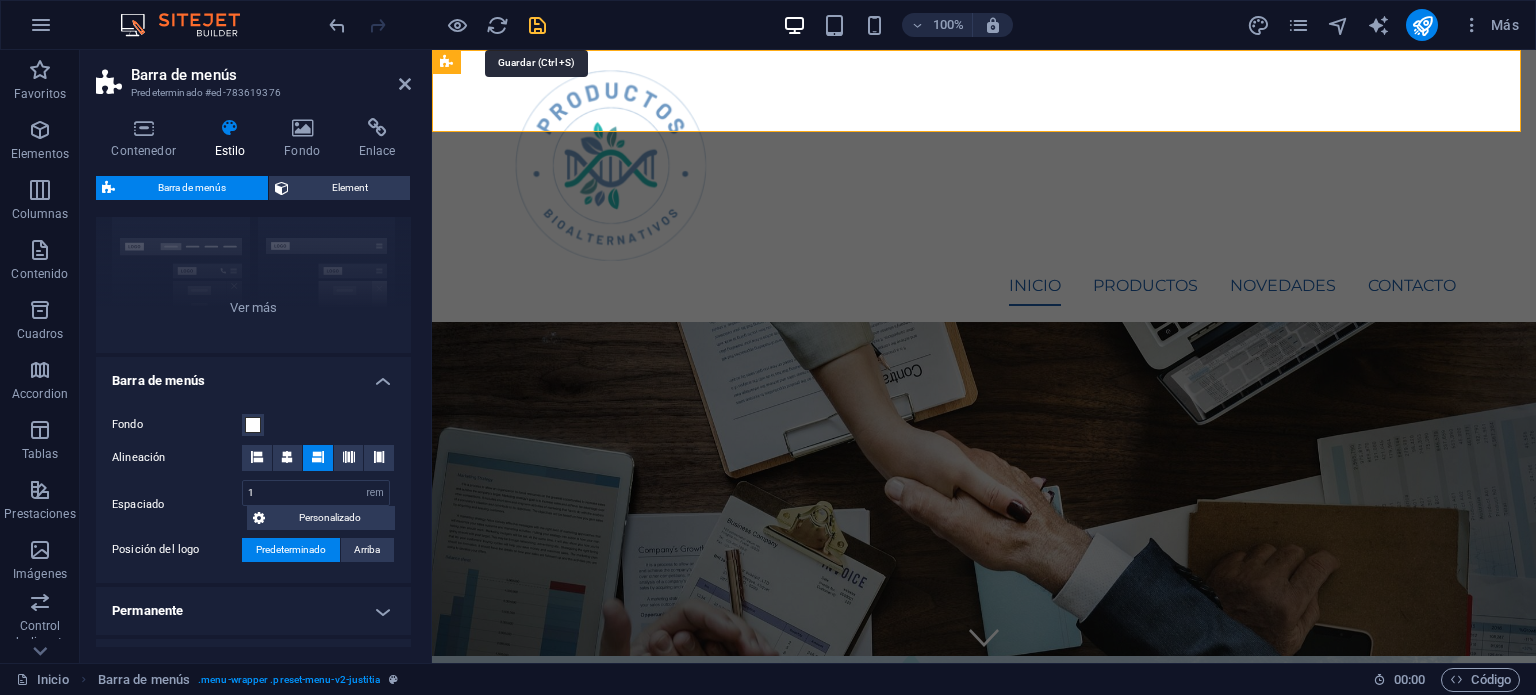 click at bounding box center [537, 25] 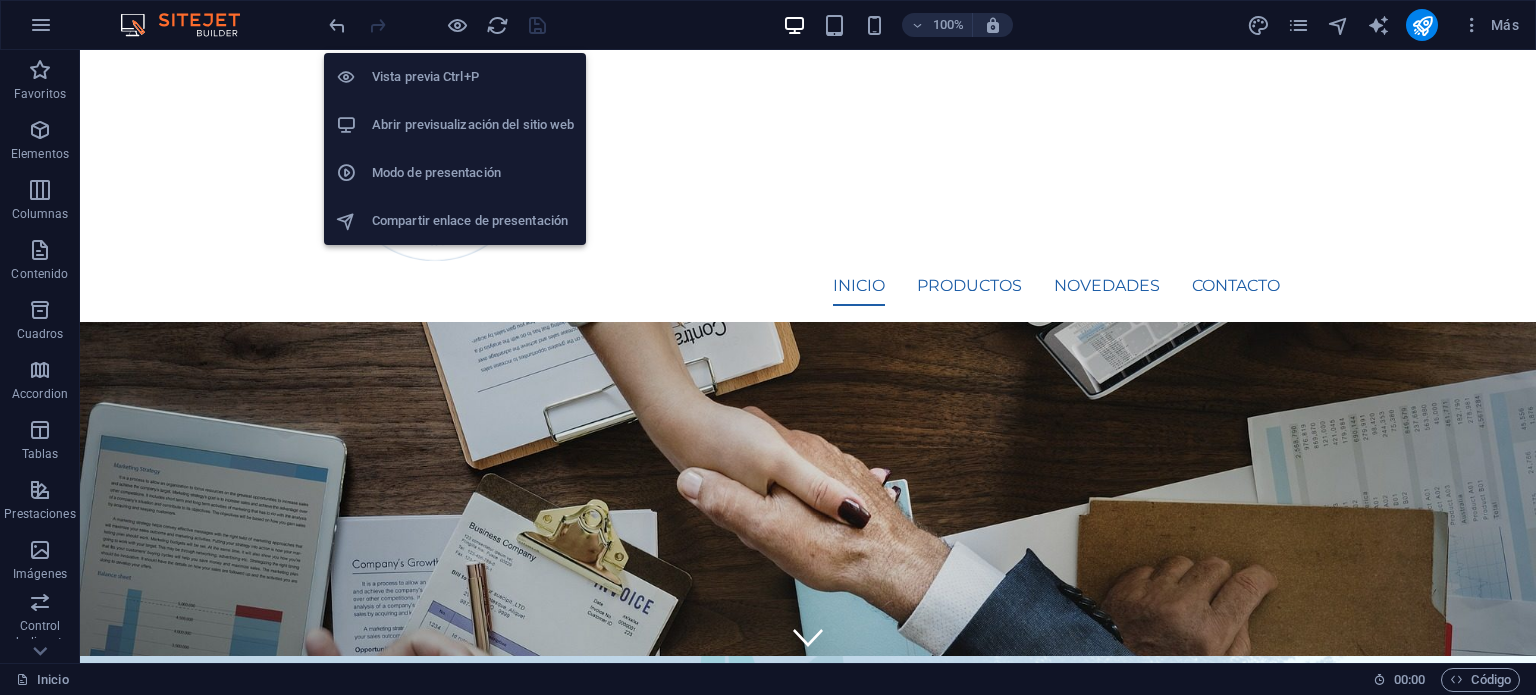 click on "Abrir previsualización del sitio web" at bounding box center (473, 125) 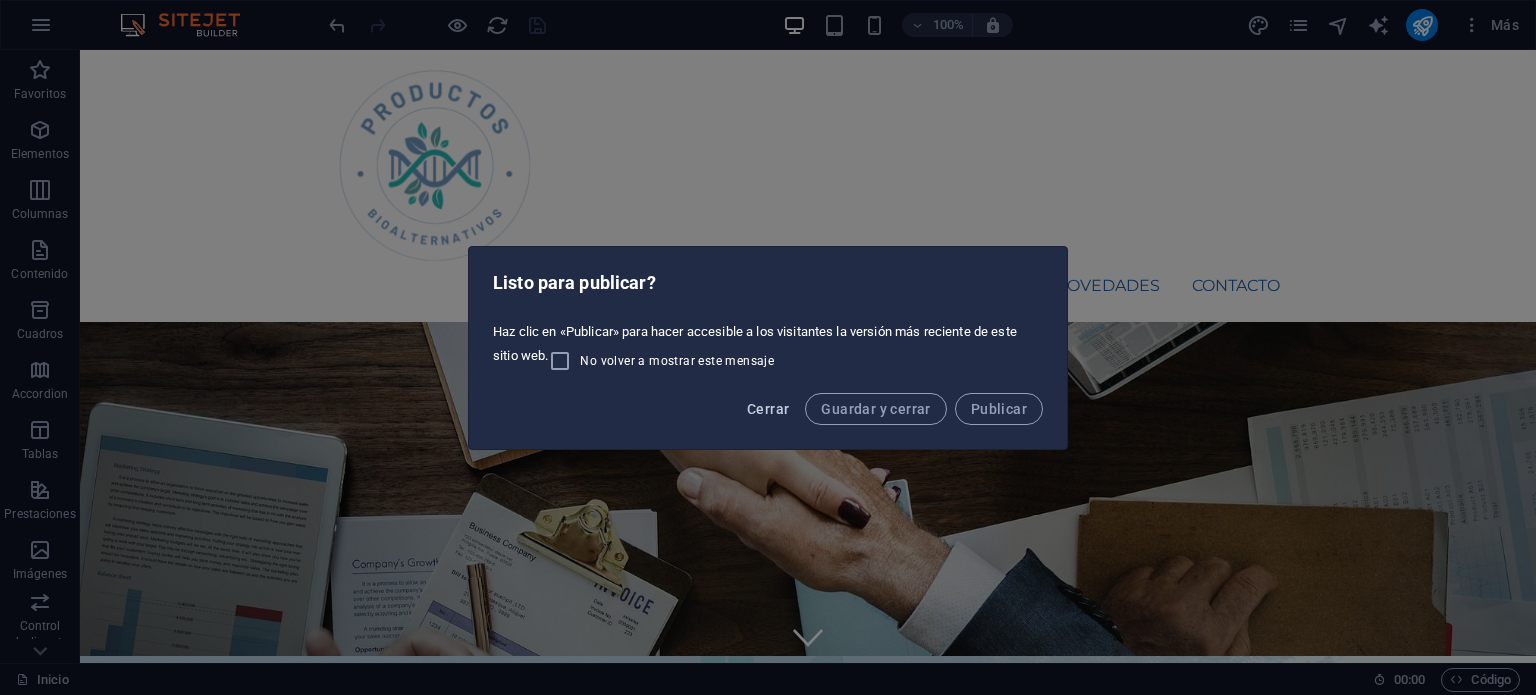 click on "Cerrar" at bounding box center [768, 409] 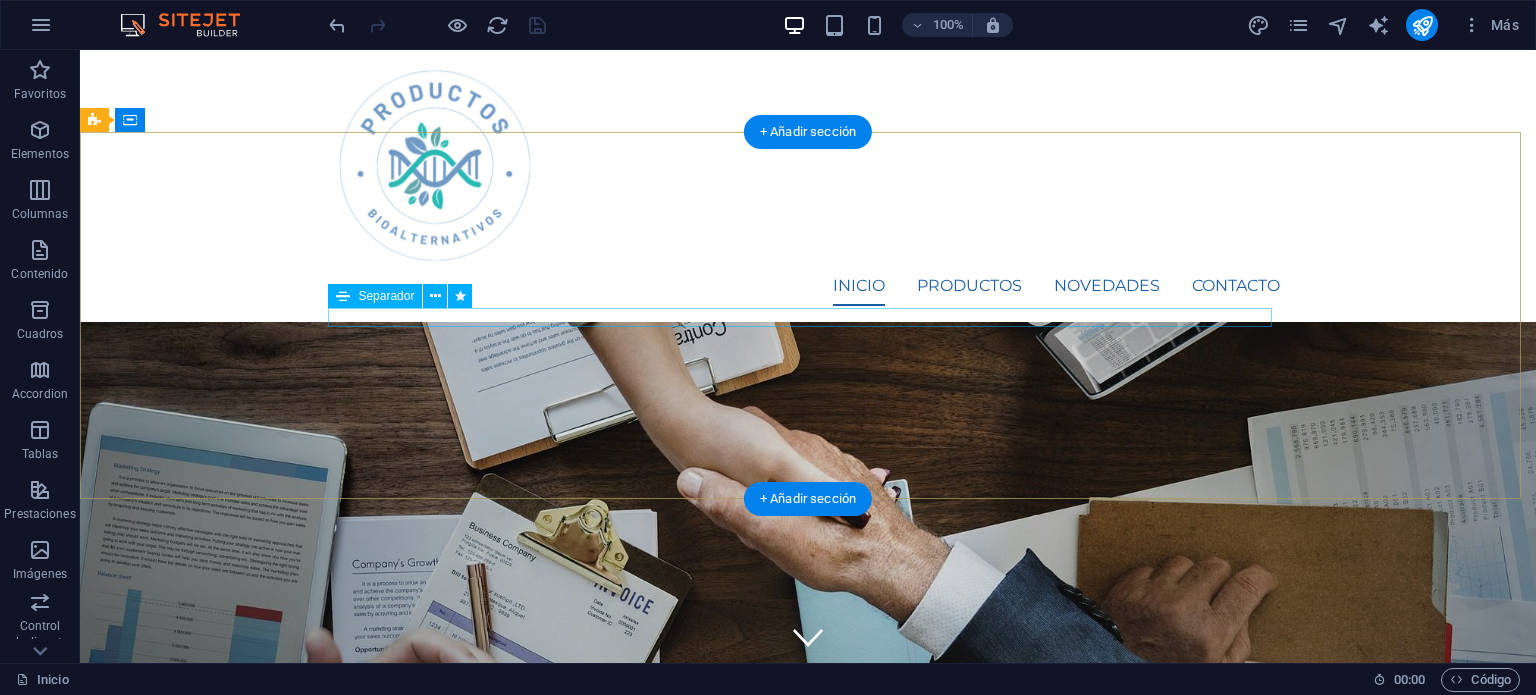 scroll, scrollTop: 0, scrollLeft: 0, axis: both 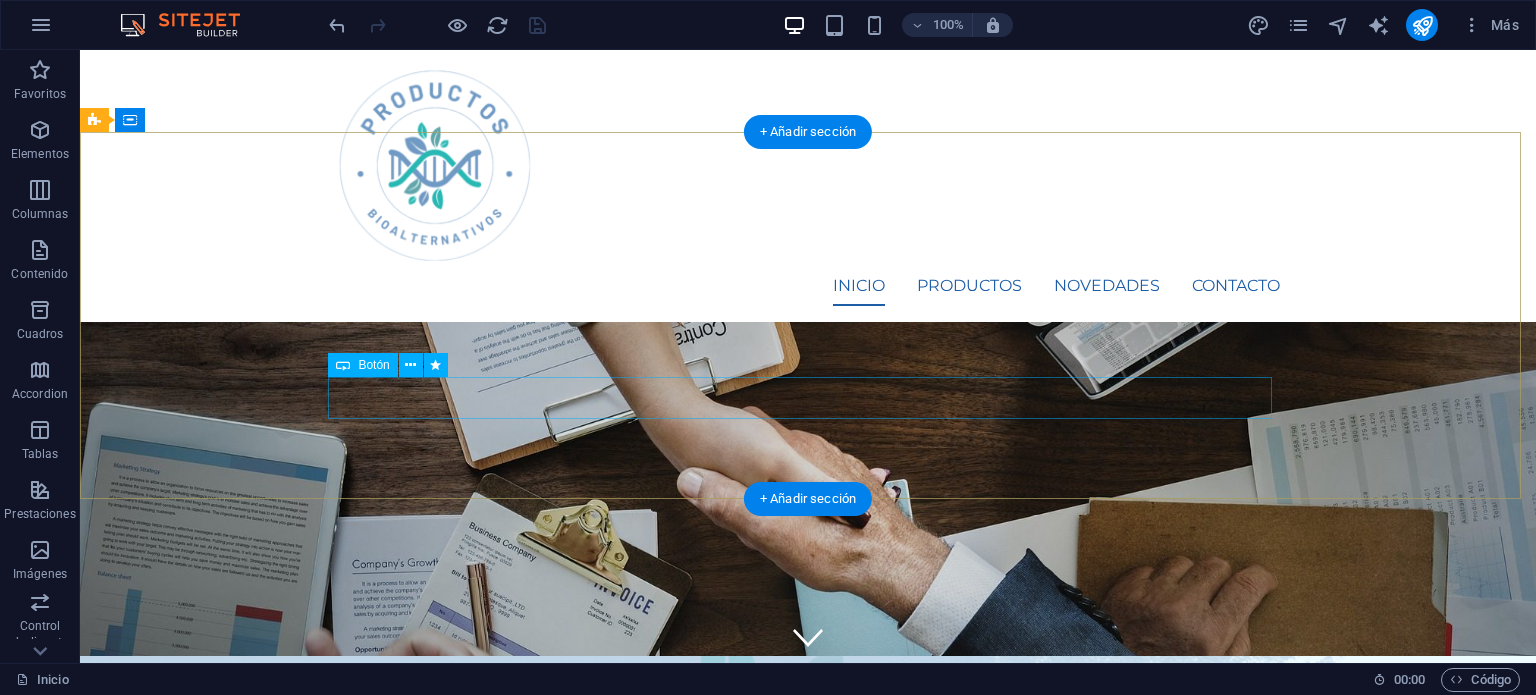 click on "Contáctanos" at bounding box center [808, 1421] 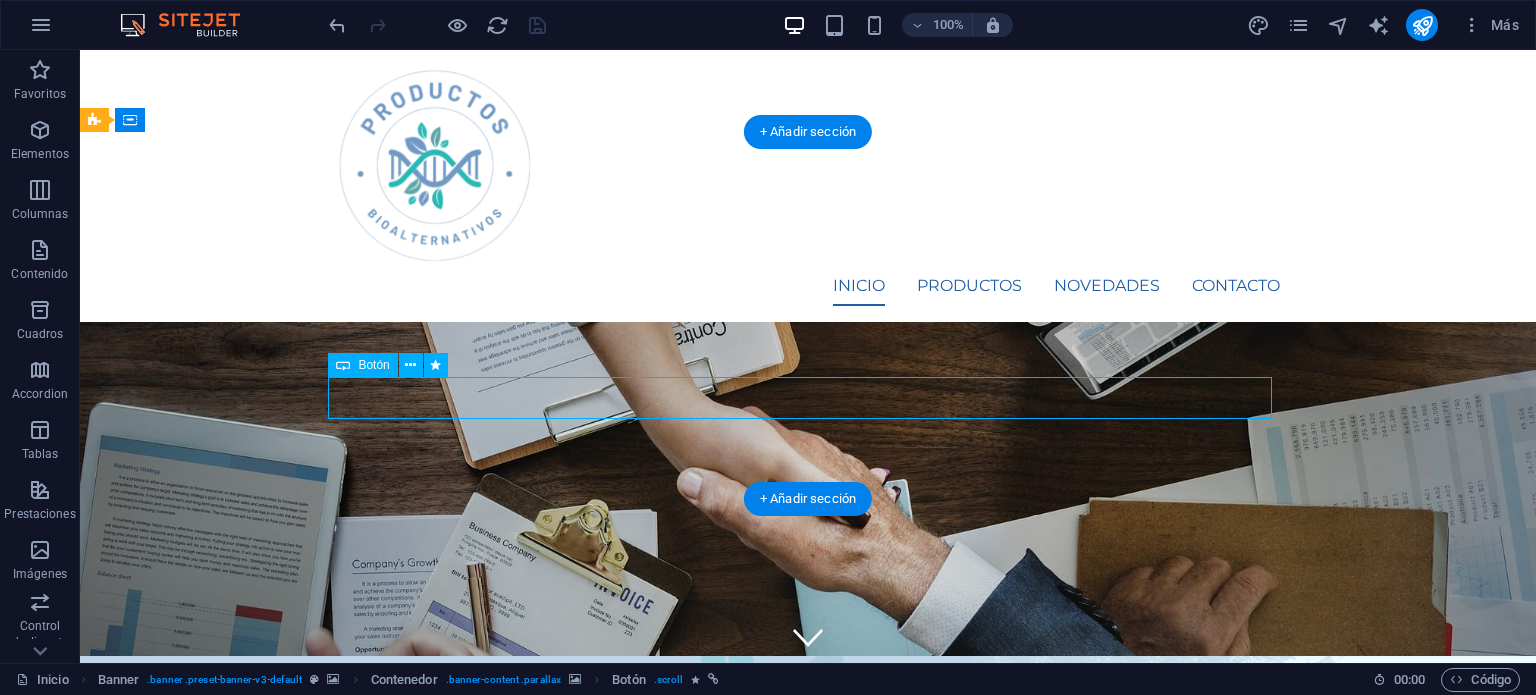 click on "Contáctanos" at bounding box center [808, 1421] 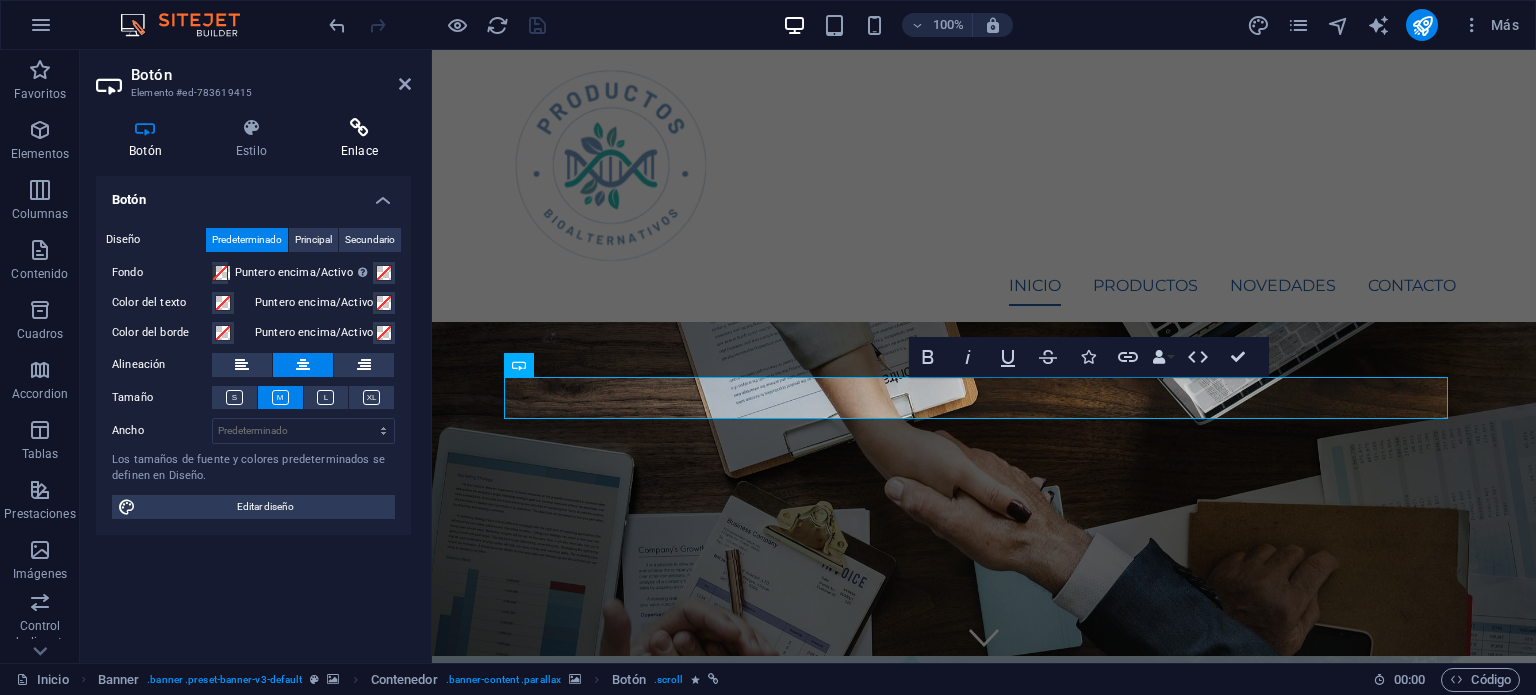 click at bounding box center (359, 128) 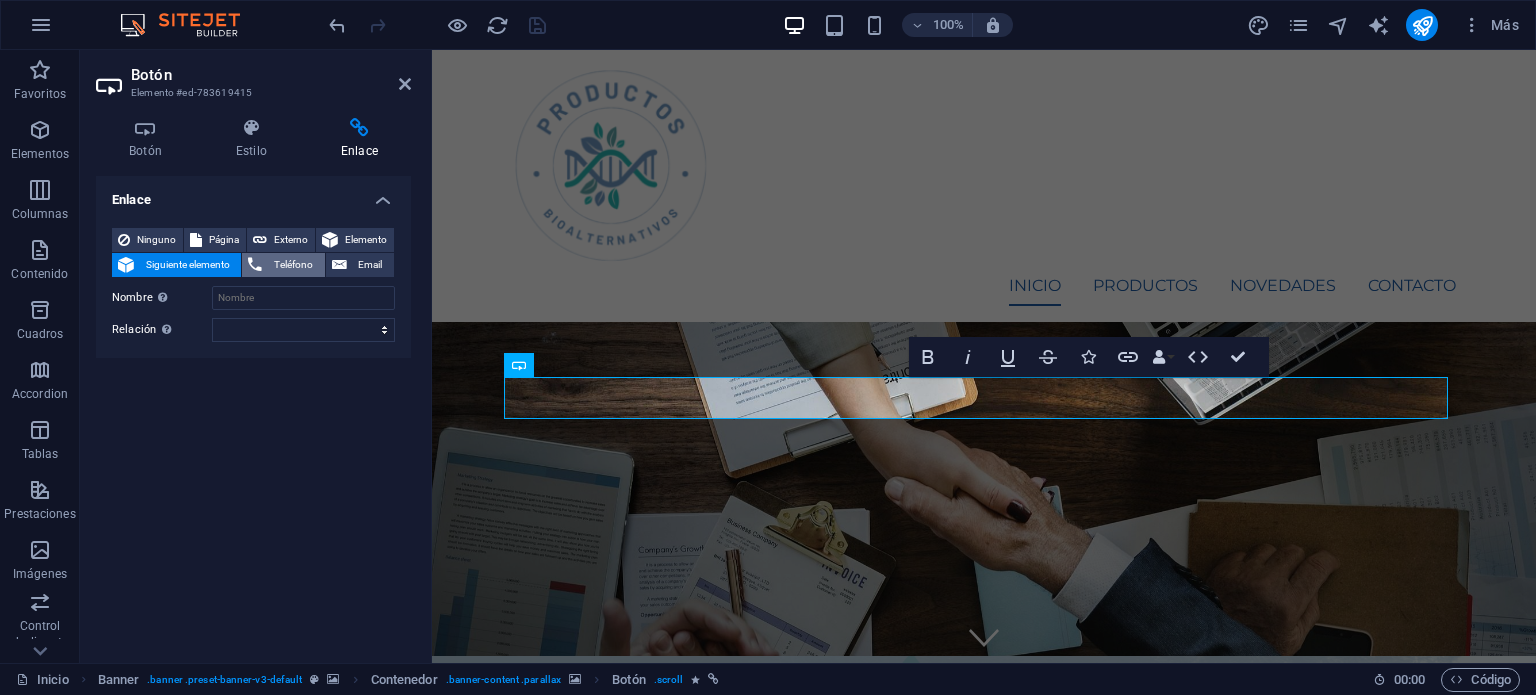 click on "Teléfono" at bounding box center (293, 265) 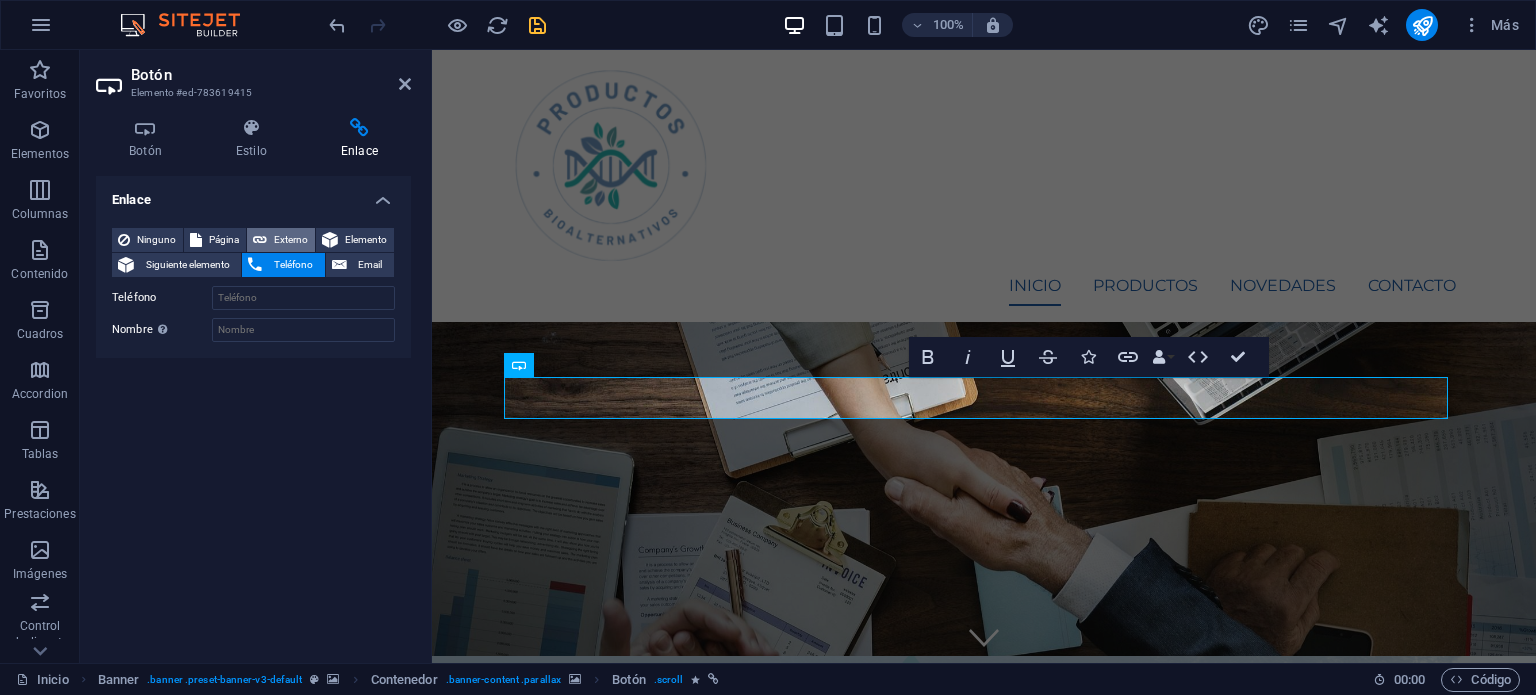 click on "Externo" at bounding box center [291, 240] 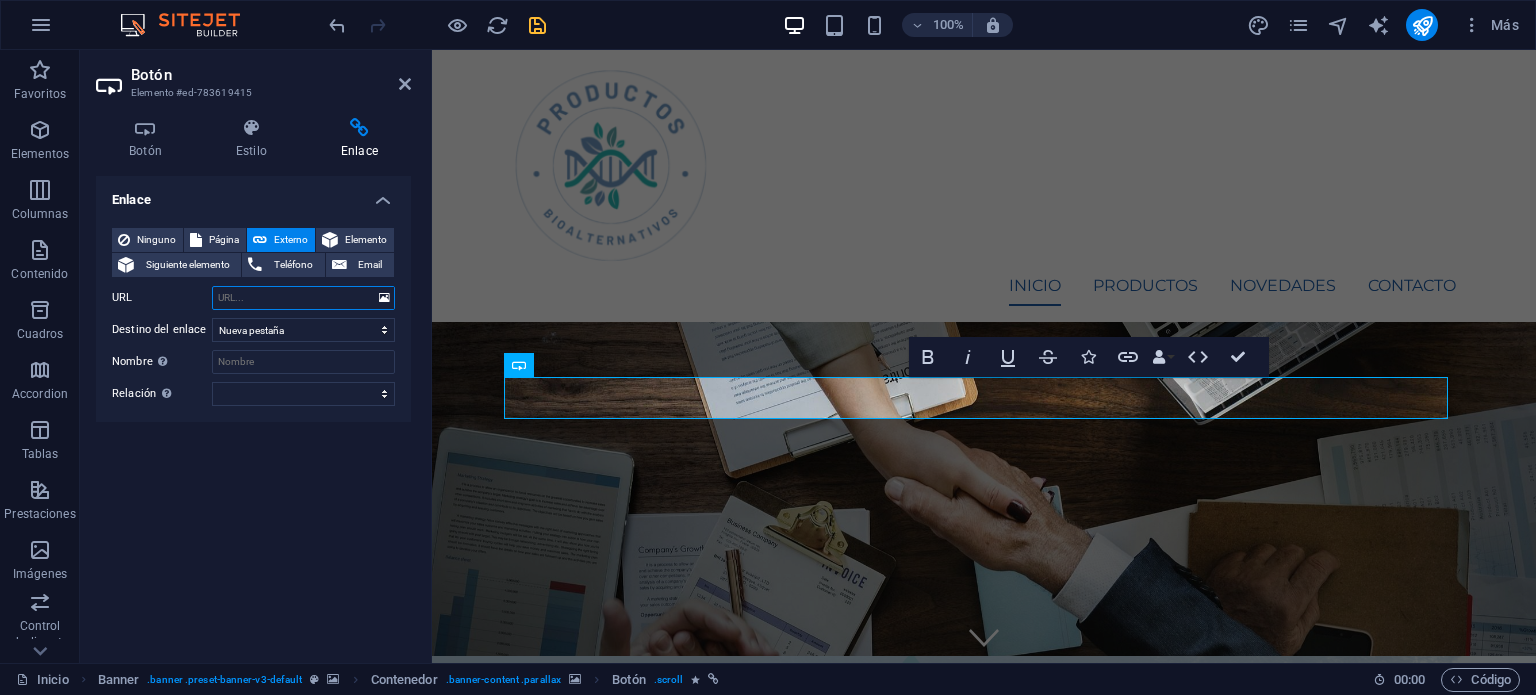 paste on "[URL][DOMAIN_NAME]" 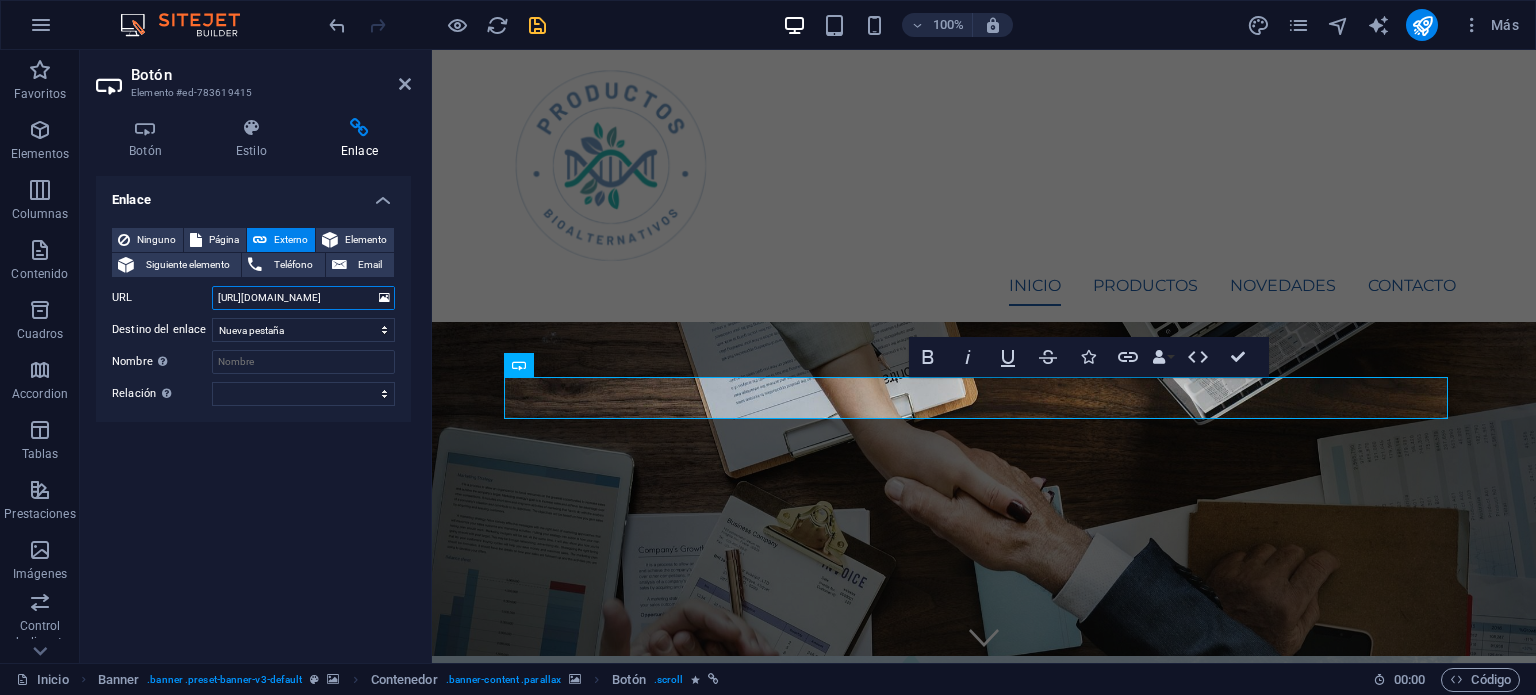 scroll, scrollTop: 0, scrollLeft: 46, axis: horizontal 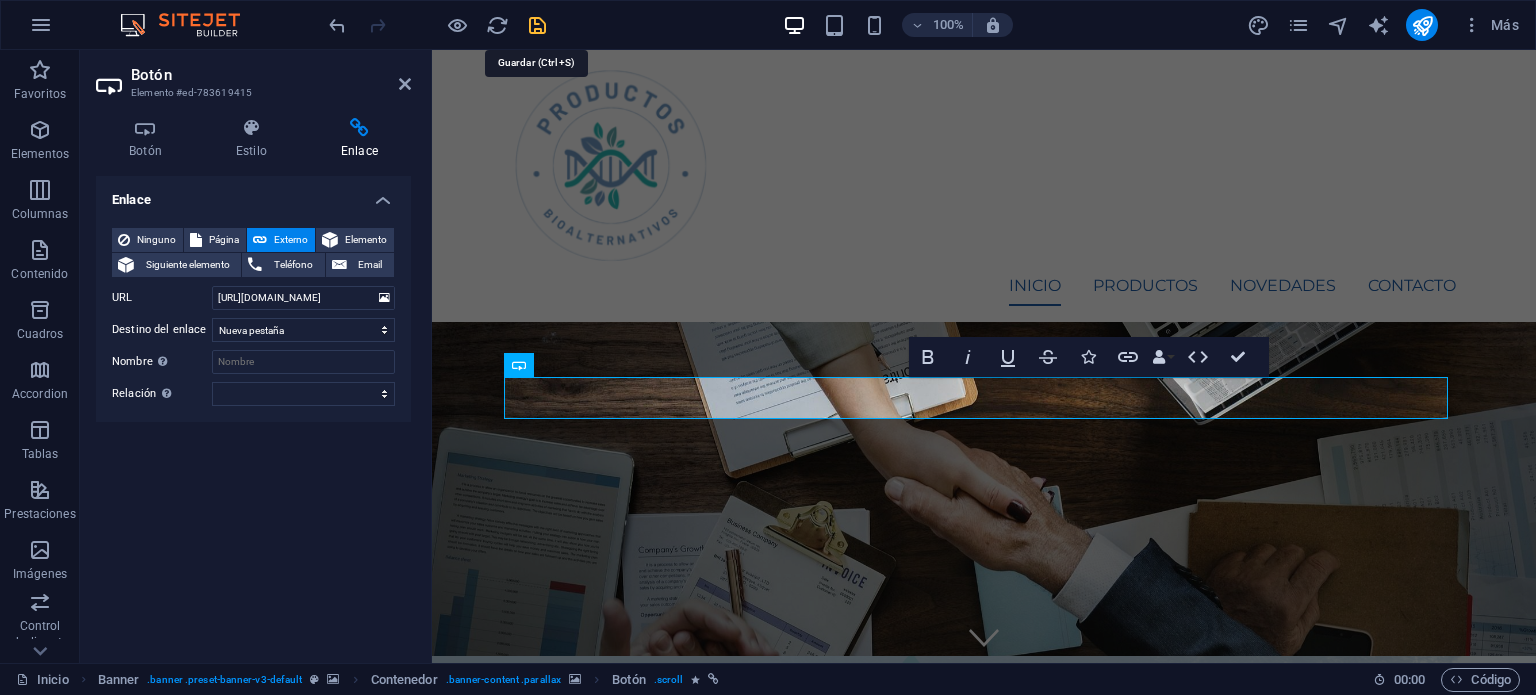 click at bounding box center [537, 25] 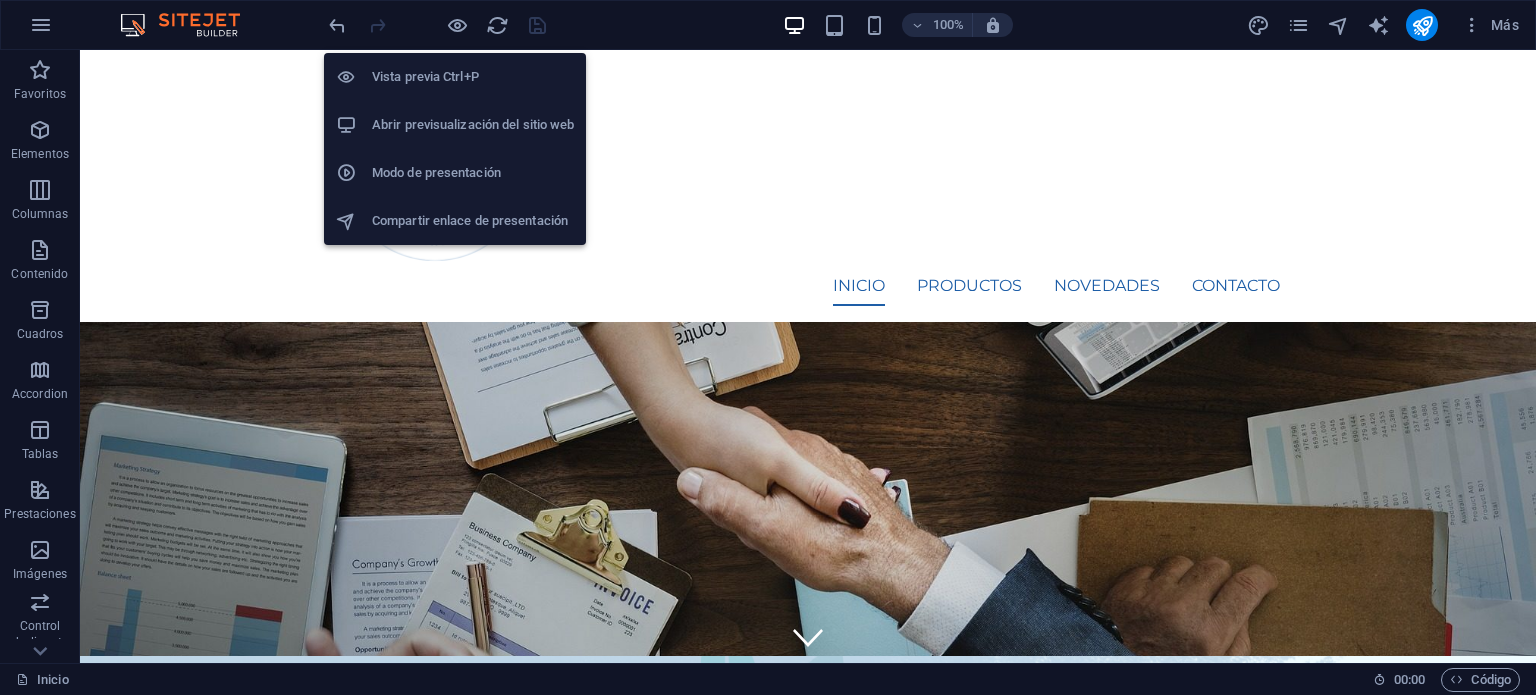click on "Abrir previsualización del sitio web" at bounding box center [473, 125] 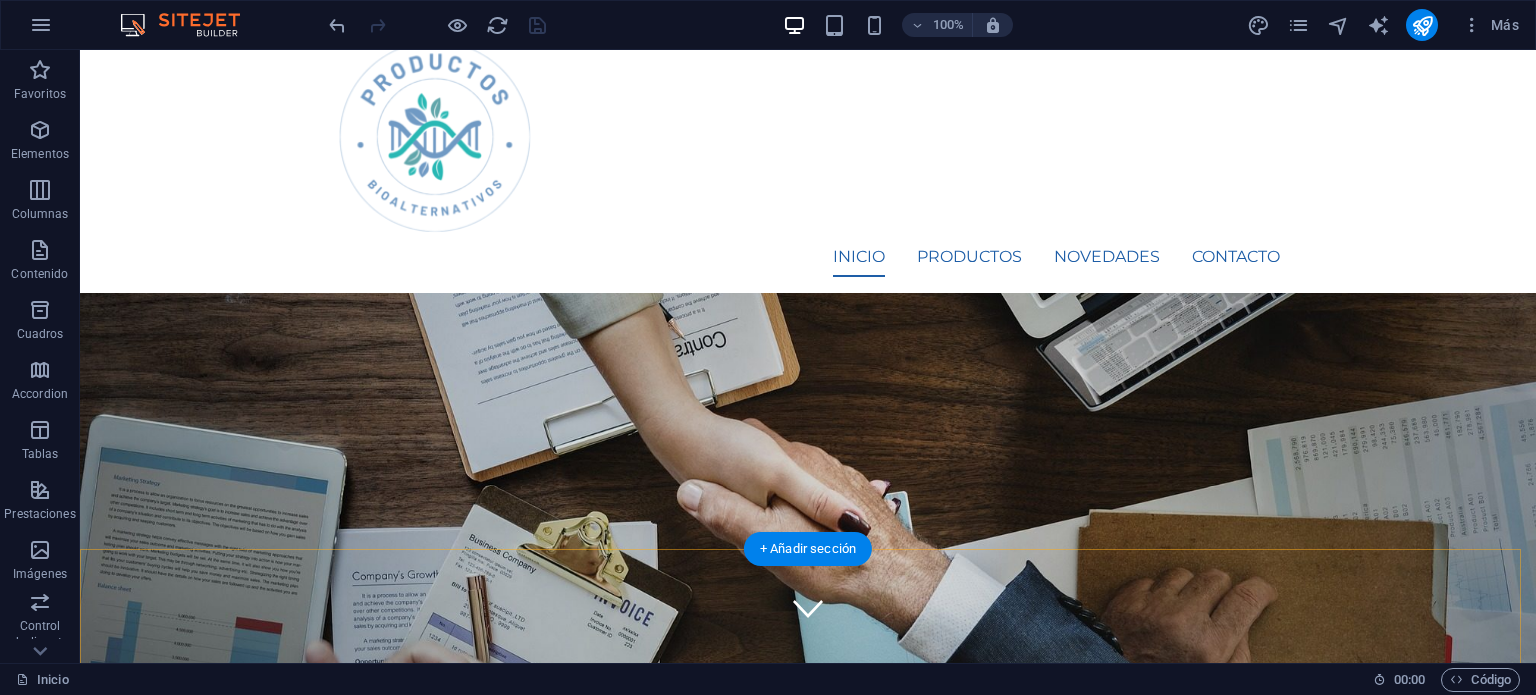 scroll, scrollTop: 0, scrollLeft: 0, axis: both 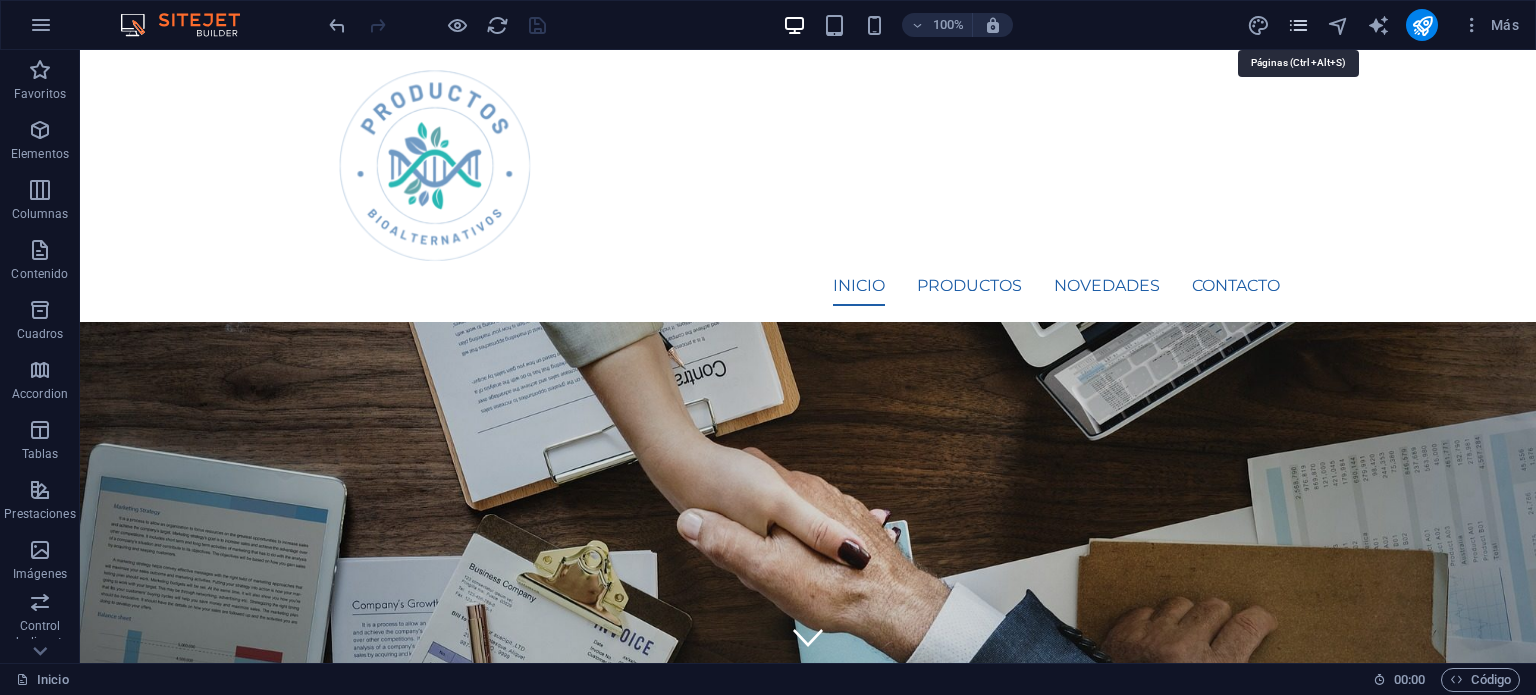 click at bounding box center [1298, 25] 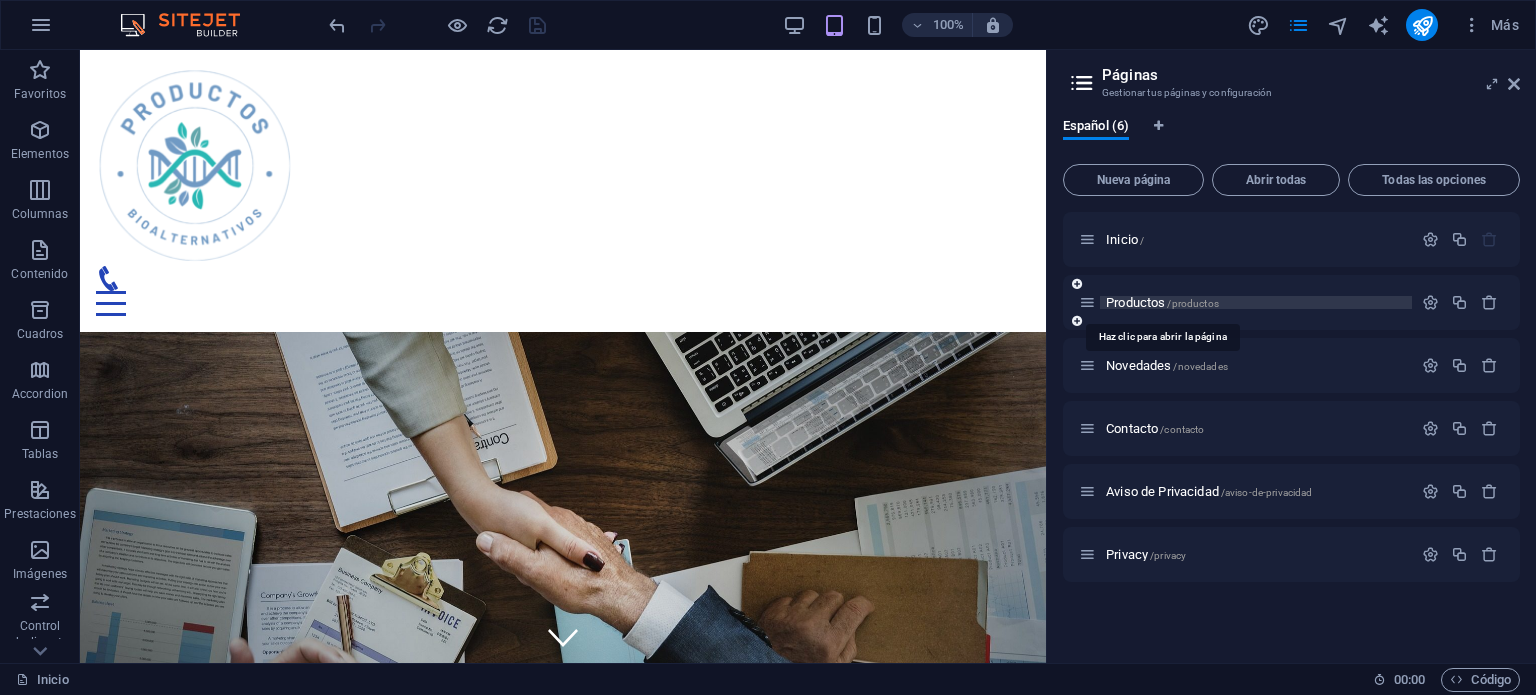 click on "Productos /productos" at bounding box center (1162, 302) 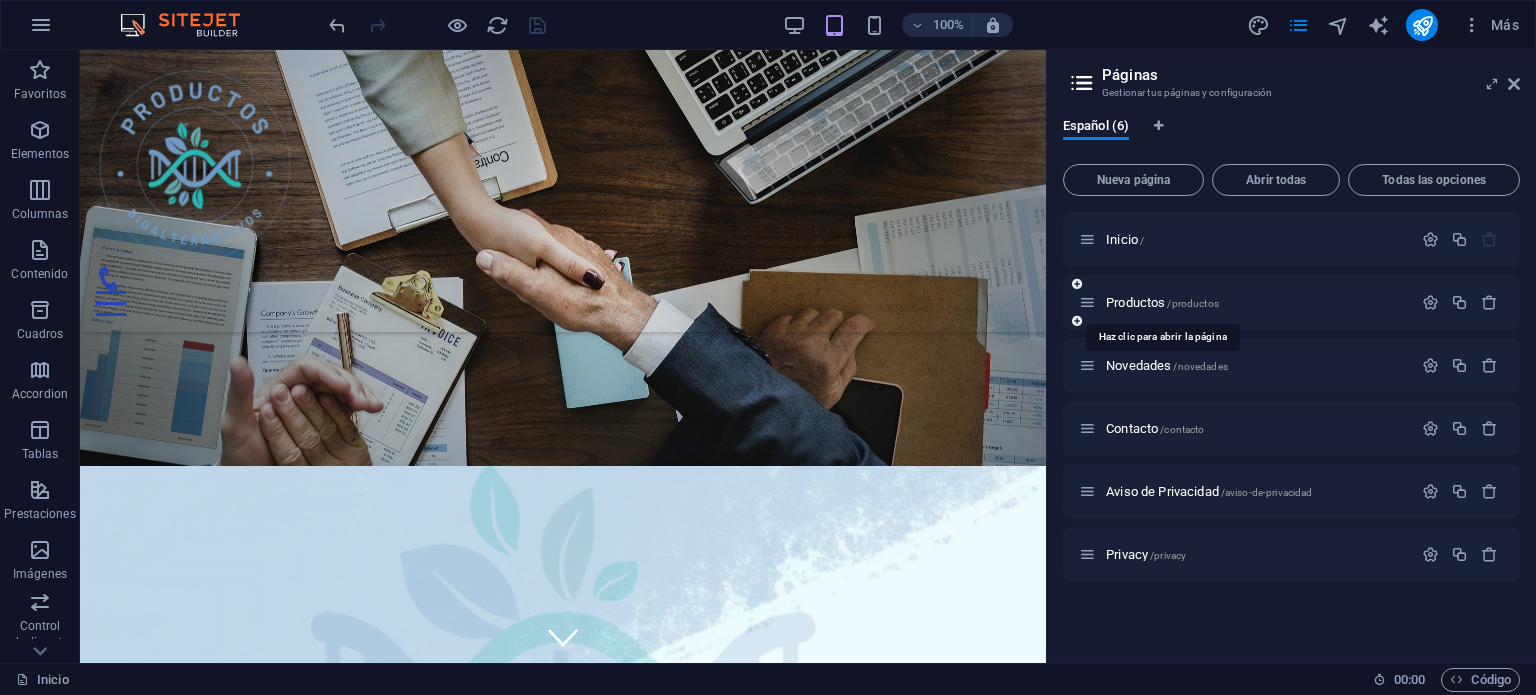 click on "Productos /productos" at bounding box center [1291, 302] 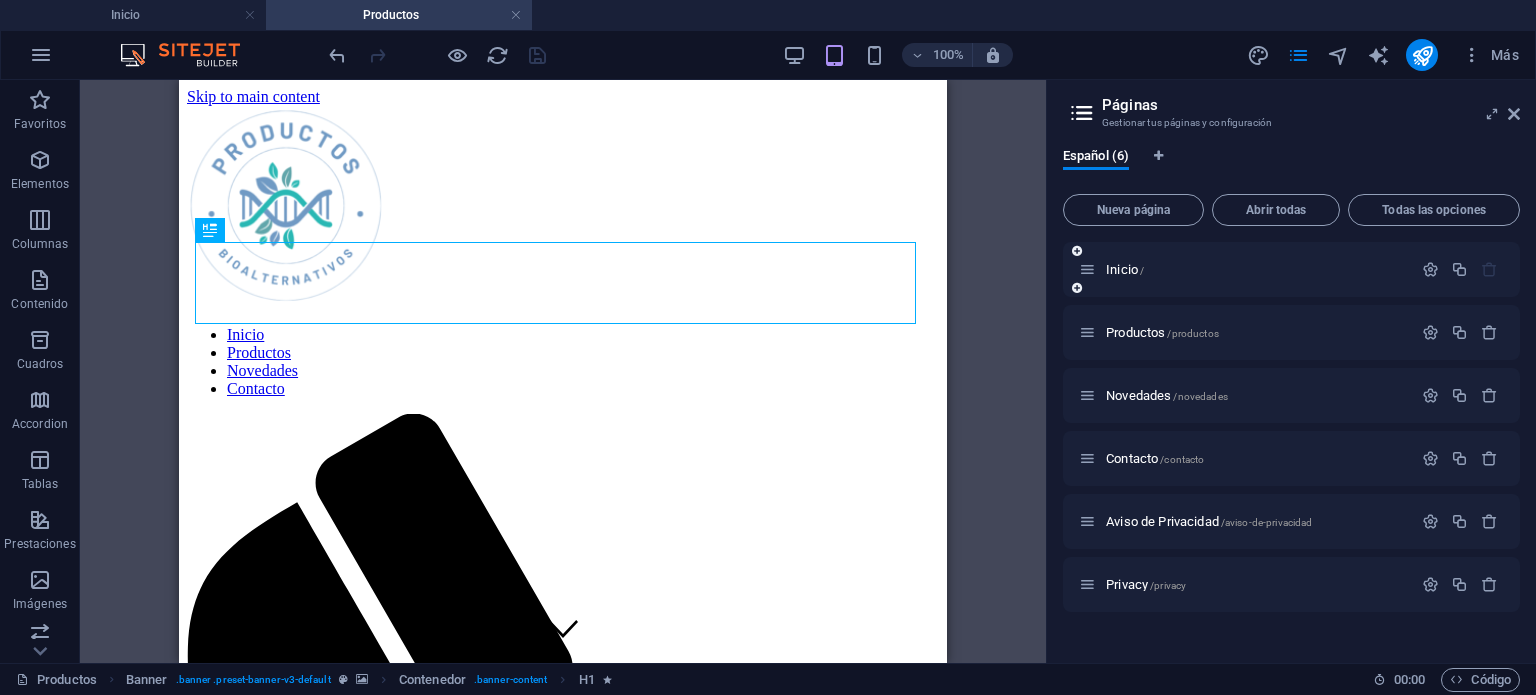 scroll, scrollTop: 0, scrollLeft: 0, axis: both 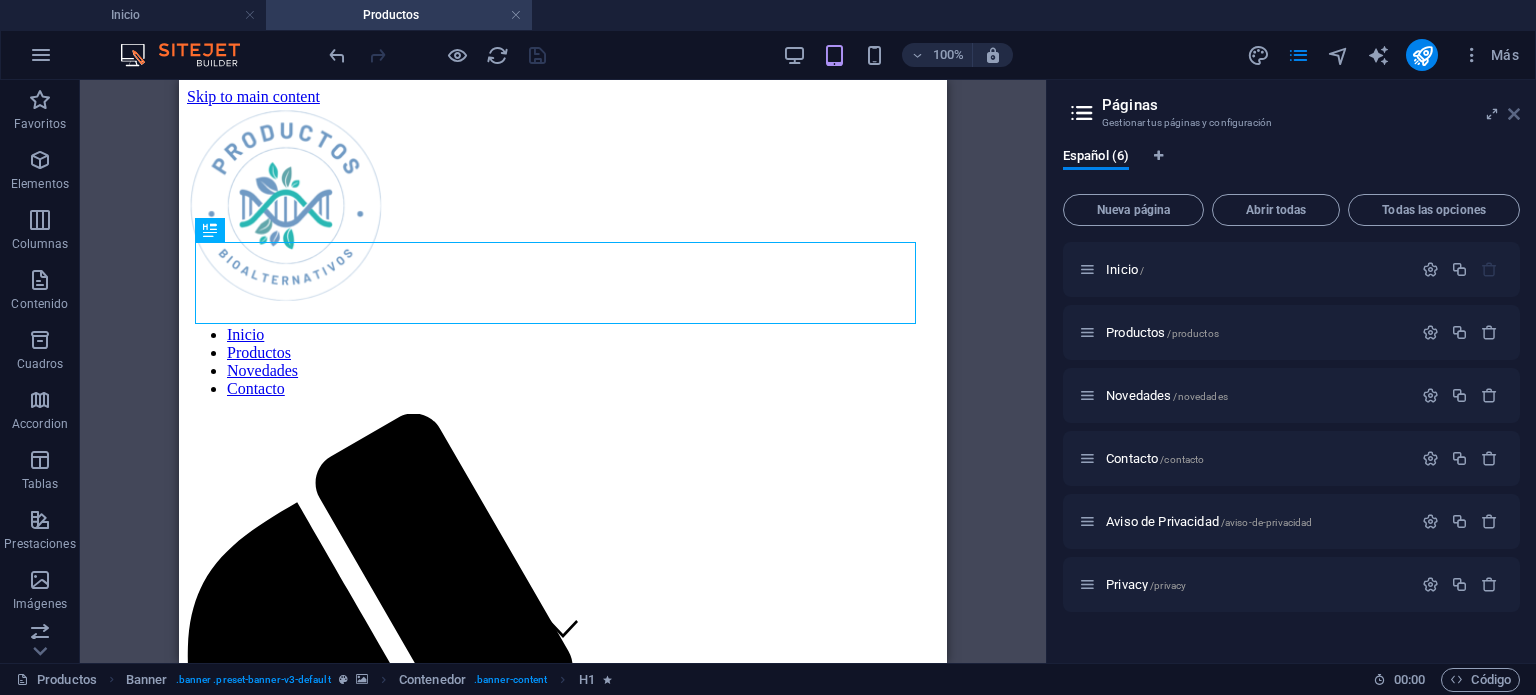 click at bounding box center [1514, 114] 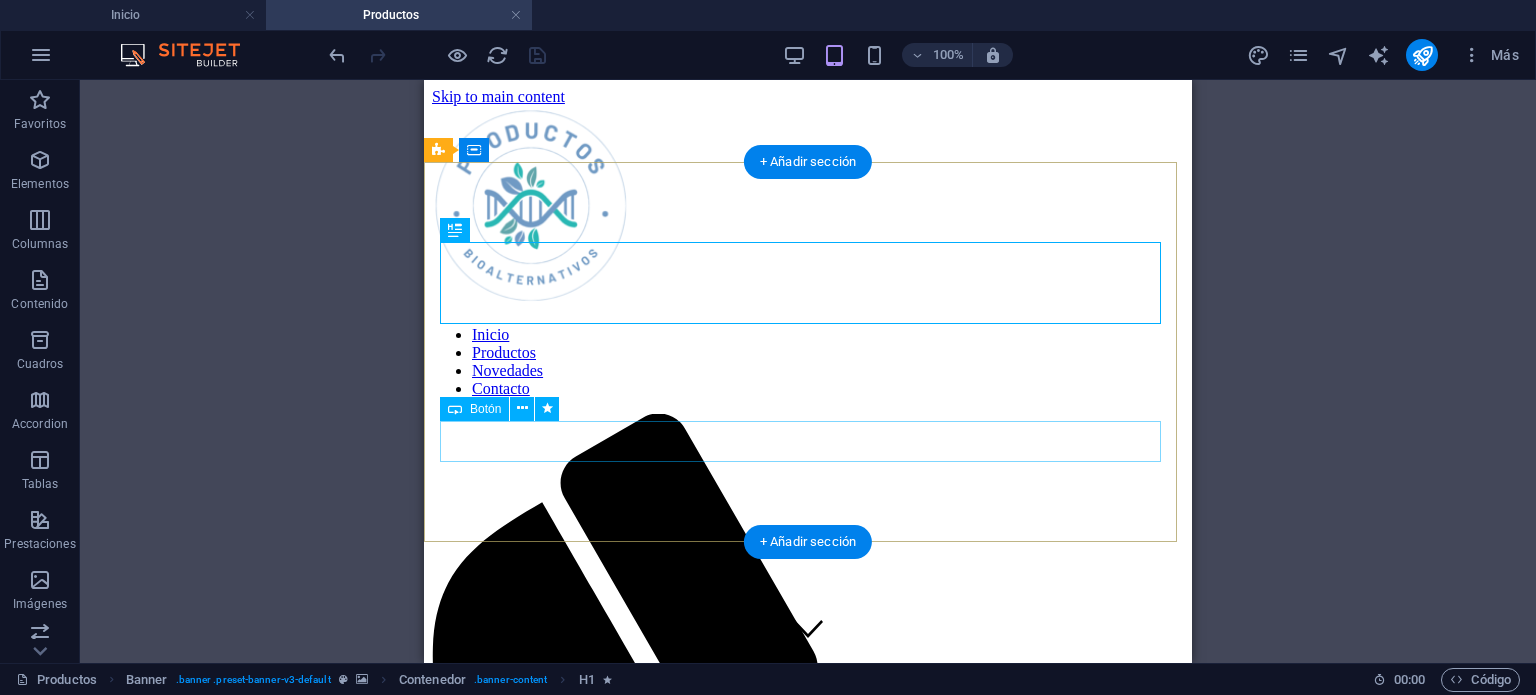 click on "Learn more" at bounding box center (808, 1975) 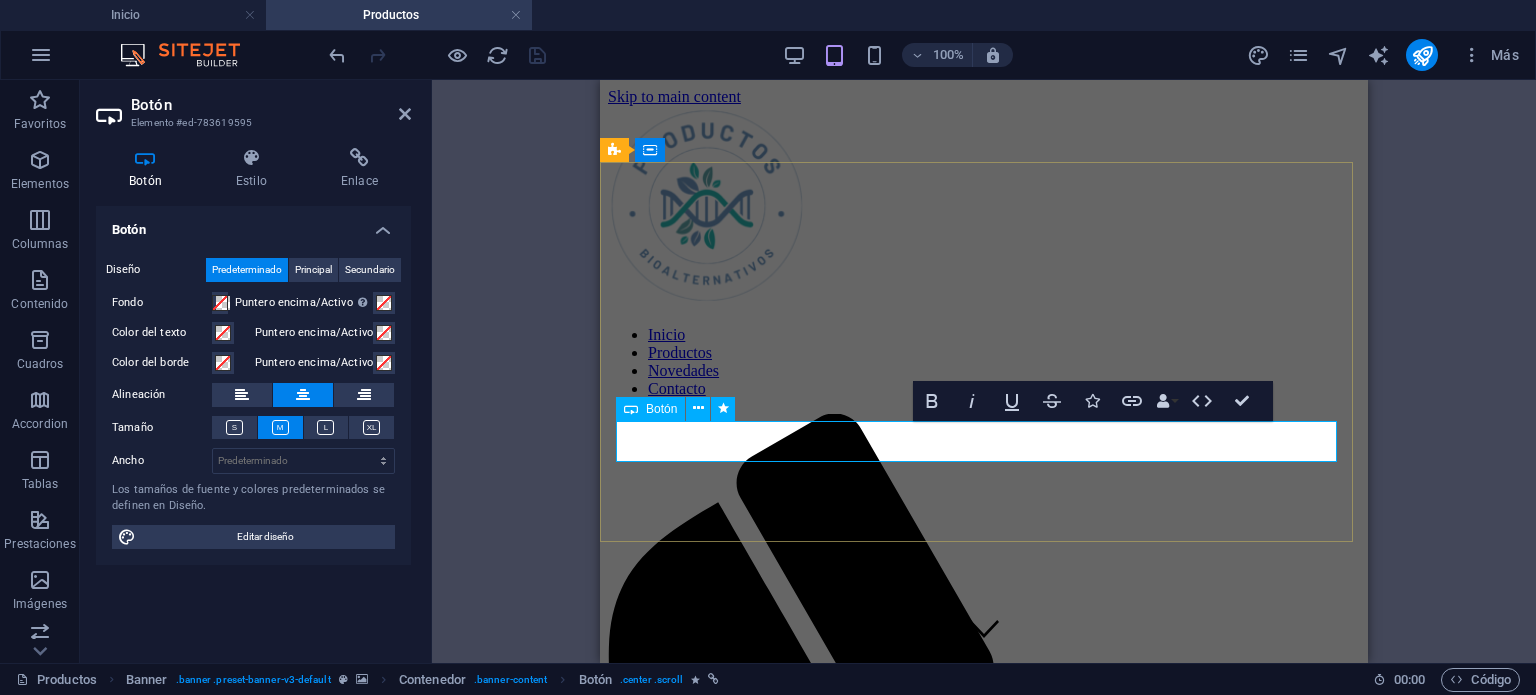 type 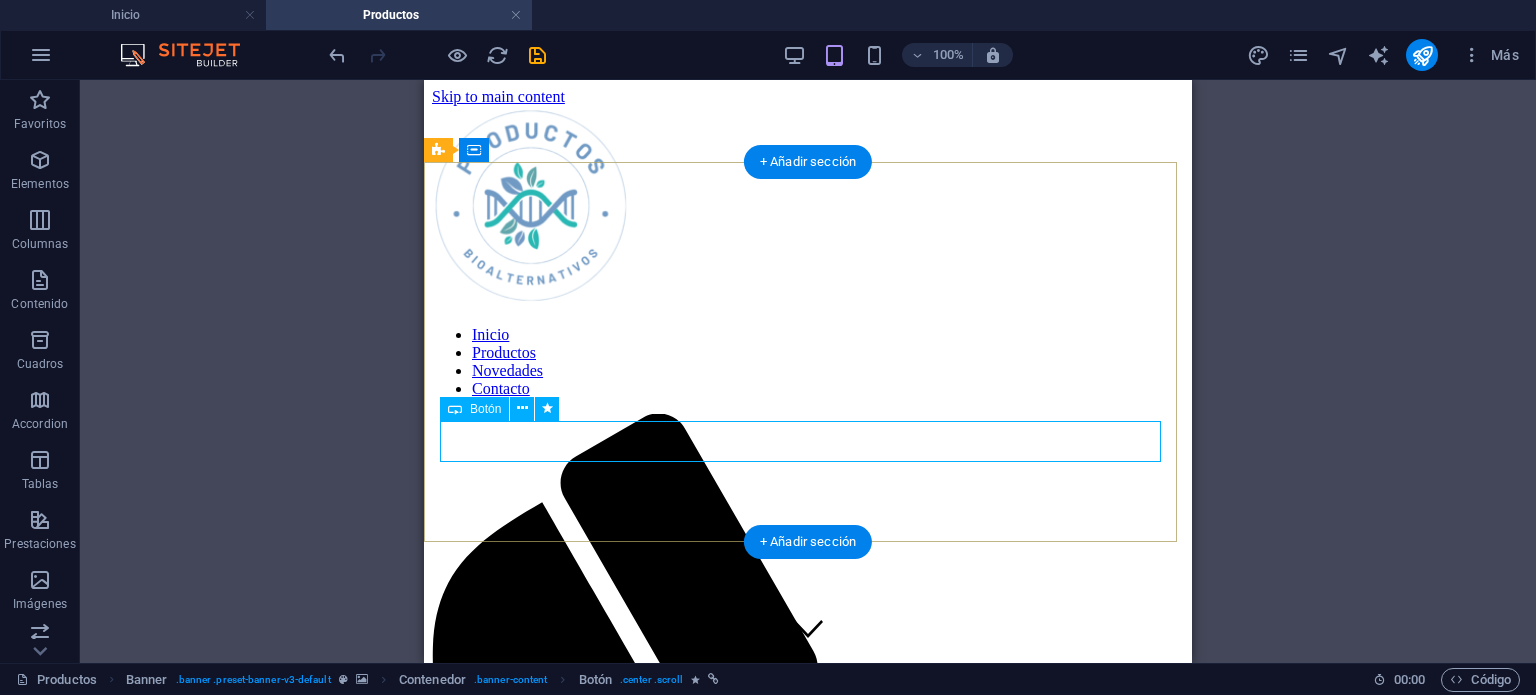 click on "Contáctanos" at bounding box center [808, 1975] 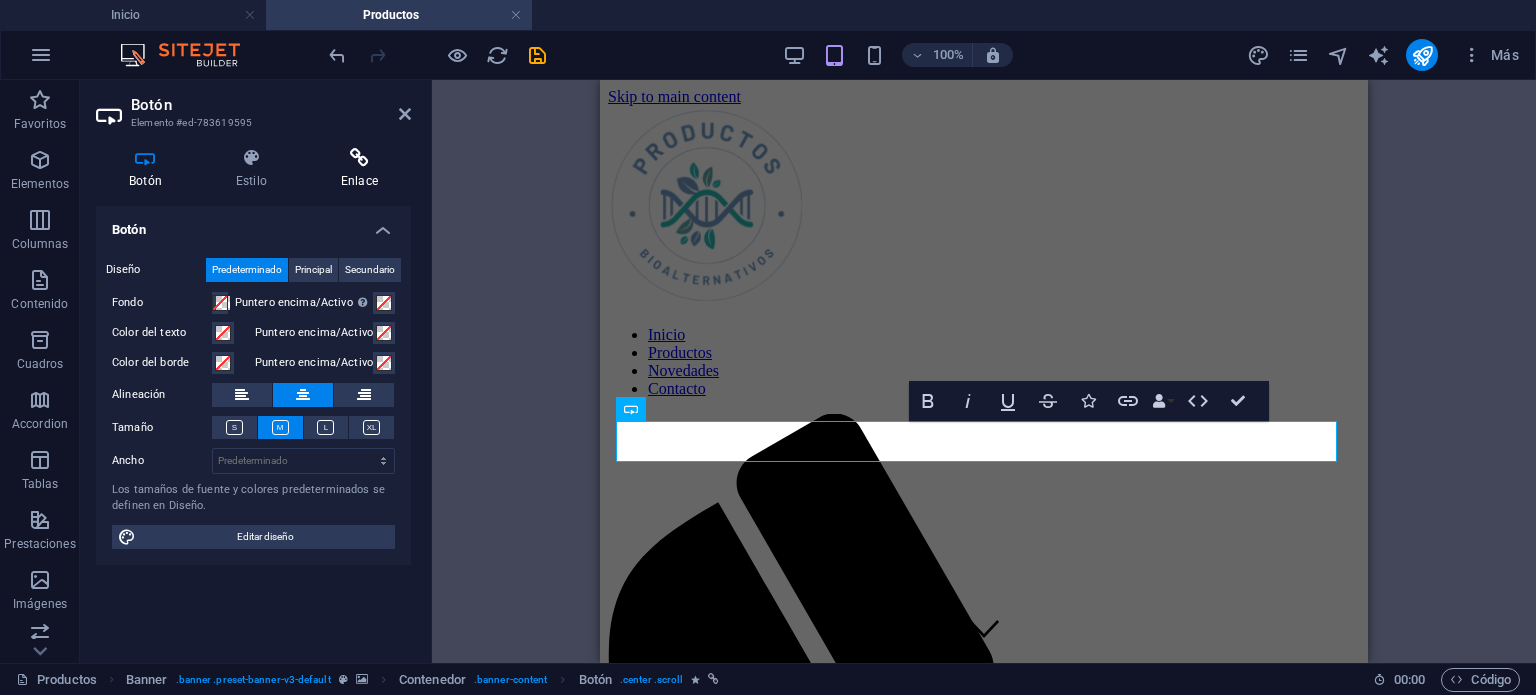 click at bounding box center [359, 158] 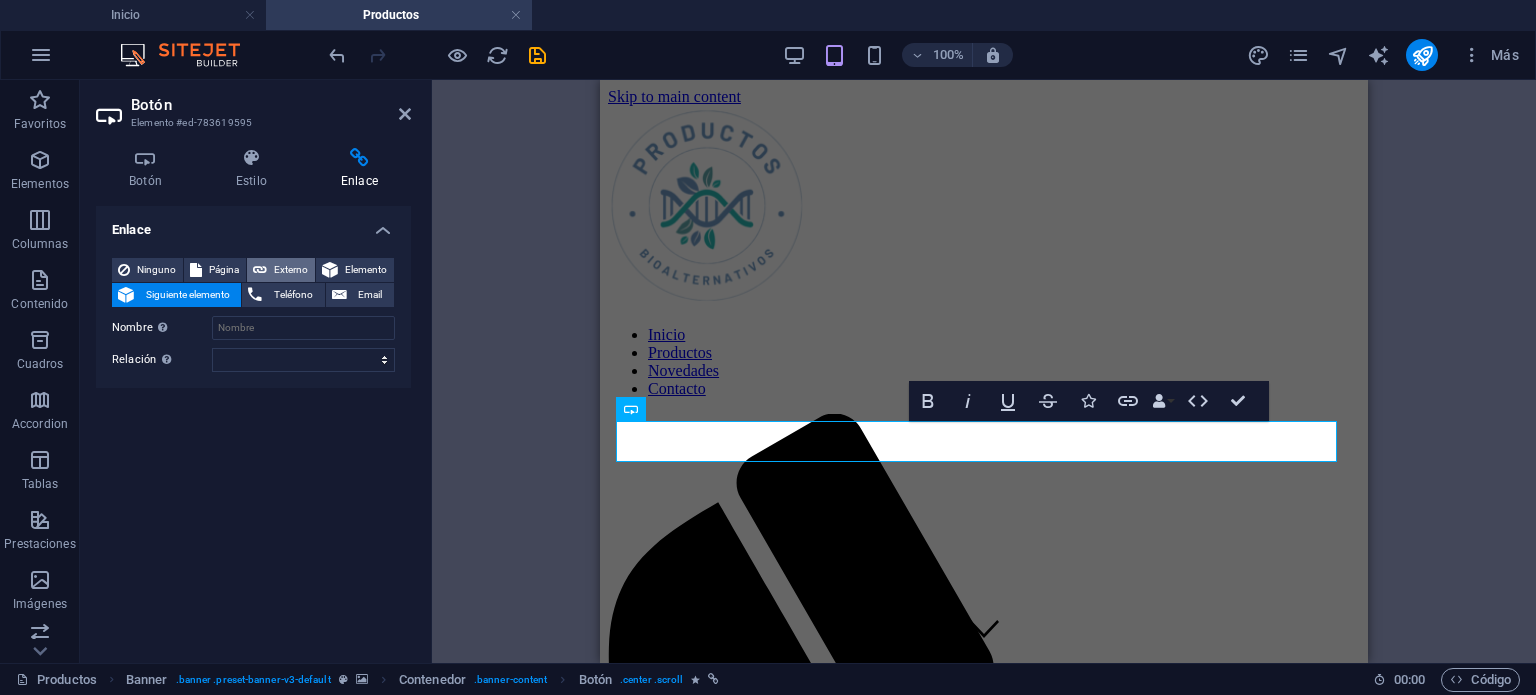 click on "Externo" at bounding box center [281, 270] 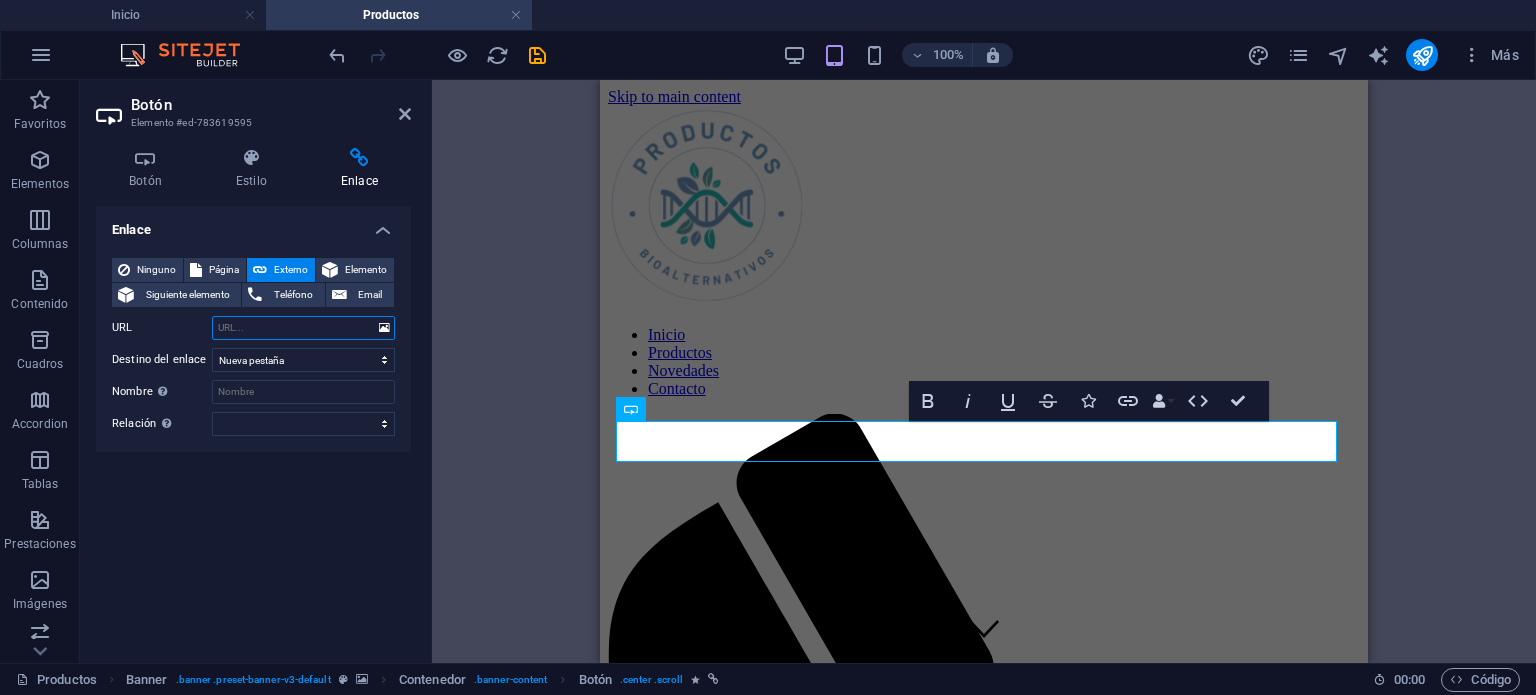 click on "URL" at bounding box center (303, 328) 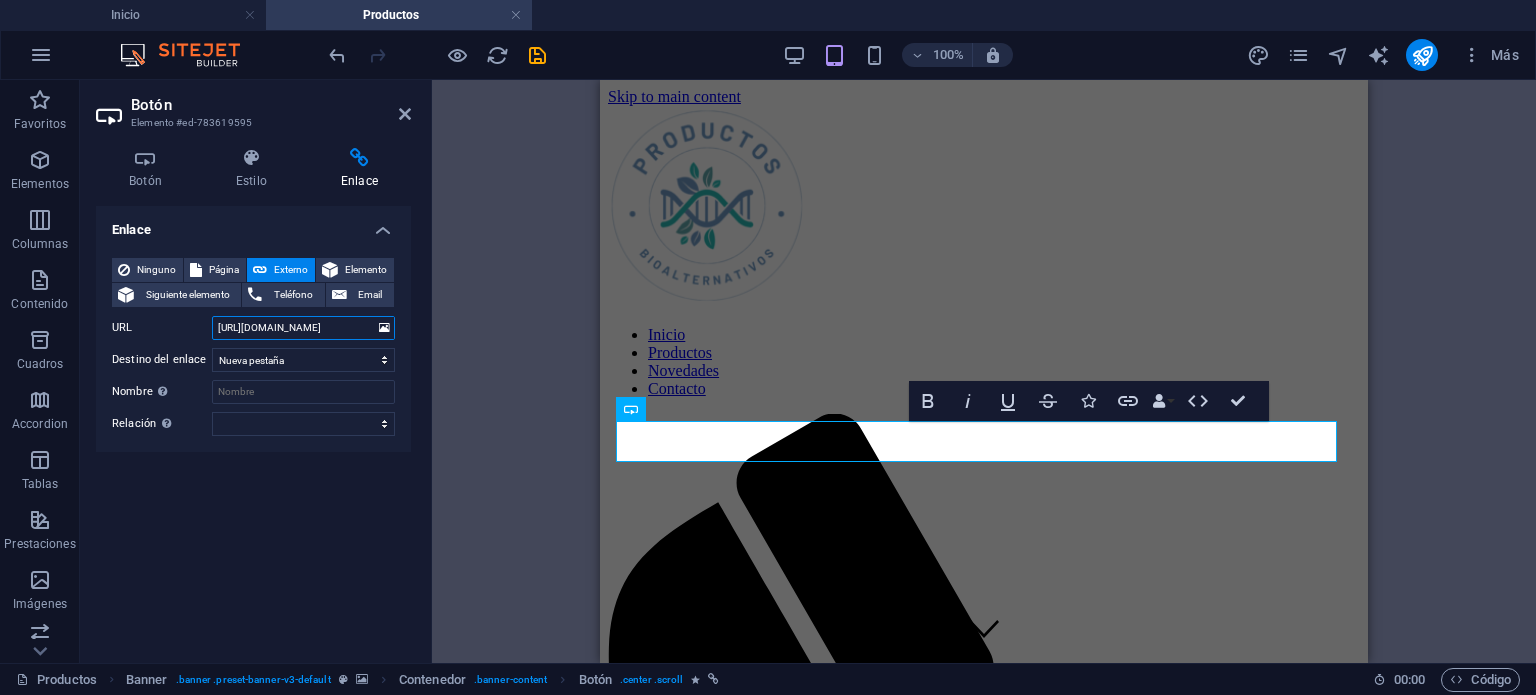 scroll, scrollTop: 0, scrollLeft: 46, axis: horizontal 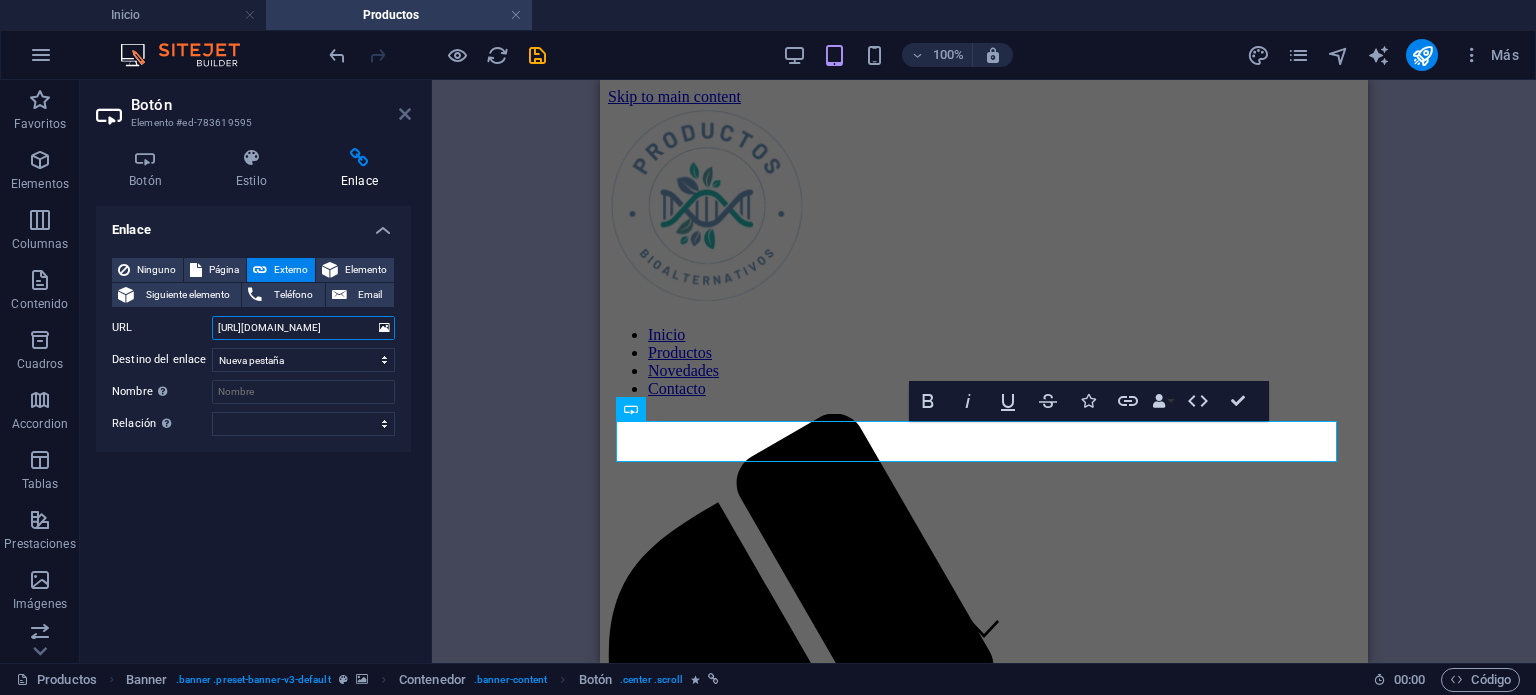 type on "[URL][DOMAIN_NAME]" 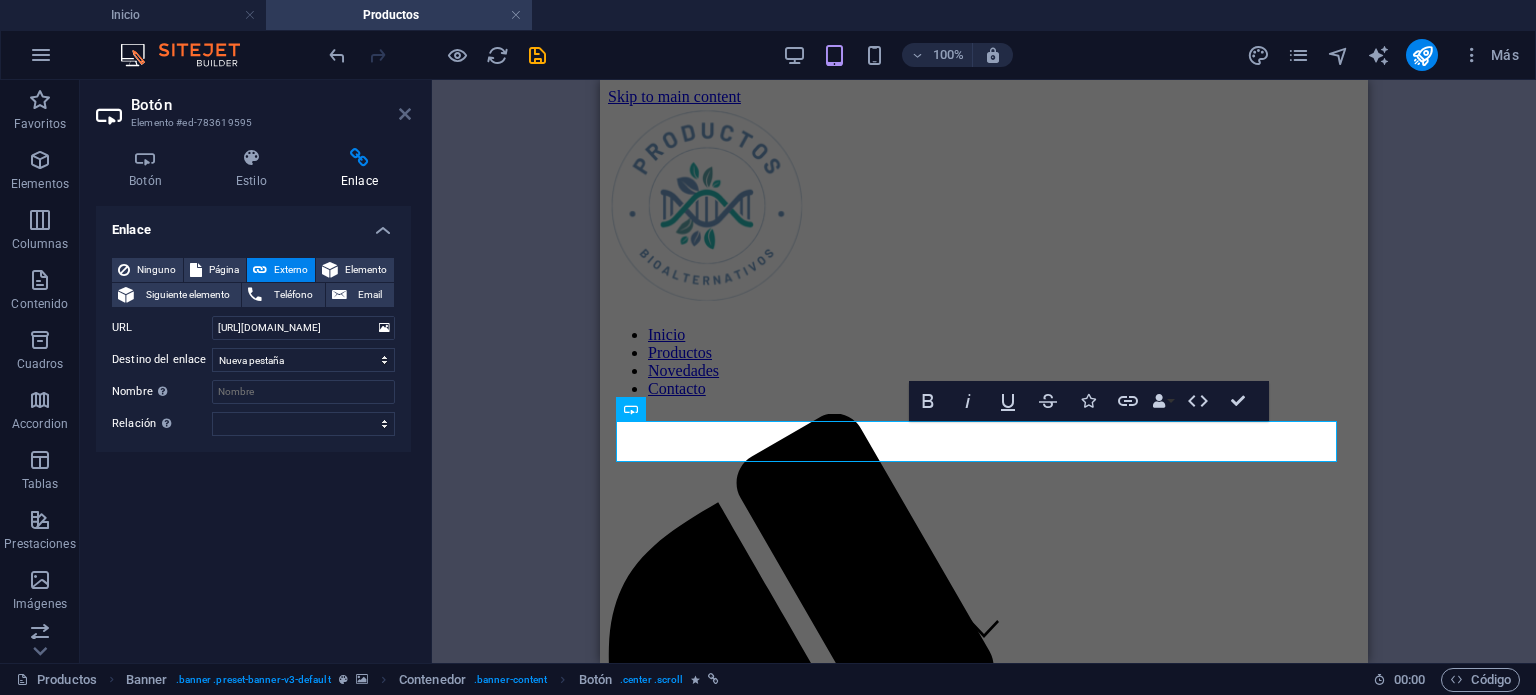 scroll, scrollTop: 0, scrollLeft: 0, axis: both 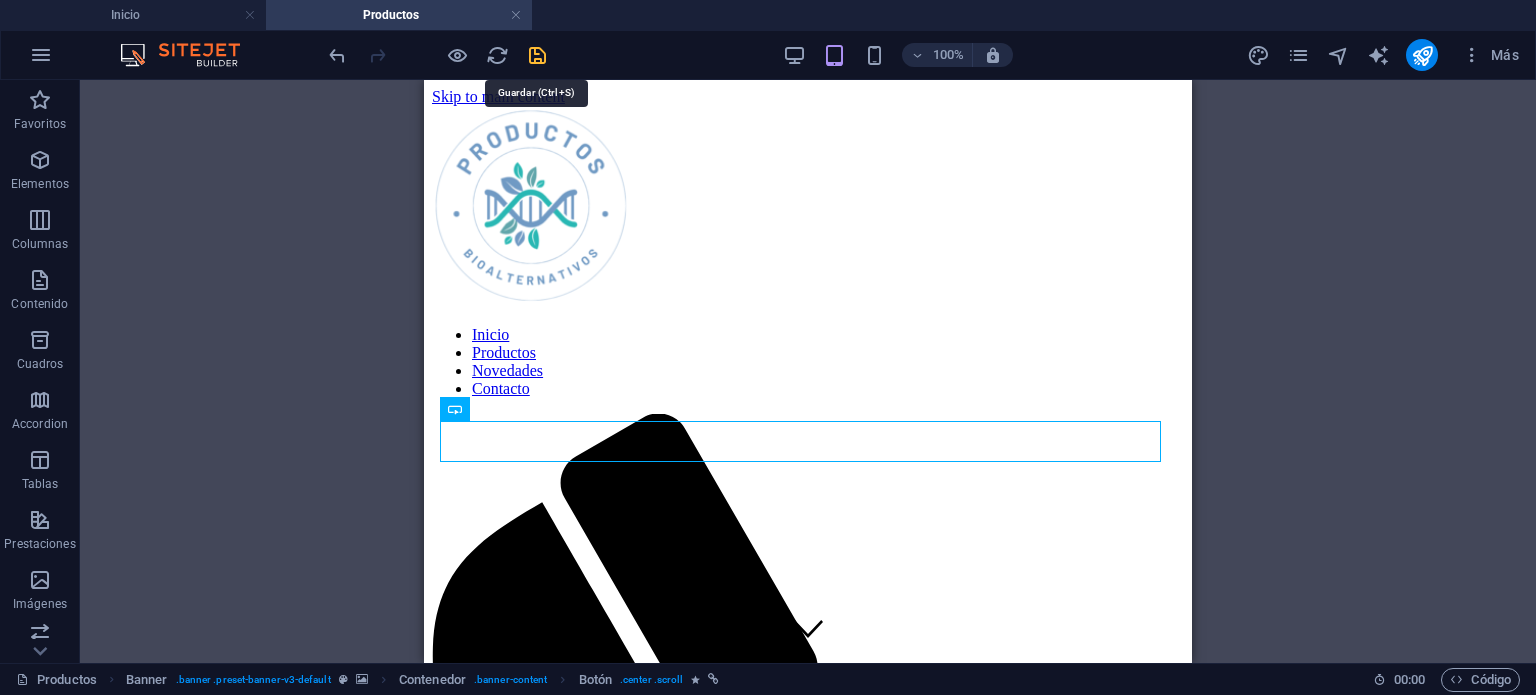 click at bounding box center [537, 55] 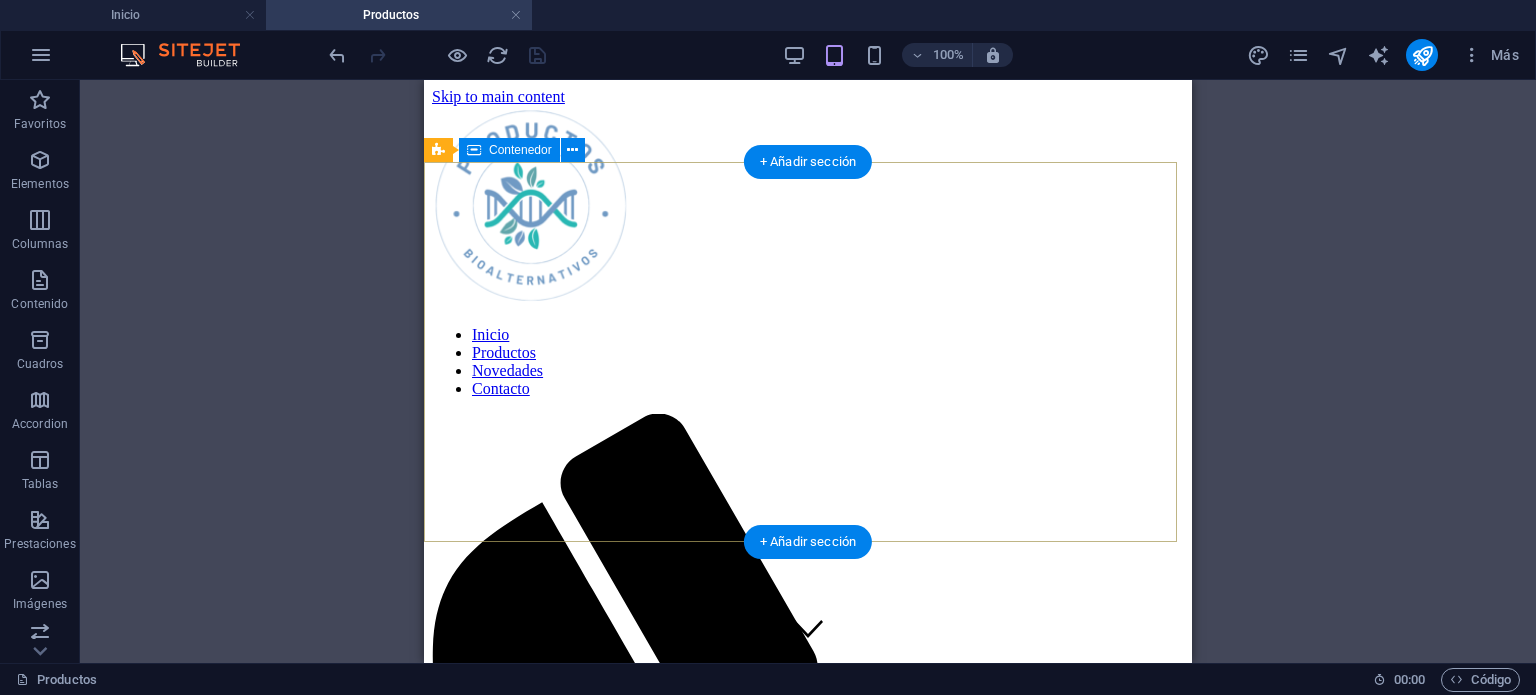 click on "Productos Productos respaldados por la investigación y desarrollados con ingredientes de la más alta calidad. Contáctanos" at bounding box center [808, 1888] 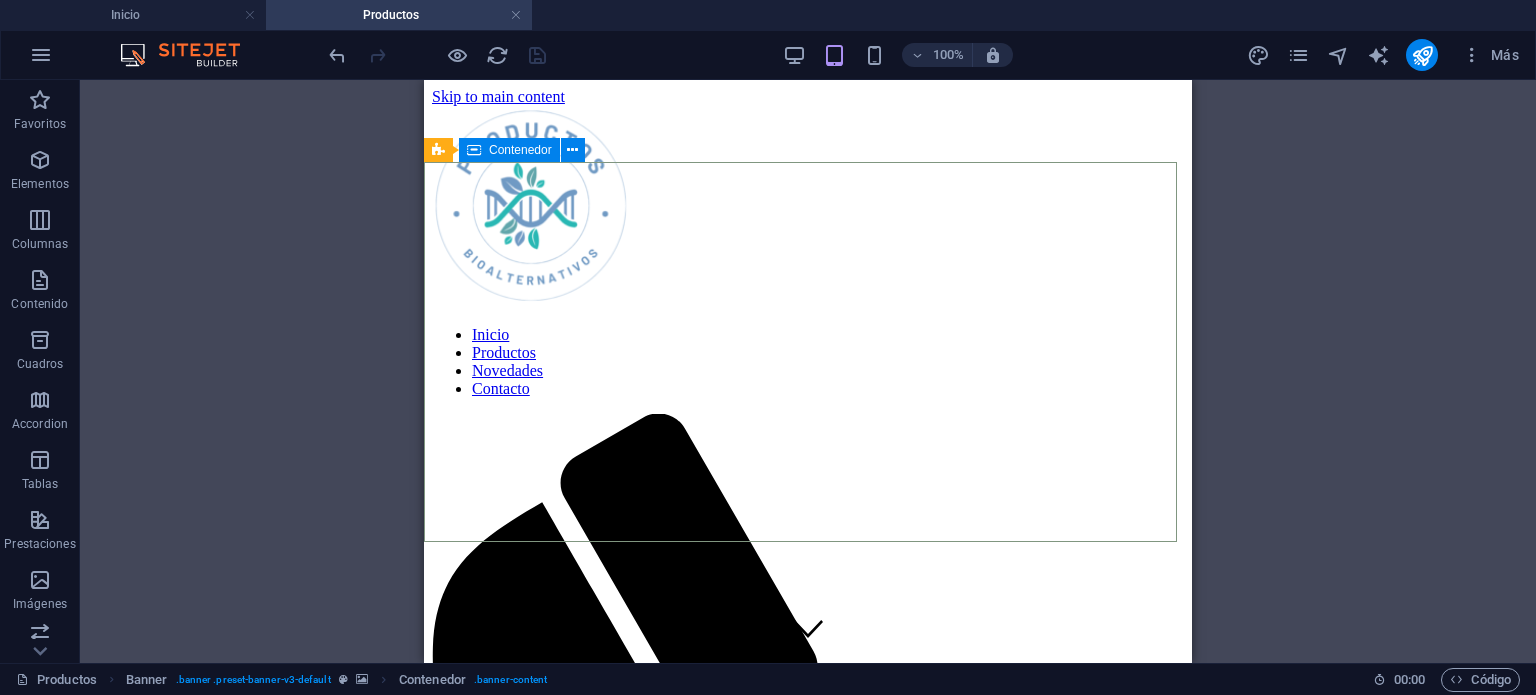 click on "Contenedor" at bounding box center (520, 150) 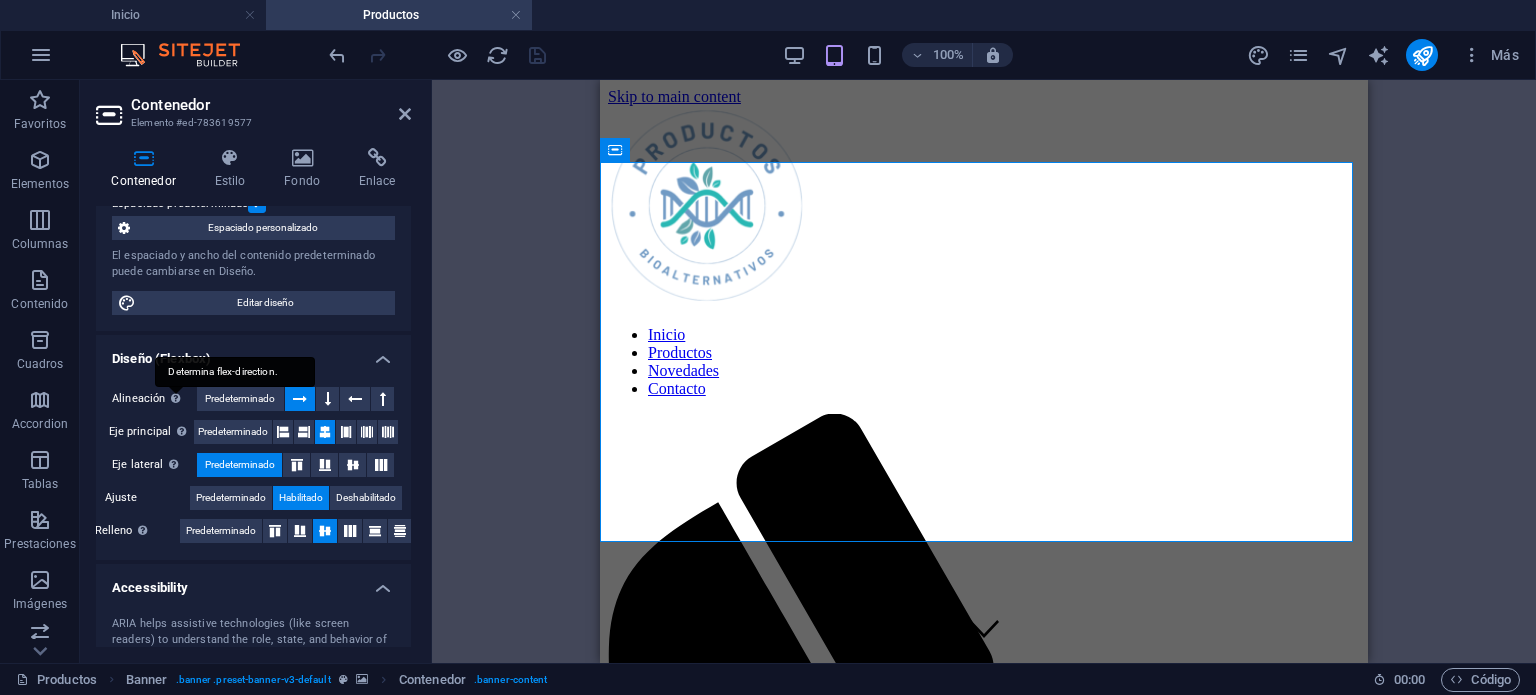 scroll, scrollTop: 56, scrollLeft: 0, axis: vertical 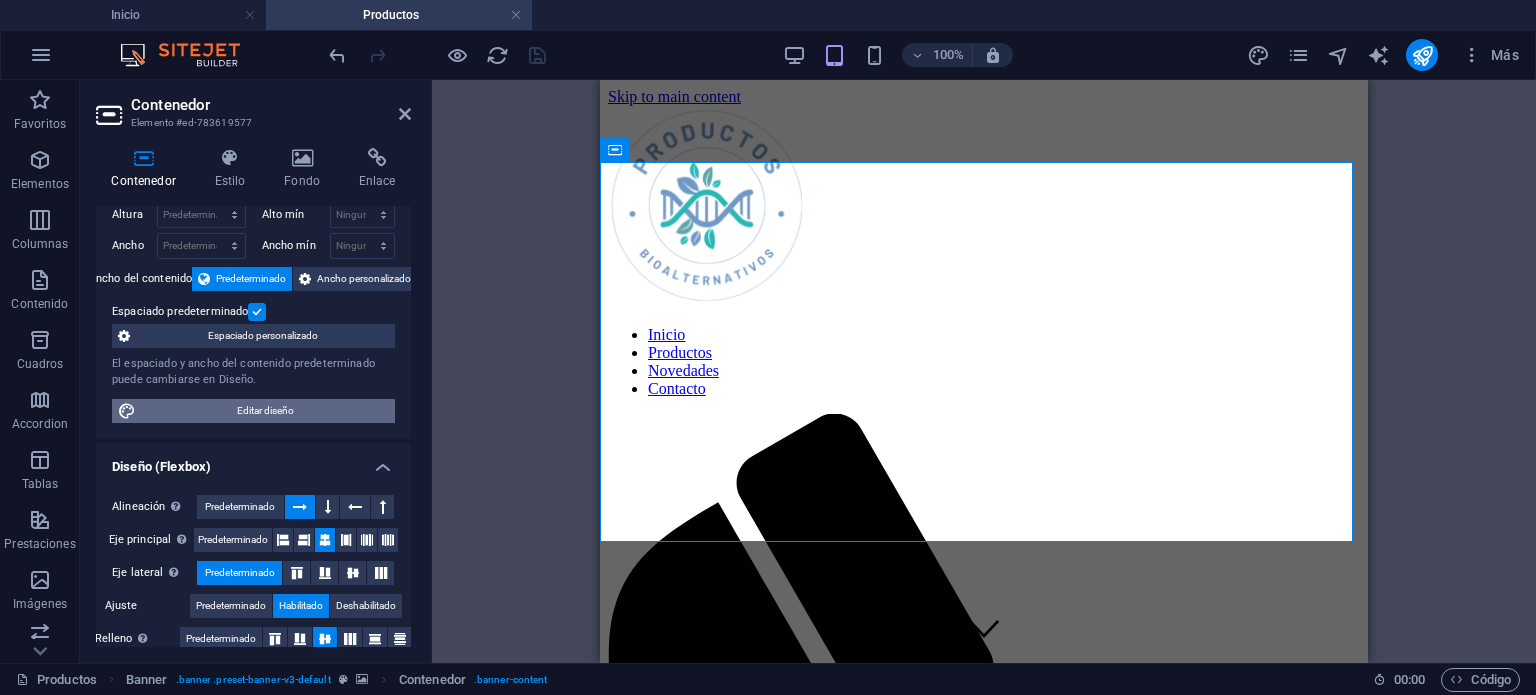 click on "Editar diseño" at bounding box center [265, 411] 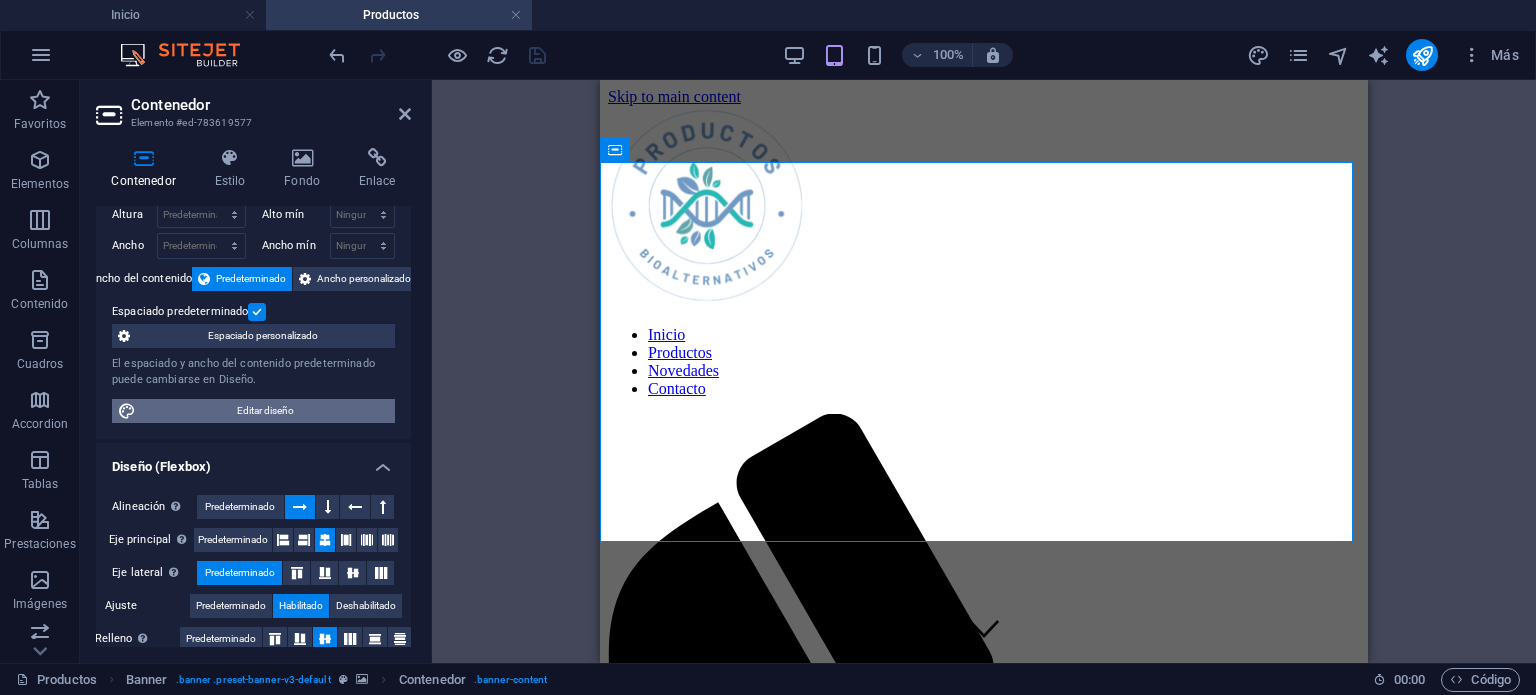 select on "rem" 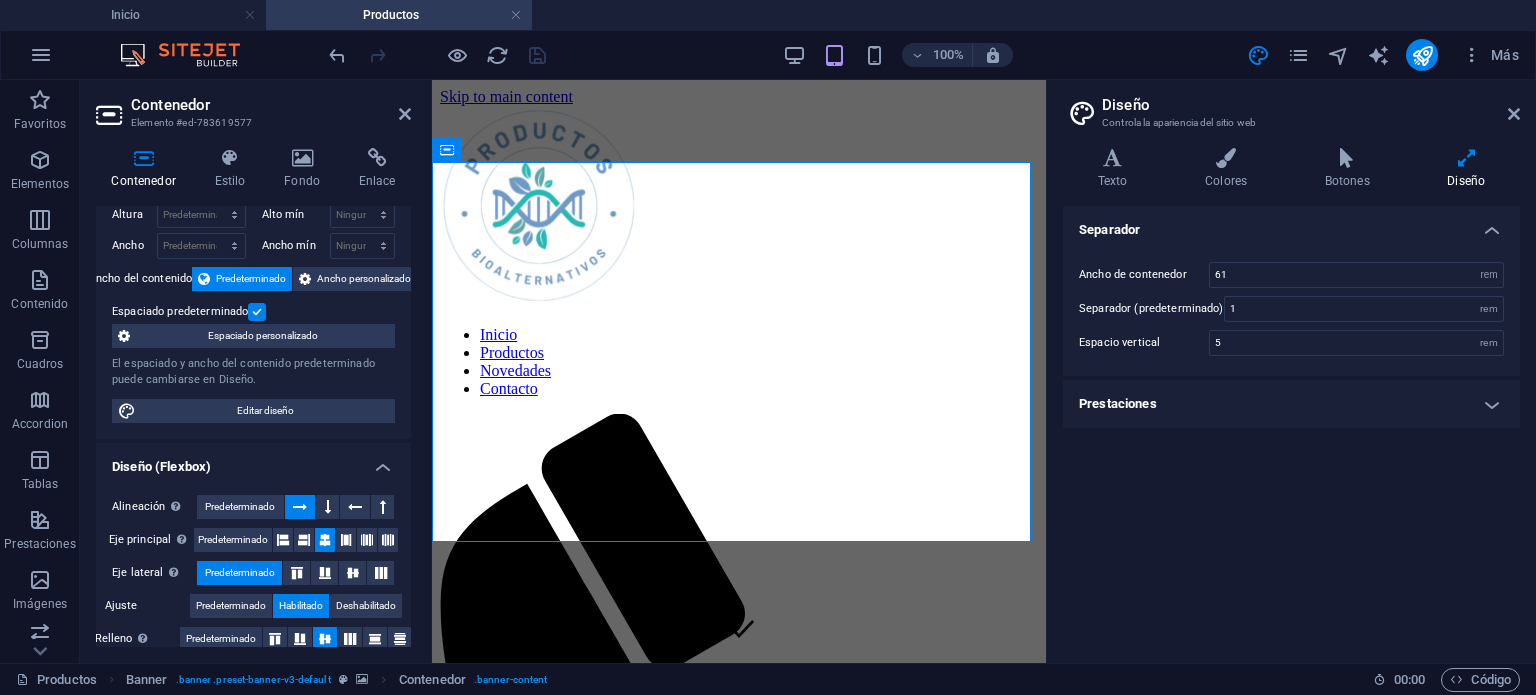 click on "Prestaciones" at bounding box center [1291, 404] 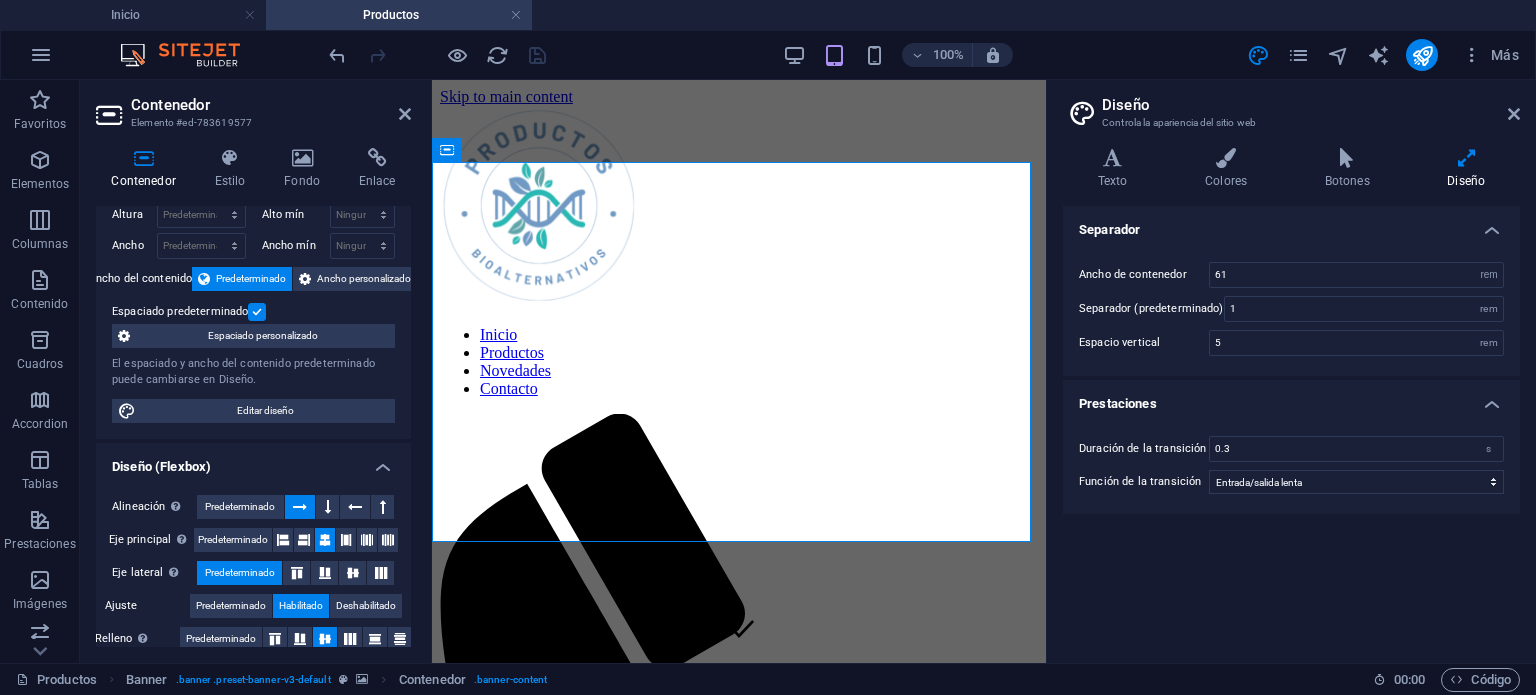 click at bounding box center [1466, 158] 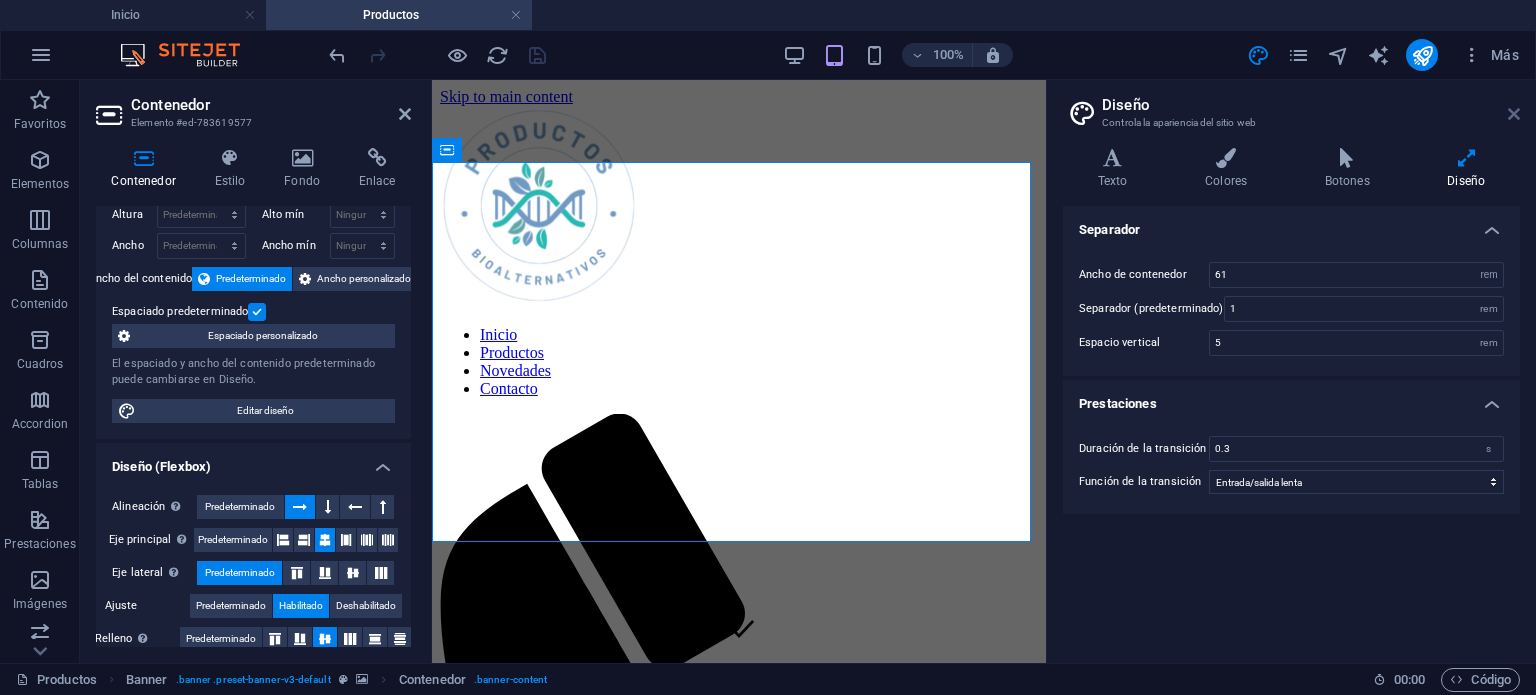click at bounding box center (1514, 114) 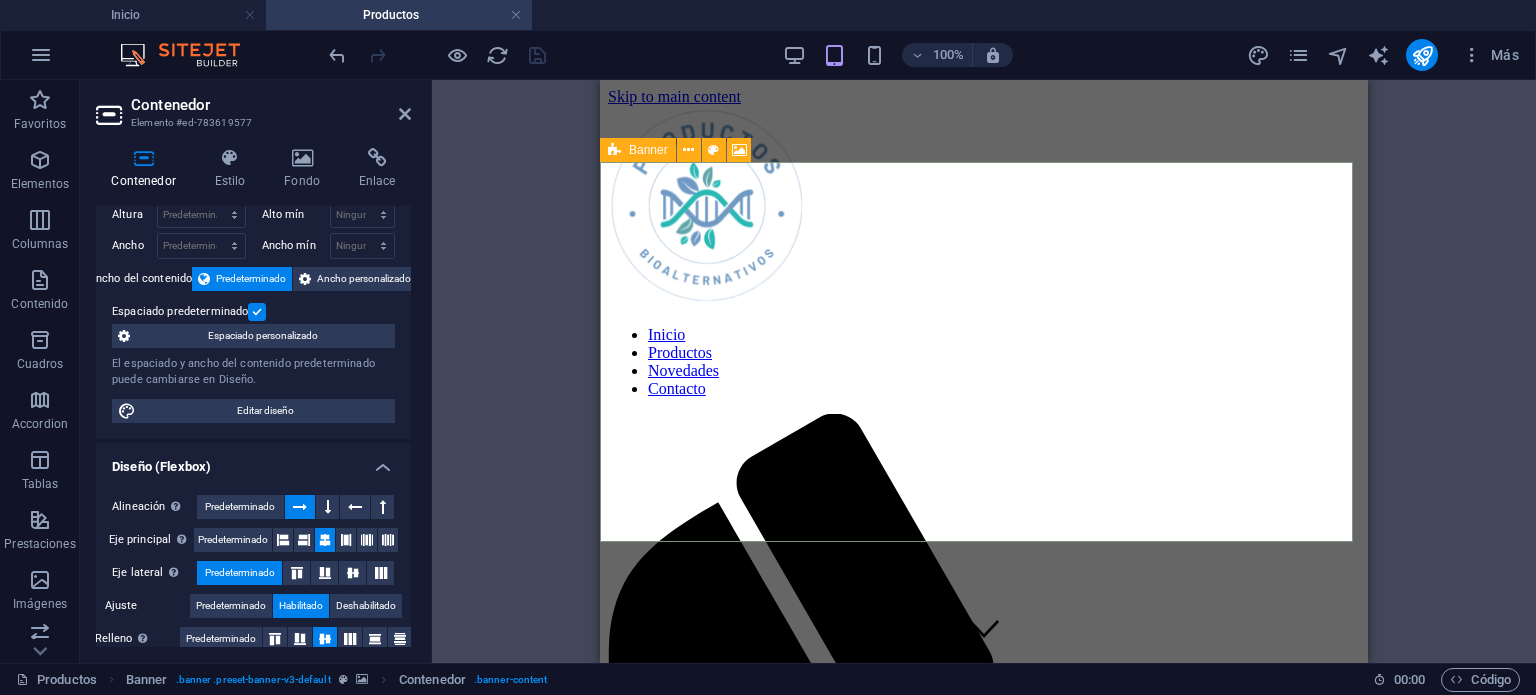 click on "Banner" at bounding box center [638, 150] 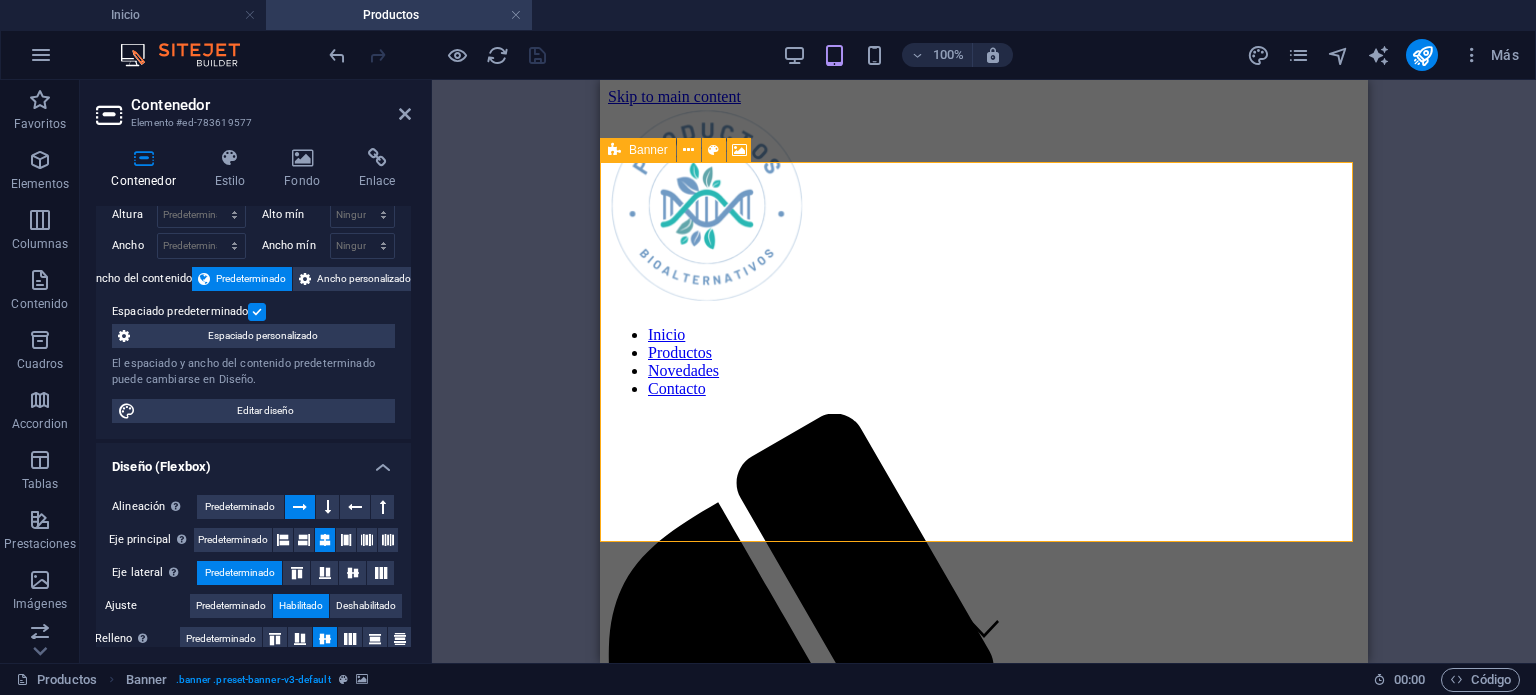 click on "Banner" at bounding box center [638, 150] 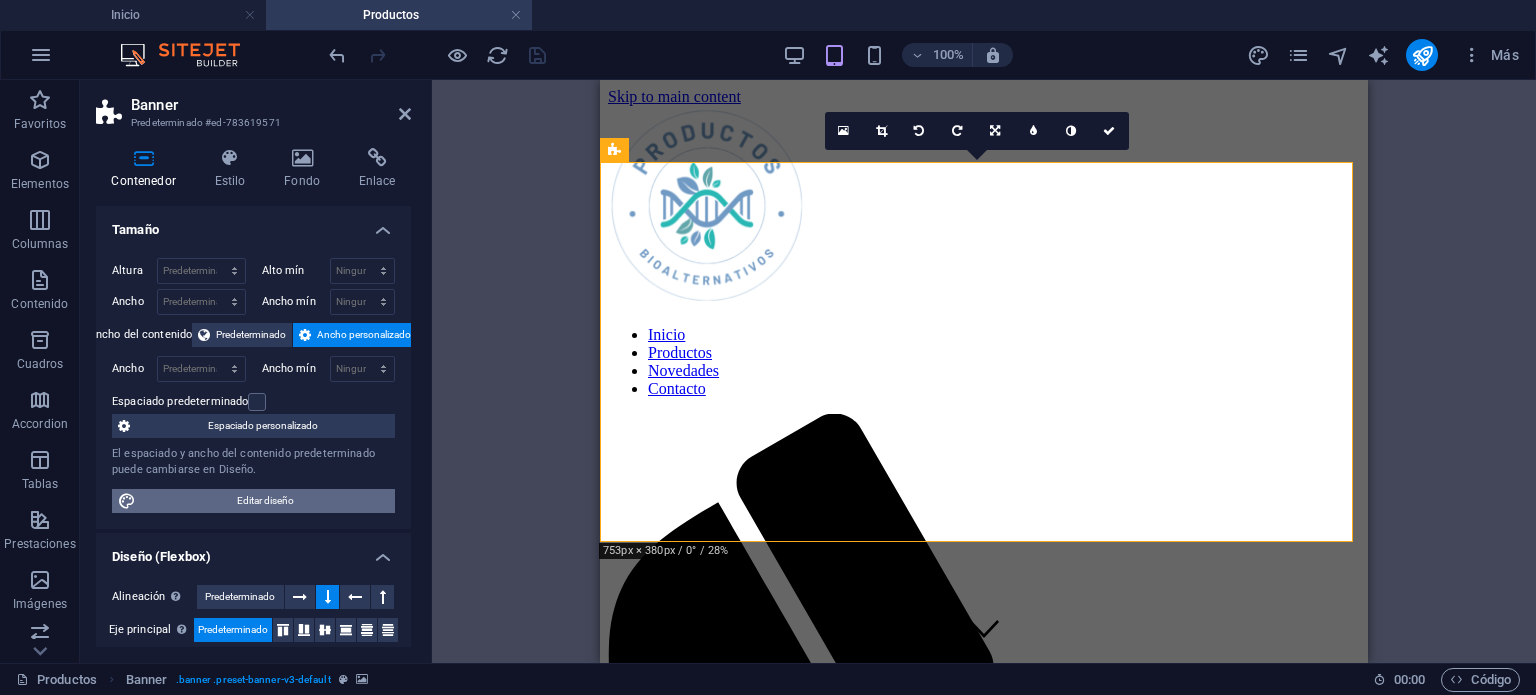 click on "Editar diseño" at bounding box center (265, 501) 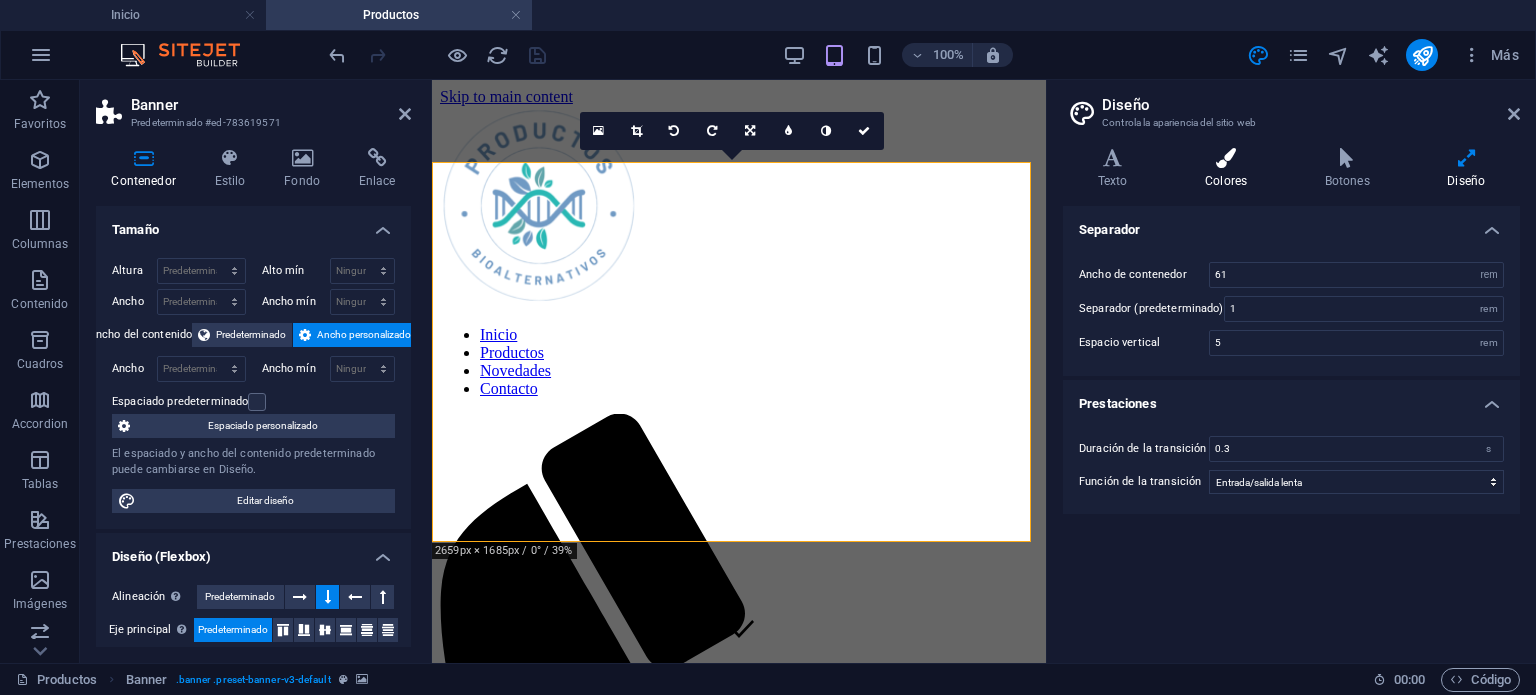 click at bounding box center [1226, 158] 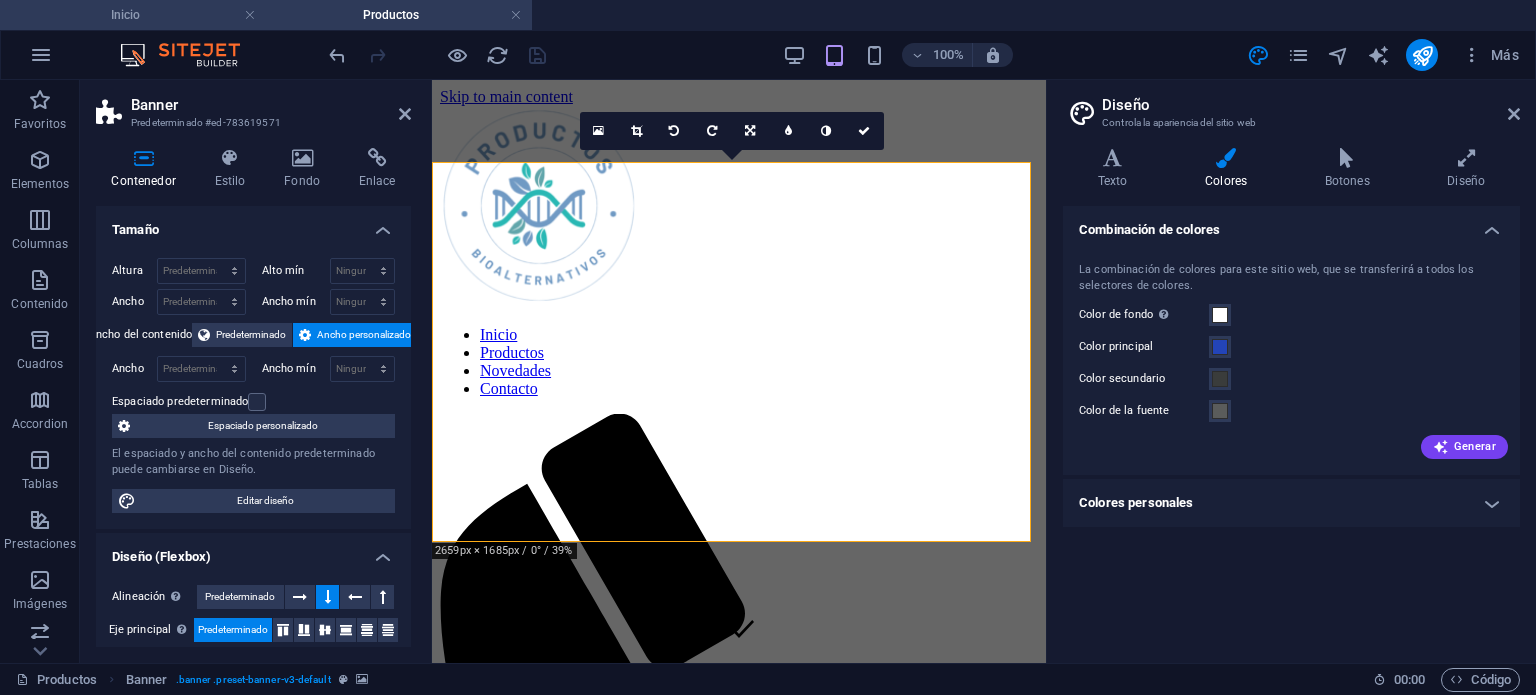 click on "Inicio" at bounding box center (133, 15) 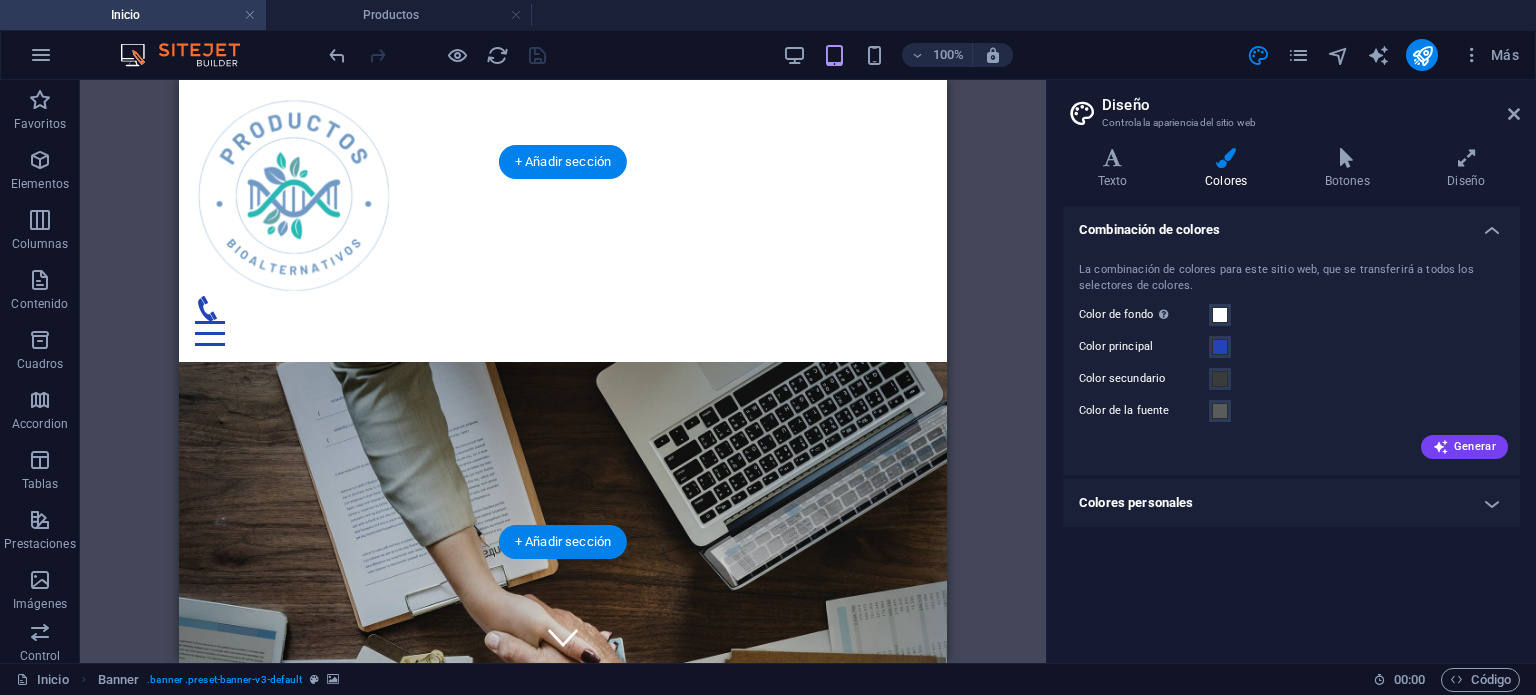 click at bounding box center (563, 1033) 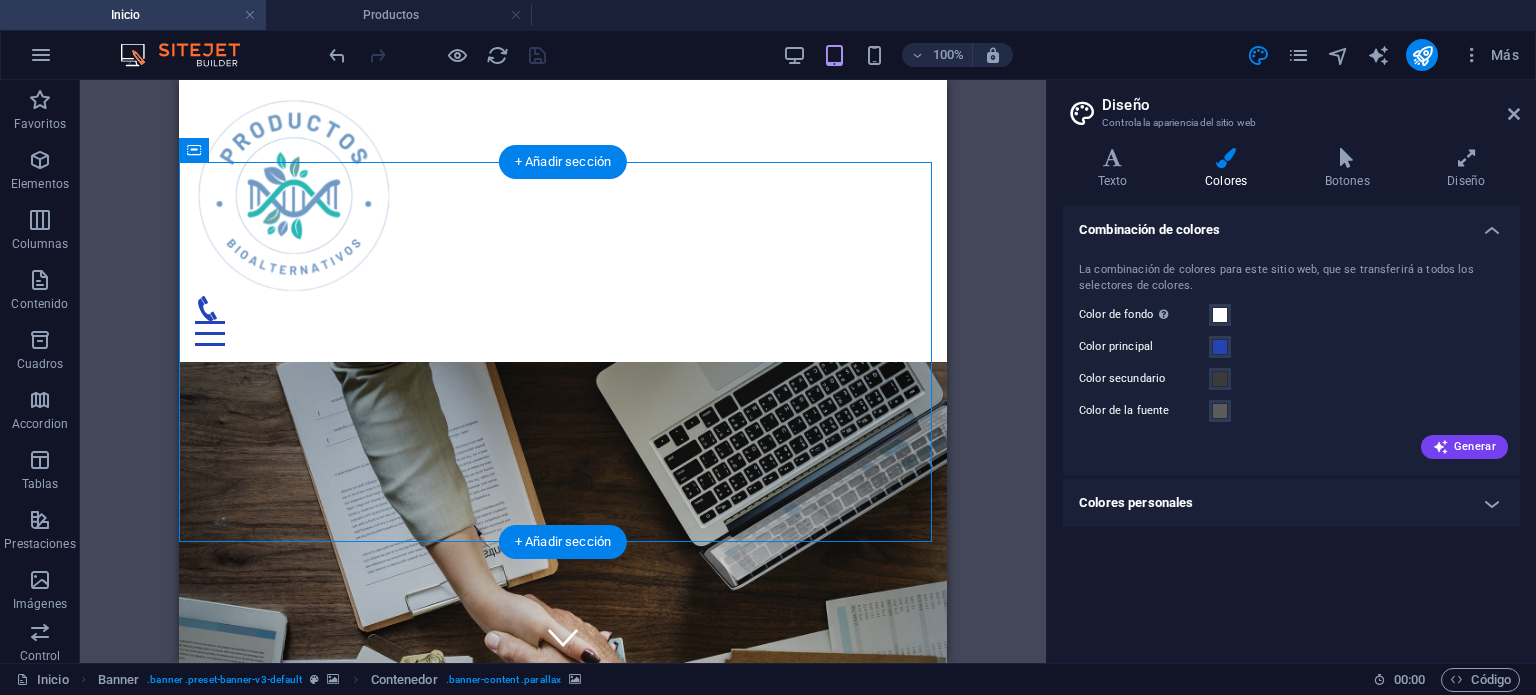click at bounding box center [563, 1033] 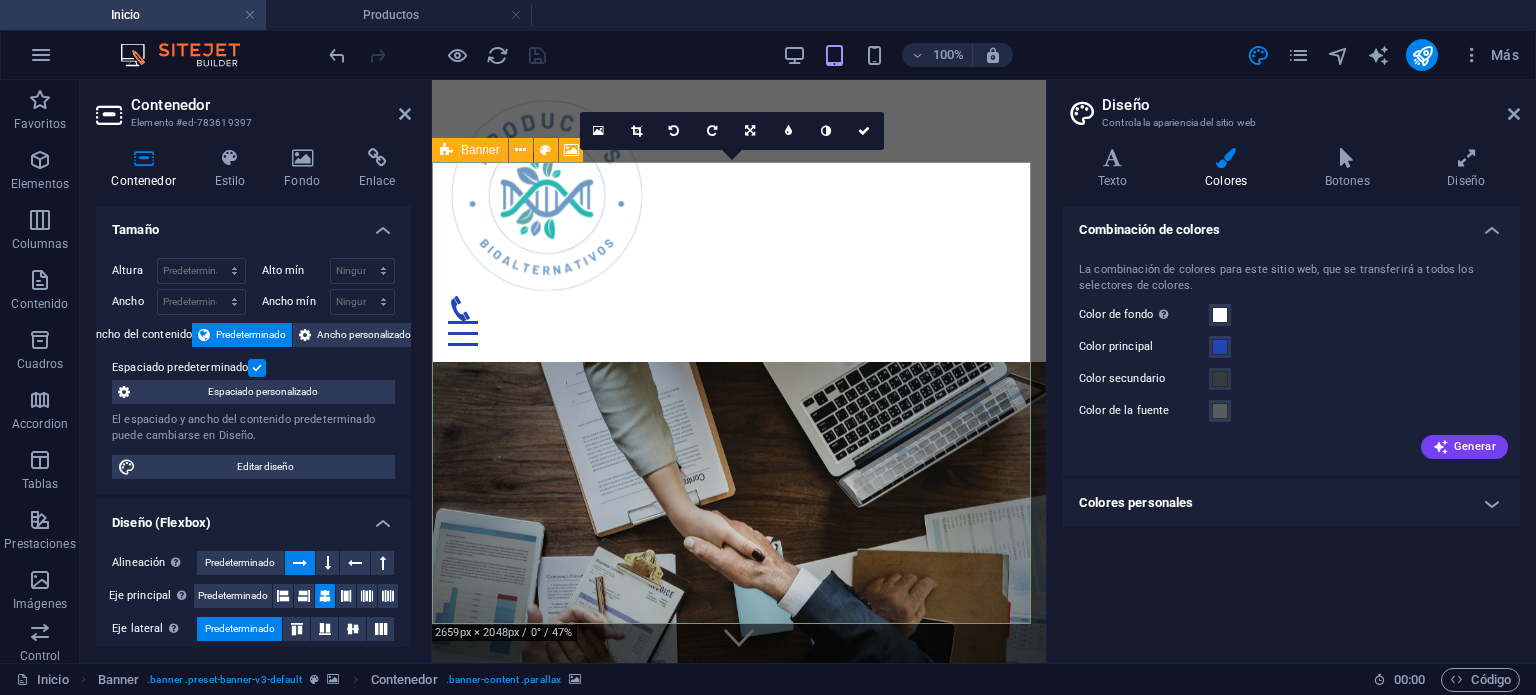 click on "Banner" at bounding box center [480, 150] 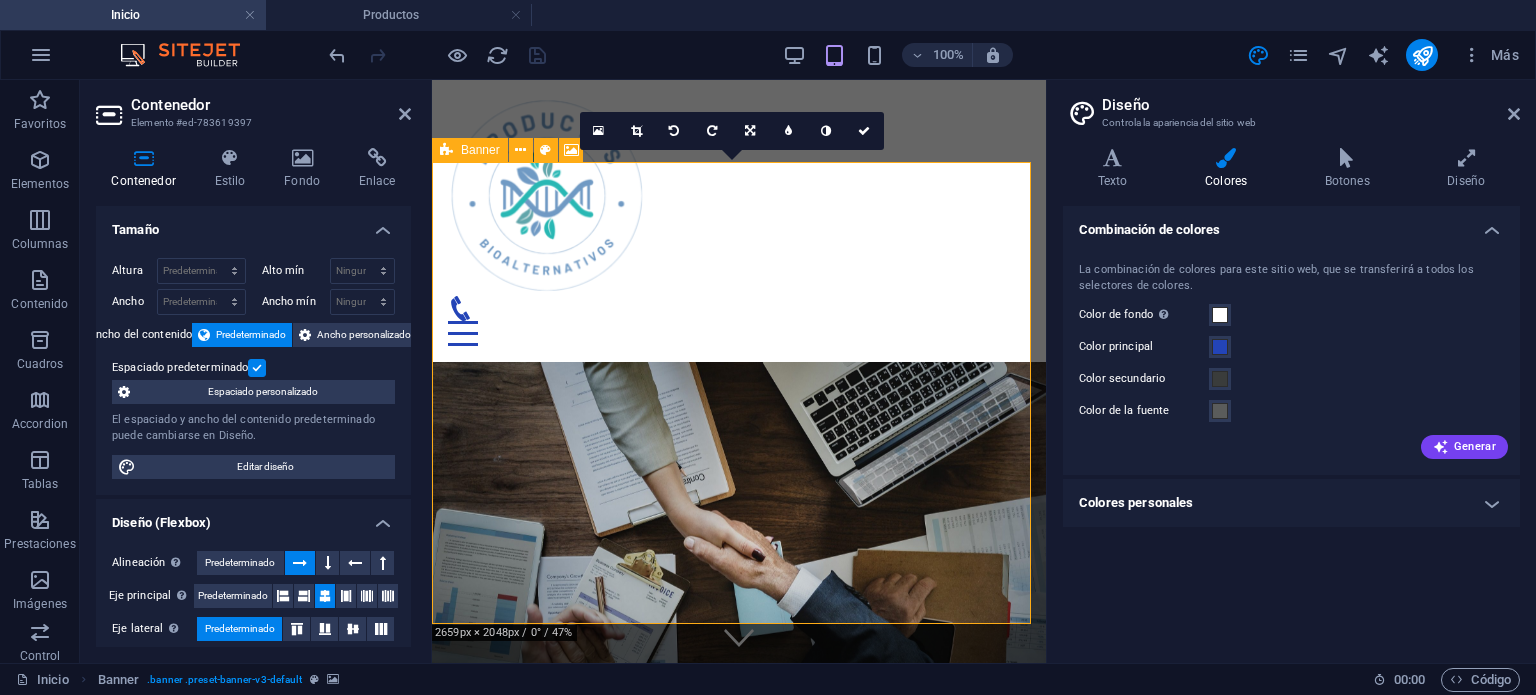 click on "Banner" at bounding box center [480, 150] 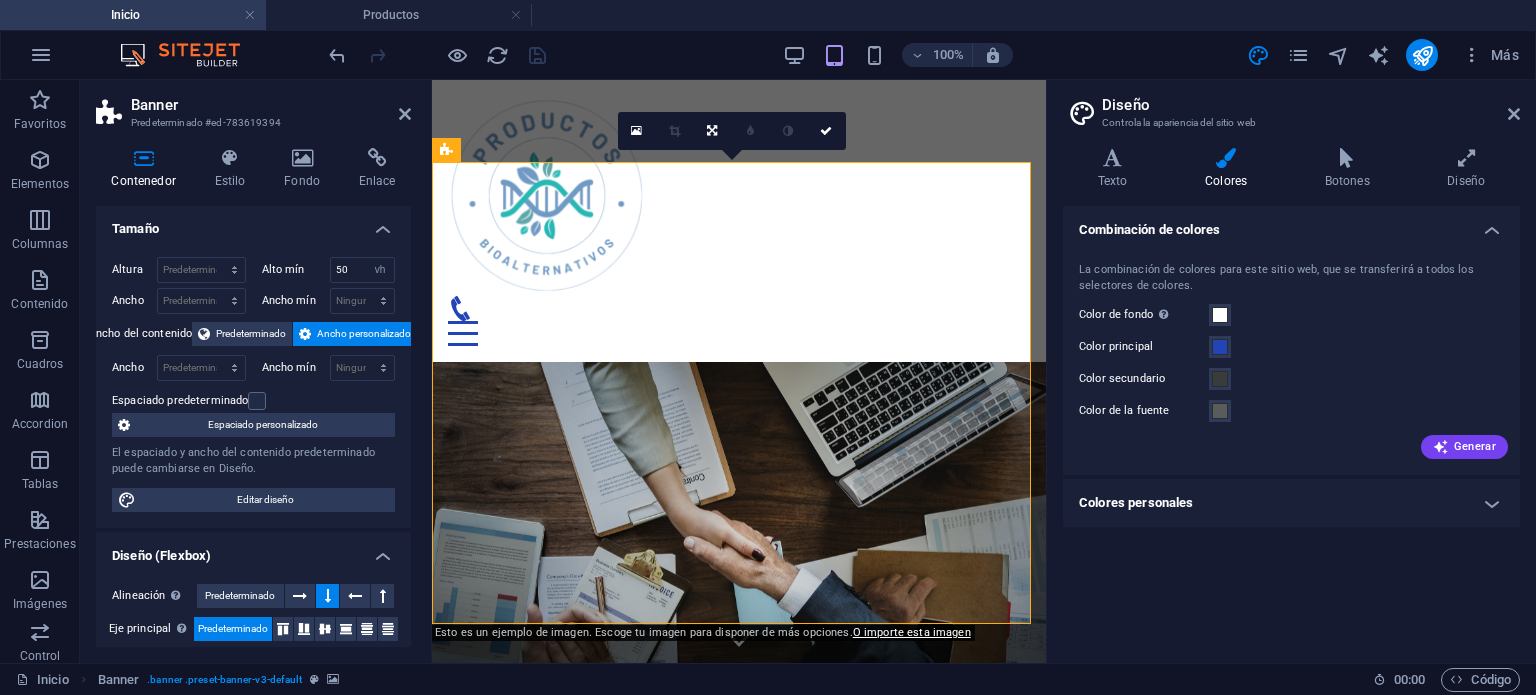 scroll, scrollTop: 0, scrollLeft: 0, axis: both 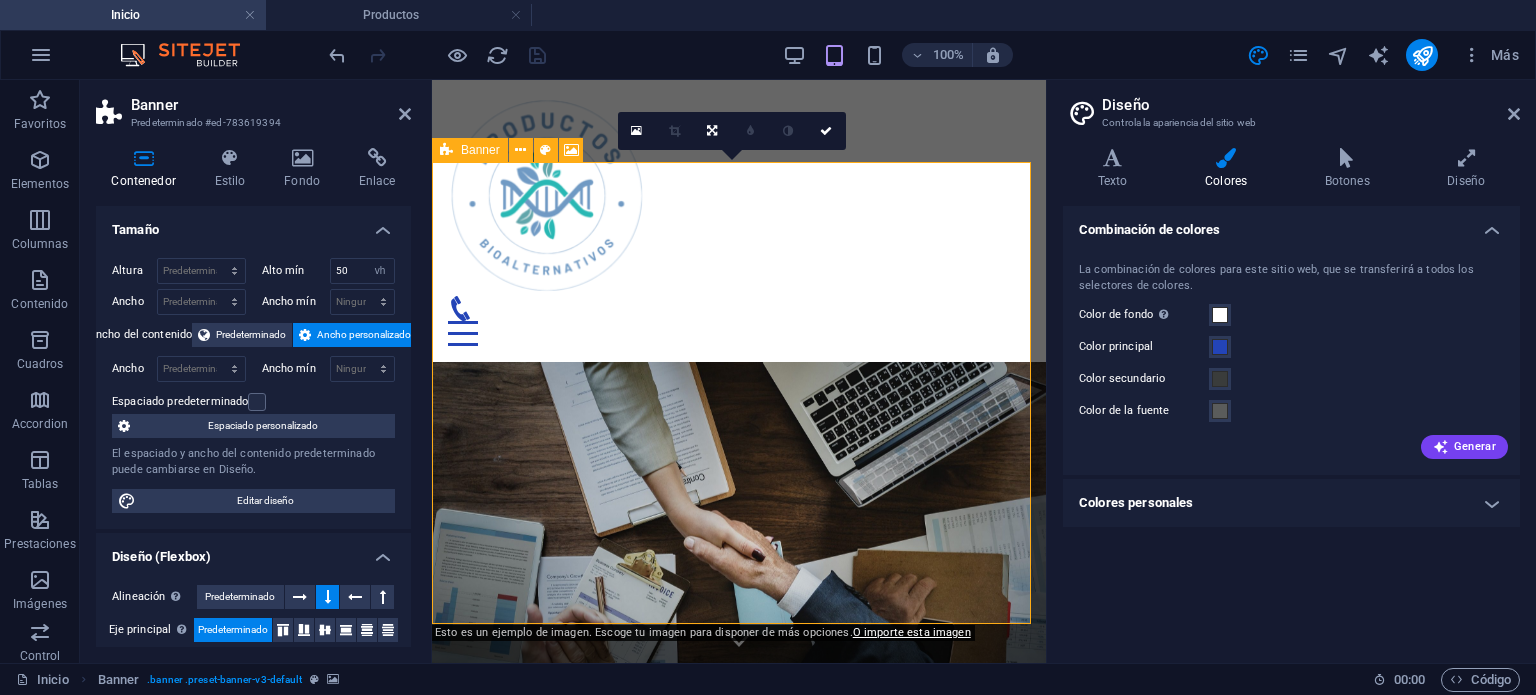 click on "Banner" at bounding box center [470, 150] 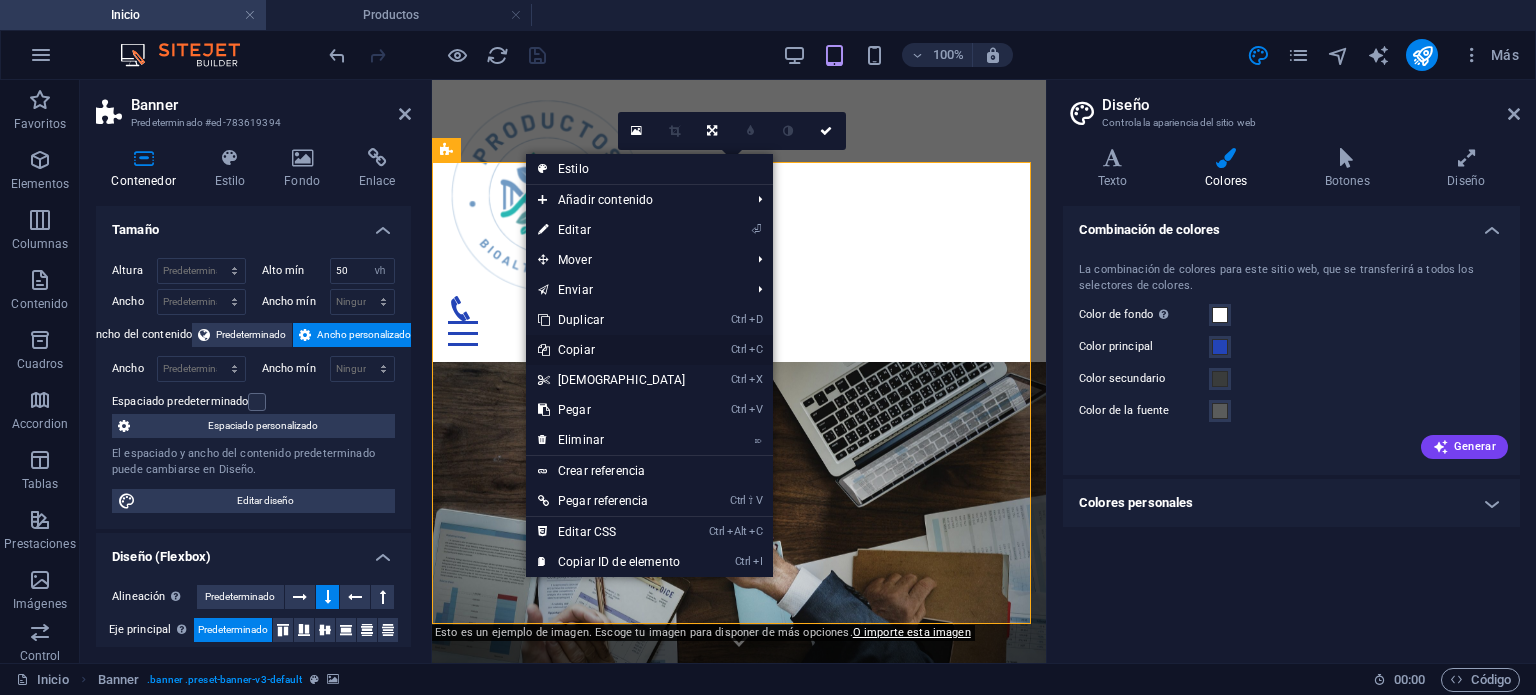 click on "Ctrl C  Copiar" at bounding box center (612, 350) 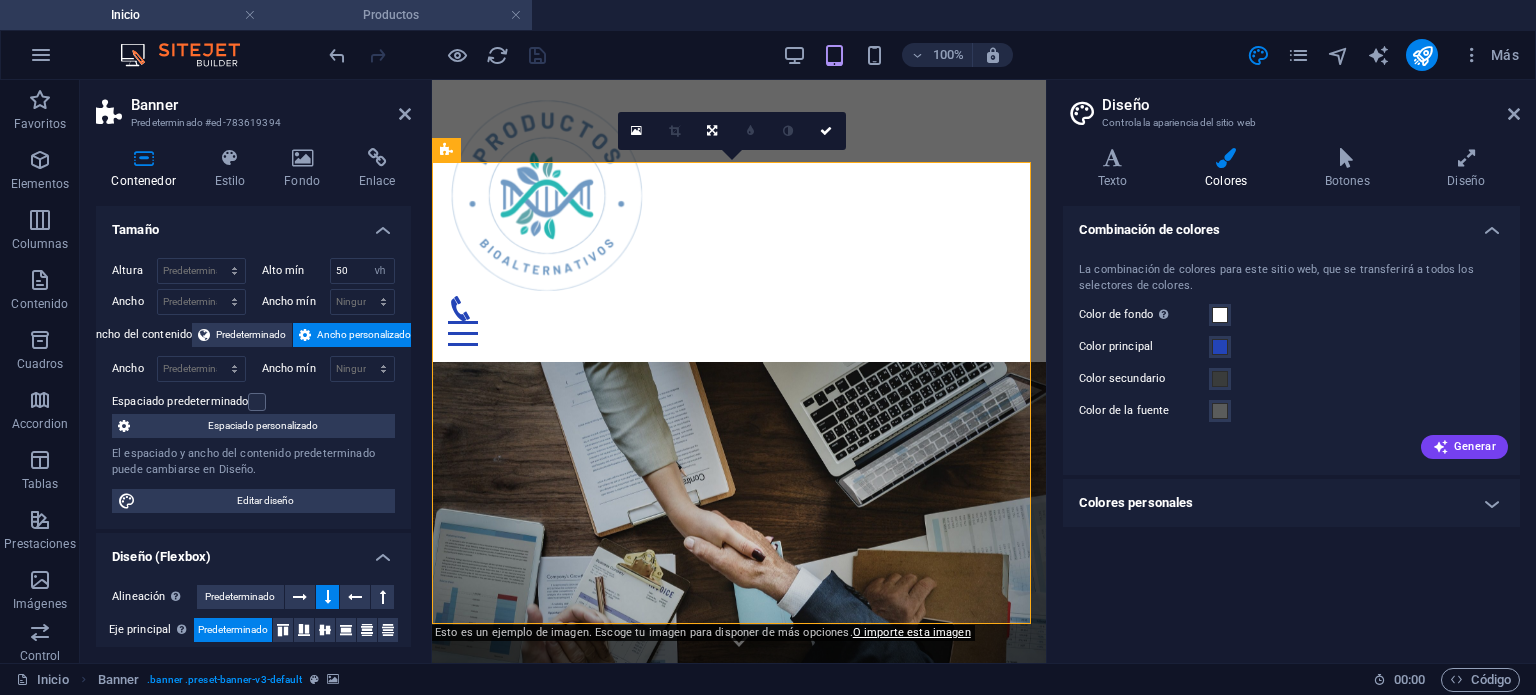 click on "Productos" at bounding box center [399, 15] 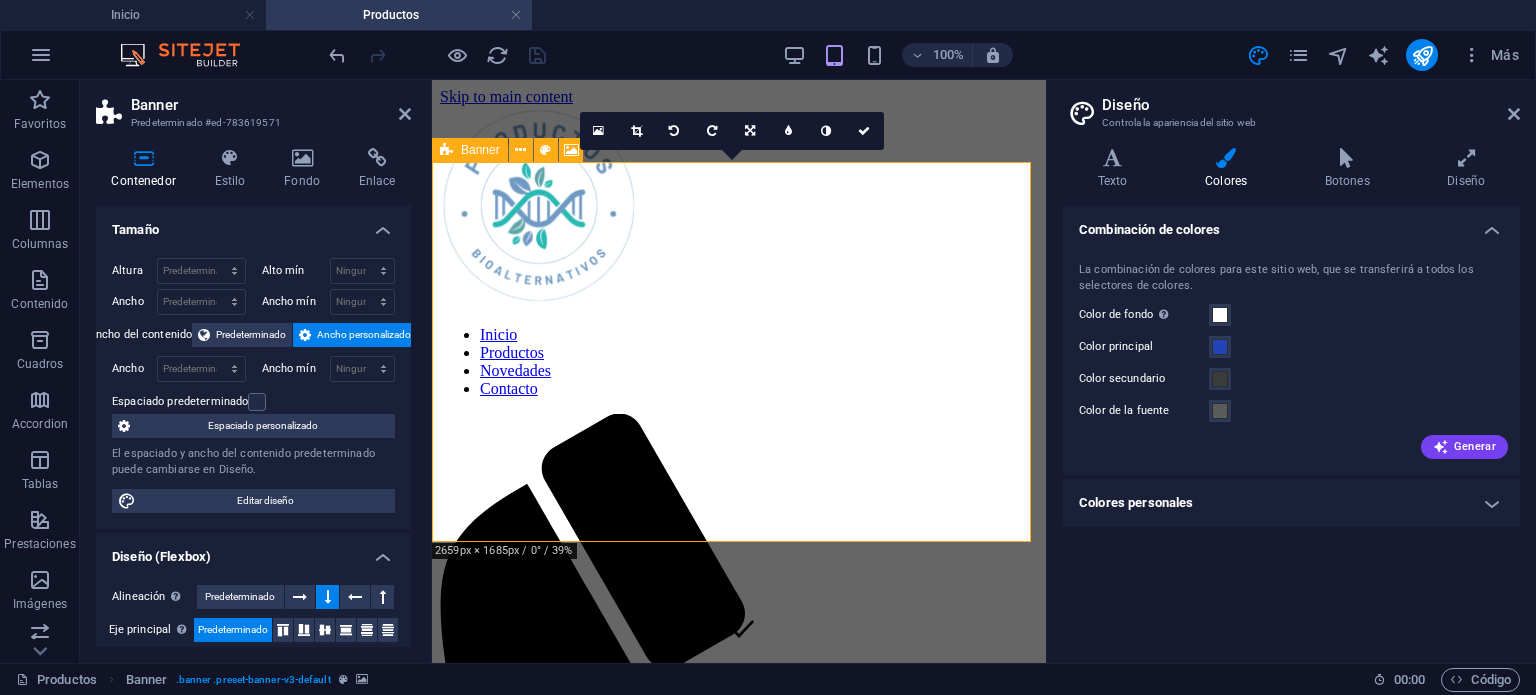 click on "Banner" at bounding box center [470, 150] 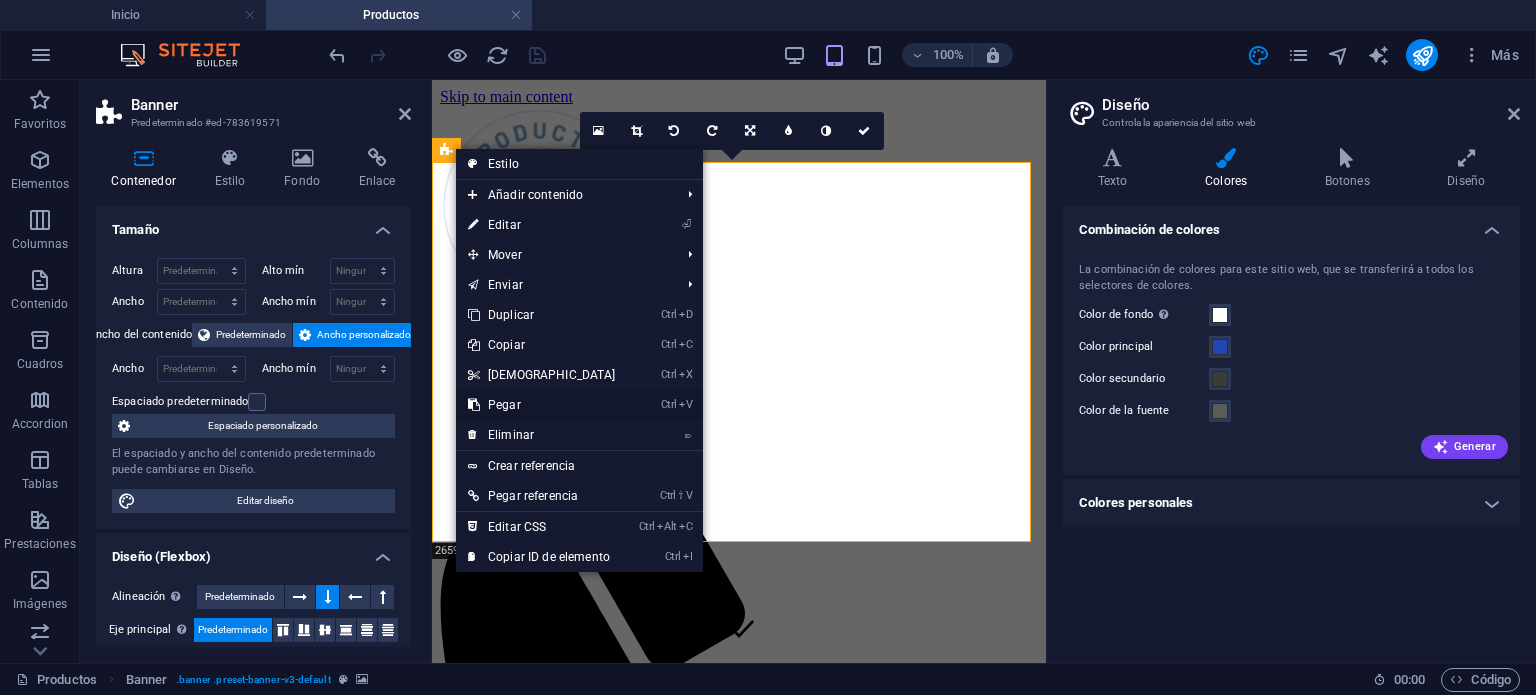 click on "Ctrl V  Pegar" at bounding box center (542, 405) 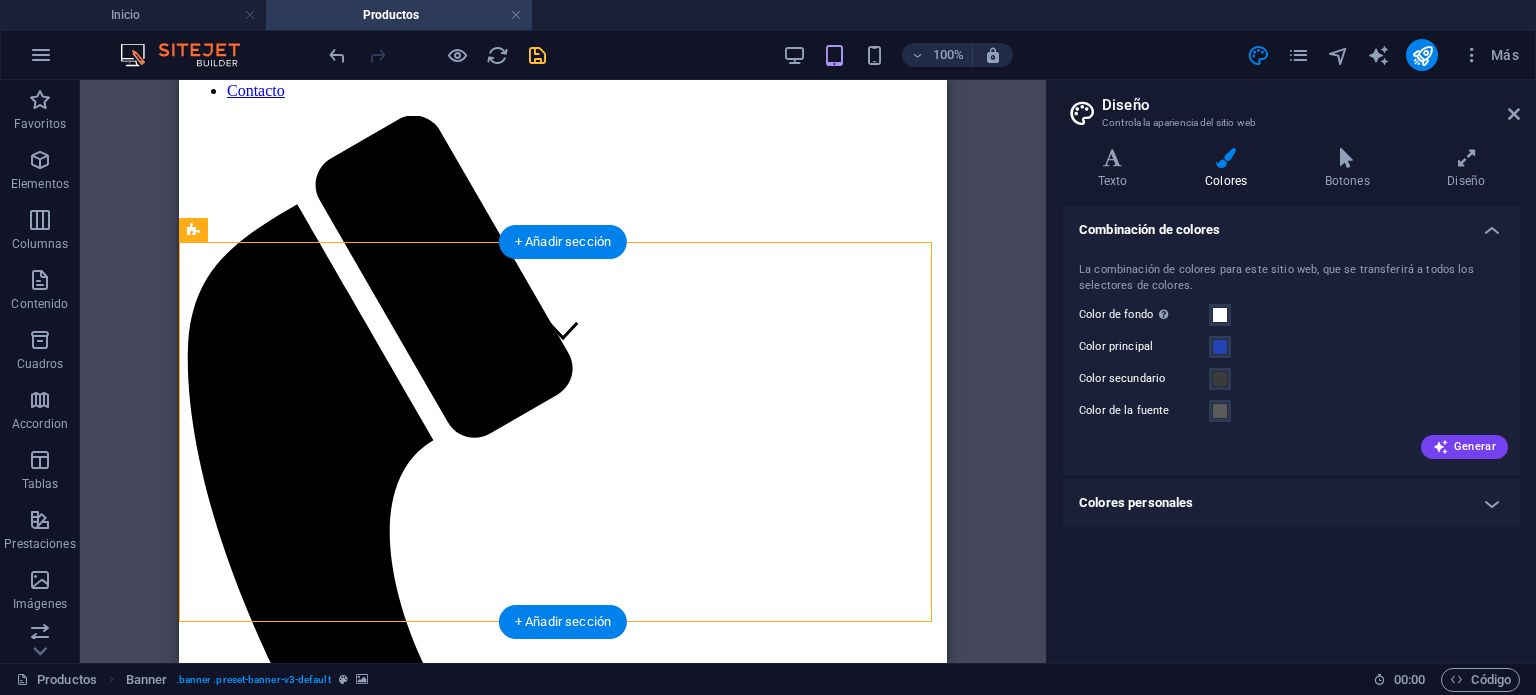scroll, scrollTop: 300, scrollLeft: 0, axis: vertical 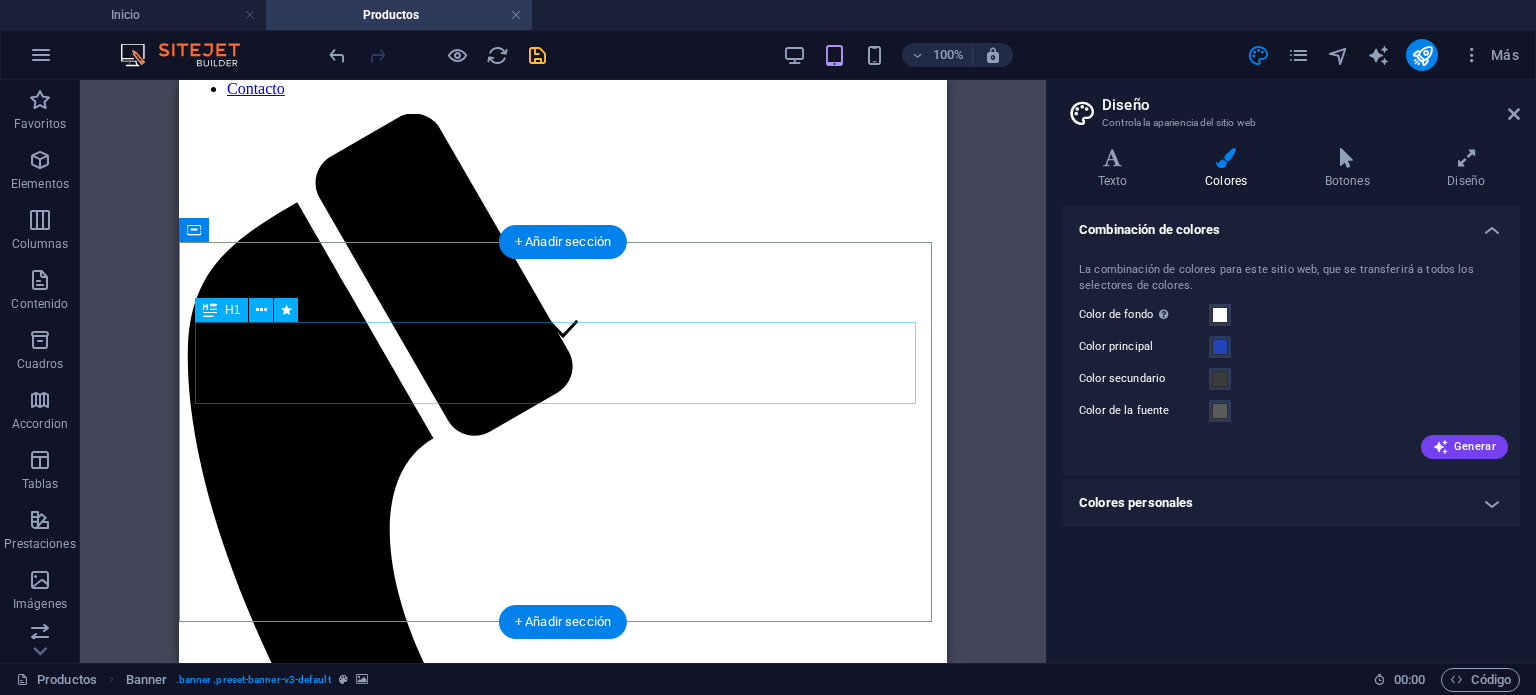click on "Productos BioAlternativos" at bounding box center (563, 2692) 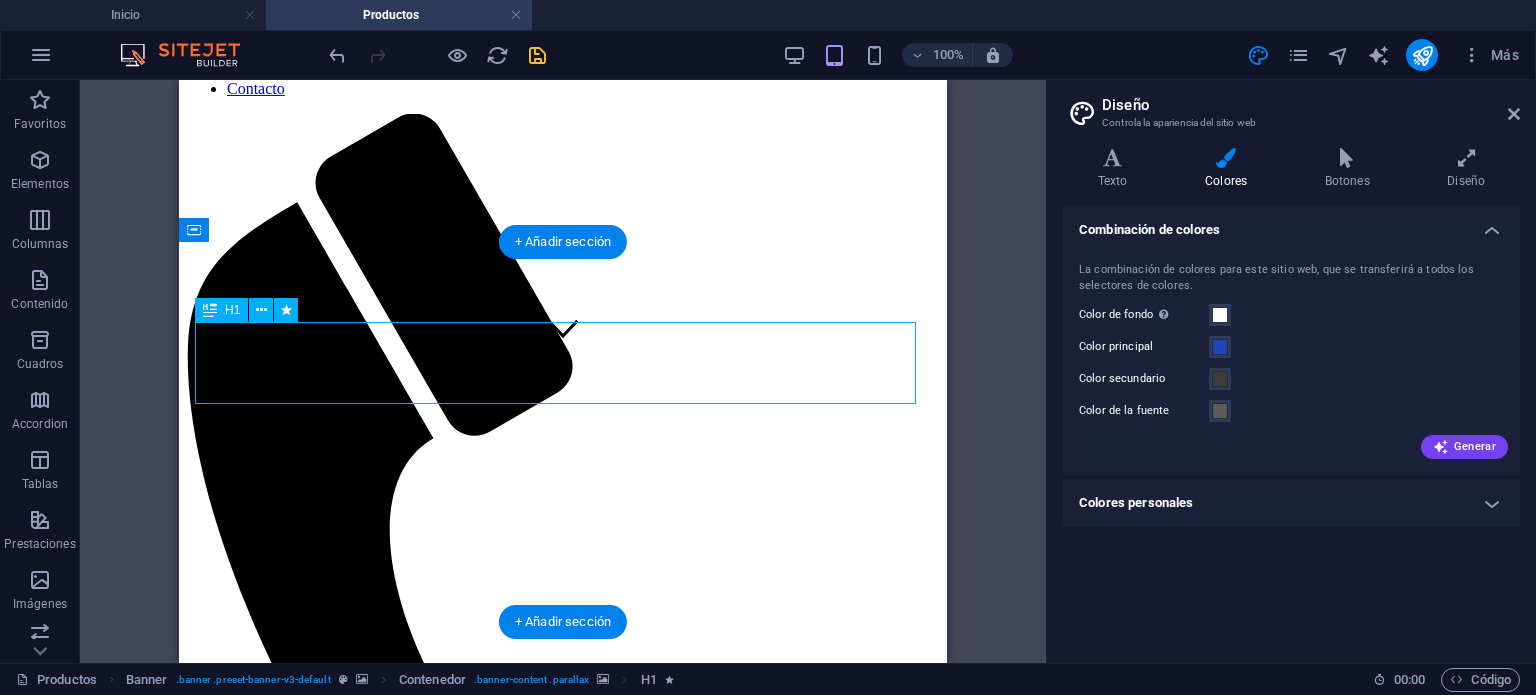click on "Productos BioAlternativos" at bounding box center (563, 2692) 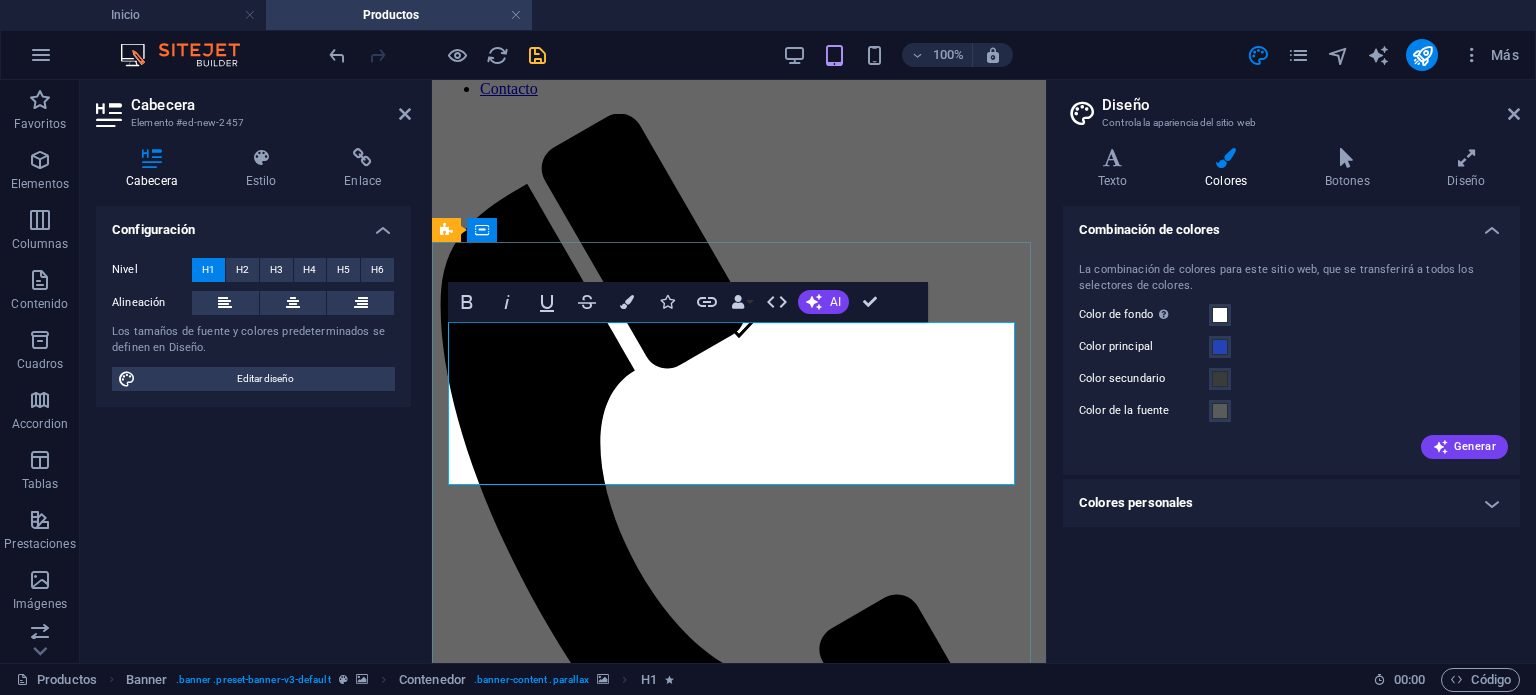 click on "Productos BioAlternativos" at bounding box center [739, 2505] 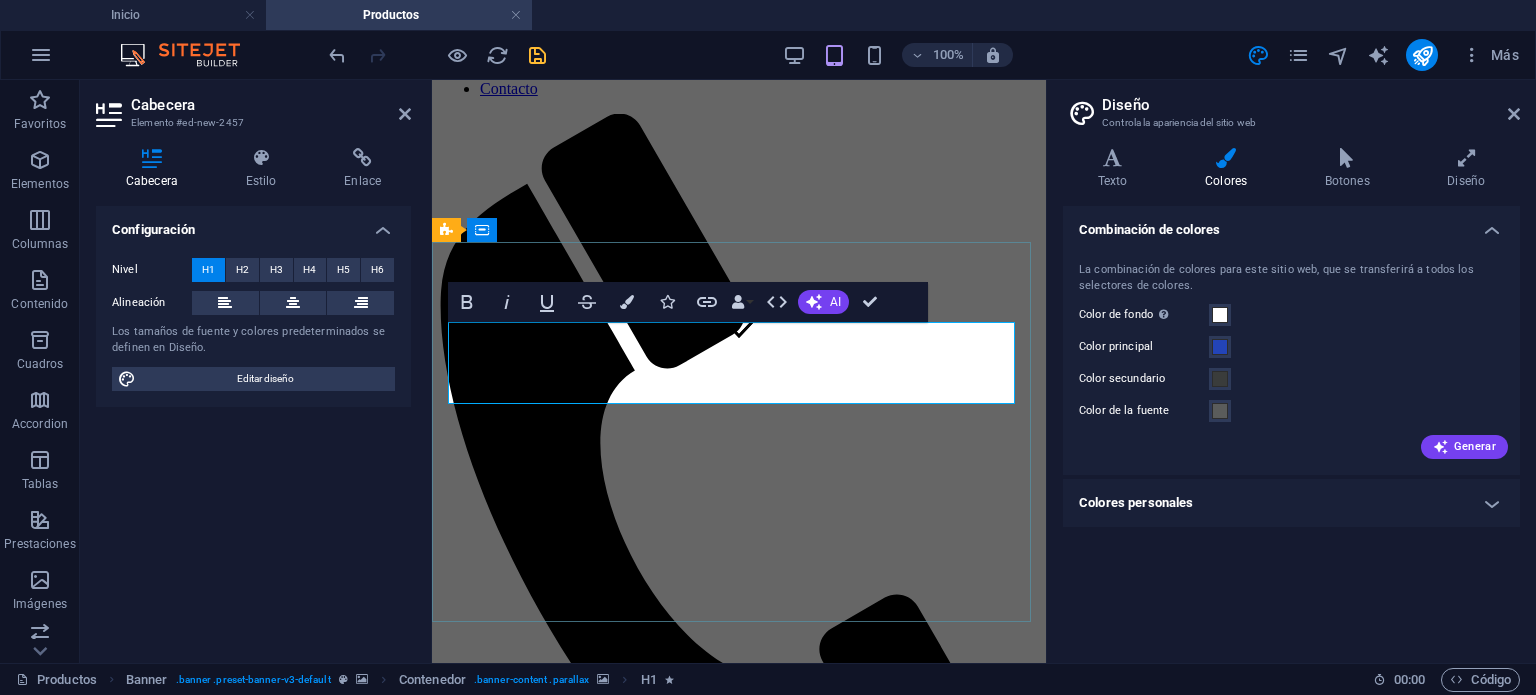 click on "Productos" at bounding box center (739, 2505) 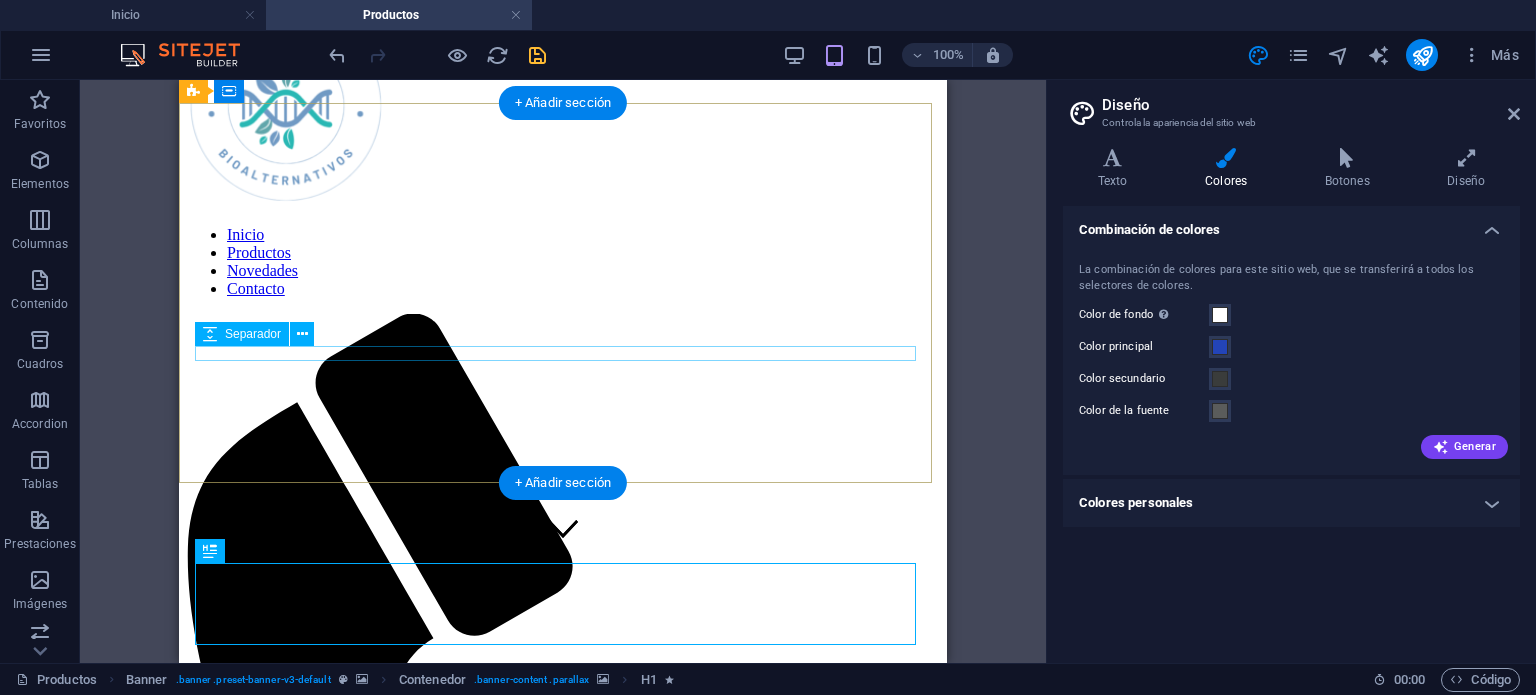 scroll, scrollTop: 0, scrollLeft: 0, axis: both 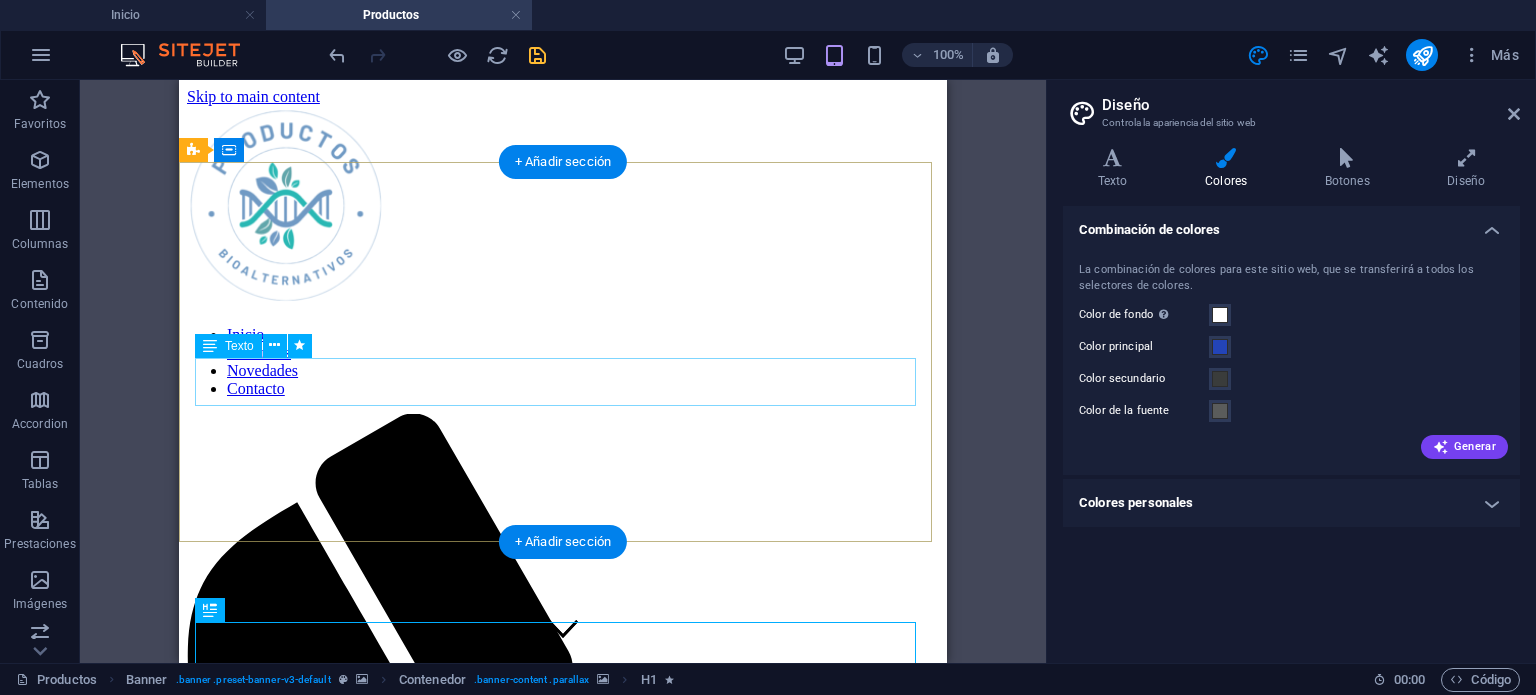 click on "Productos respaldados por la investigación y desarrollados con ingredientes de la más alta calidad." at bounding box center [563, 2008] 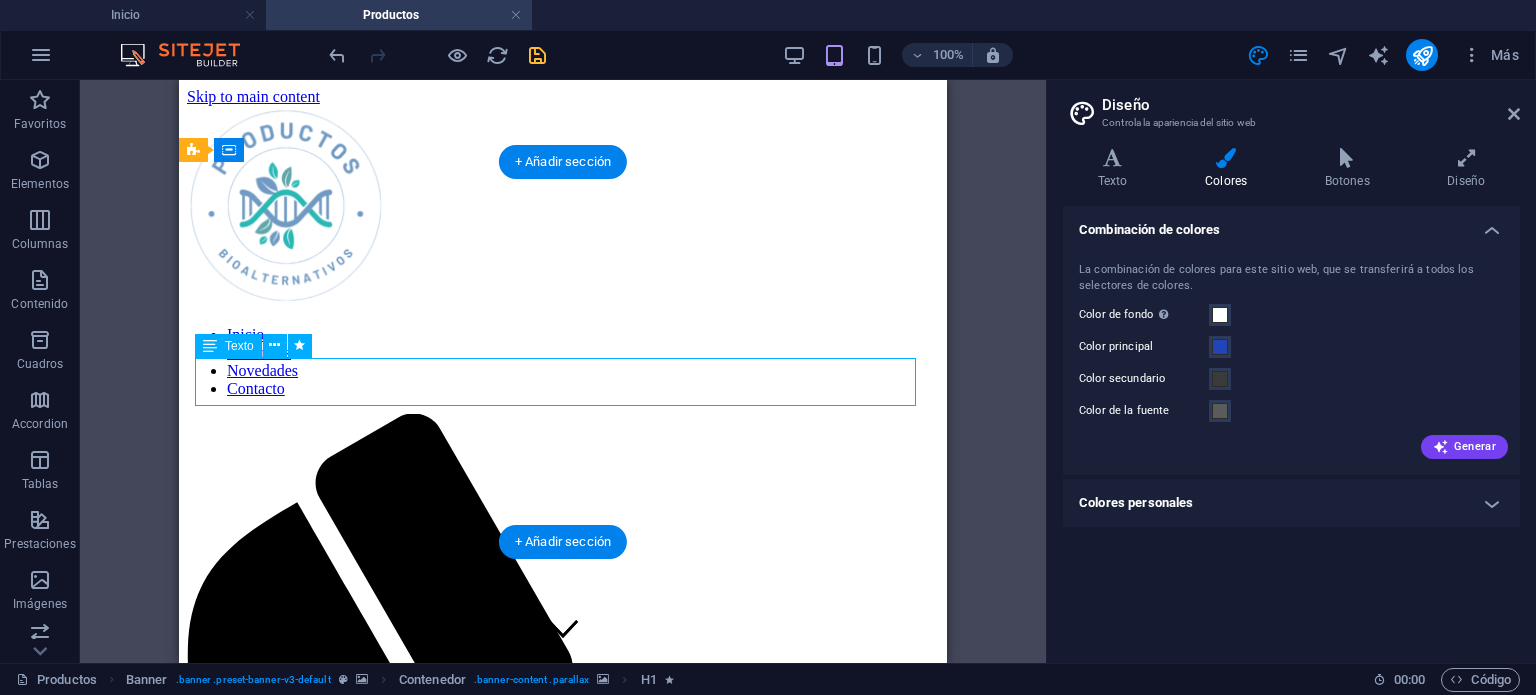 click on "Productos respaldados por la investigación y desarrollados con ingredientes de la más alta calidad." at bounding box center (563, 2008) 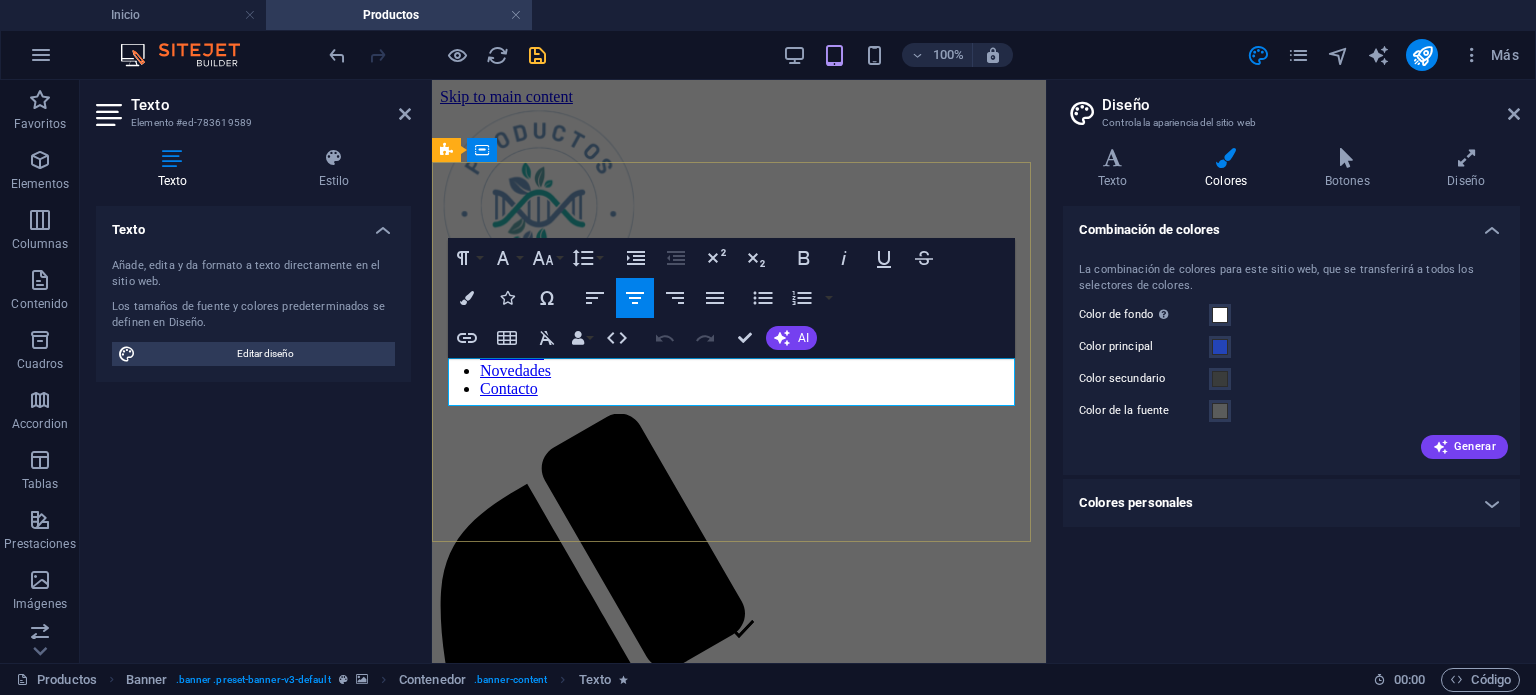 drag, startPoint x: 888, startPoint y: 389, endPoint x: 460, endPoint y: 357, distance: 429.19458 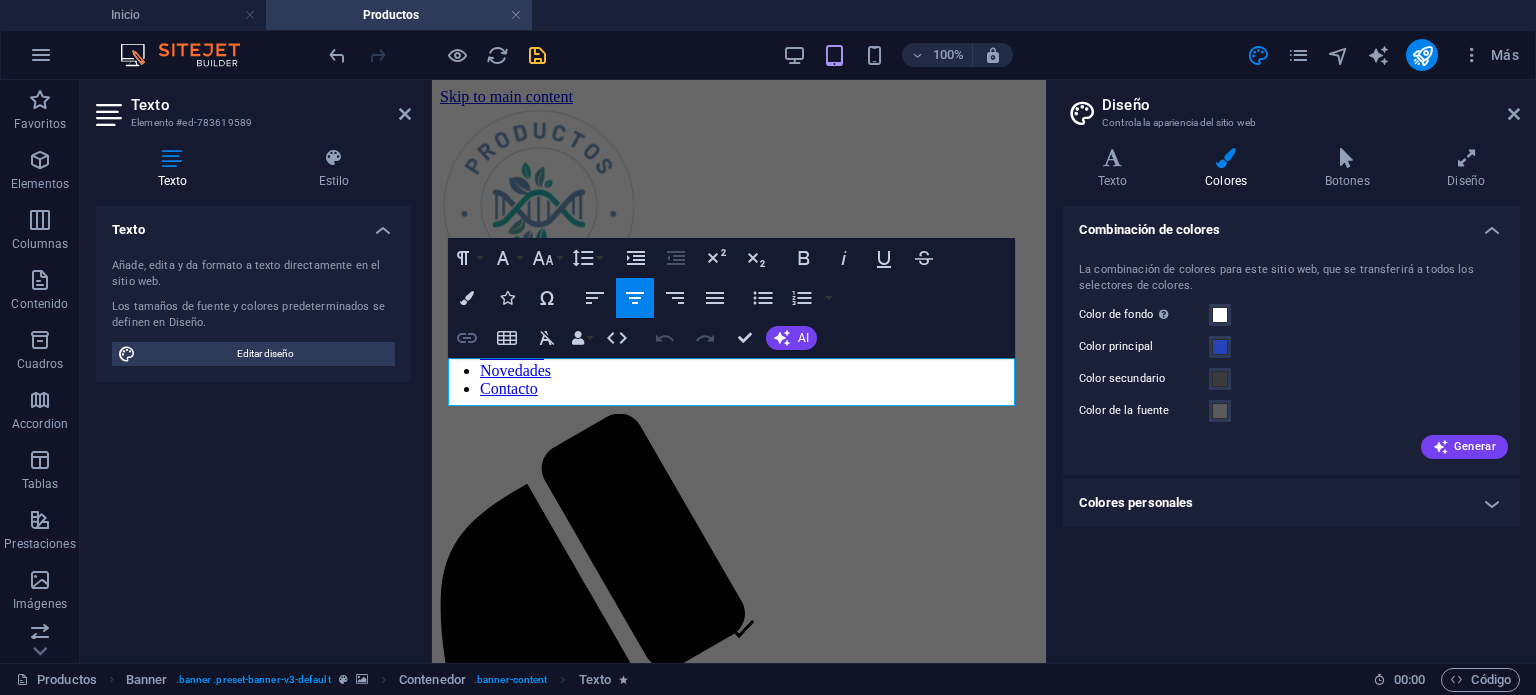 copy on "Productos respaldados por la investigación y desarrollados con ingredientes de la más alta calidad." 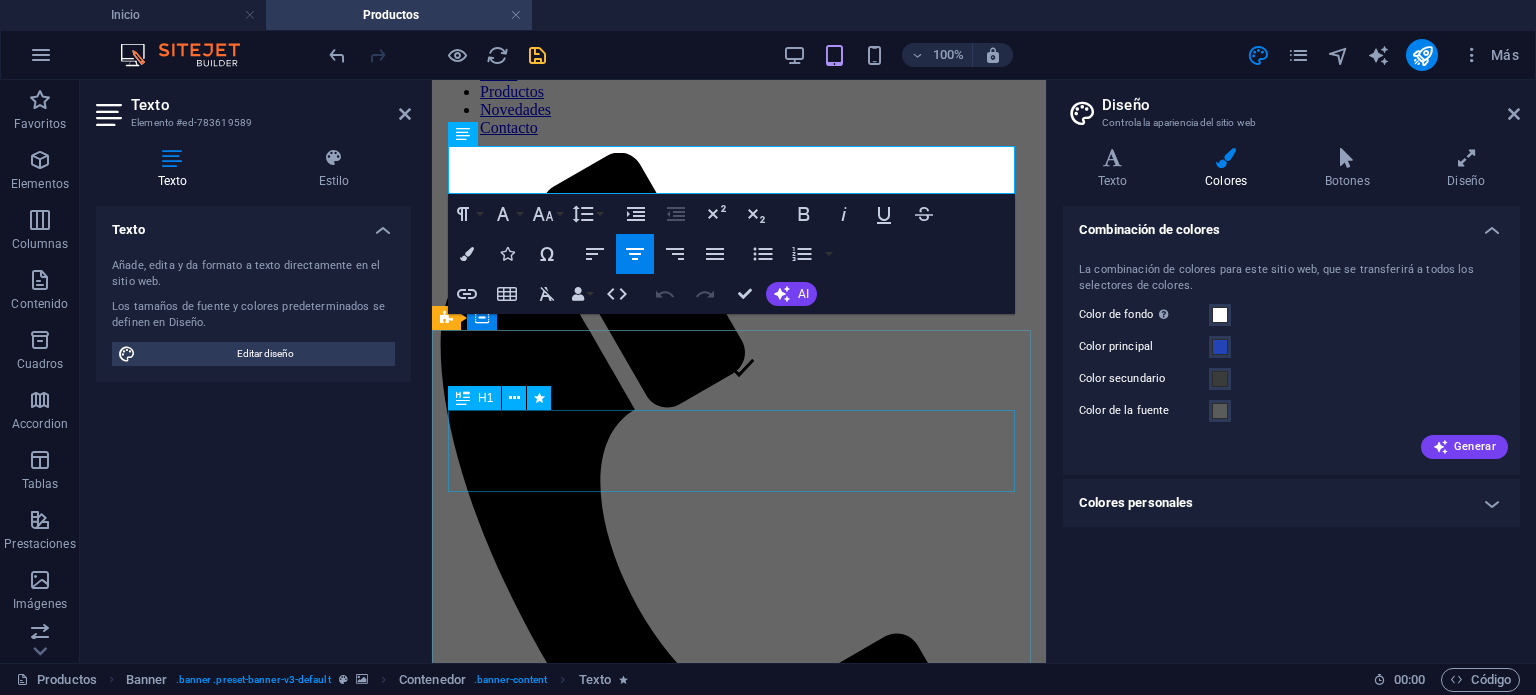 scroll, scrollTop: 300, scrollLeft: 0, axis: vertical 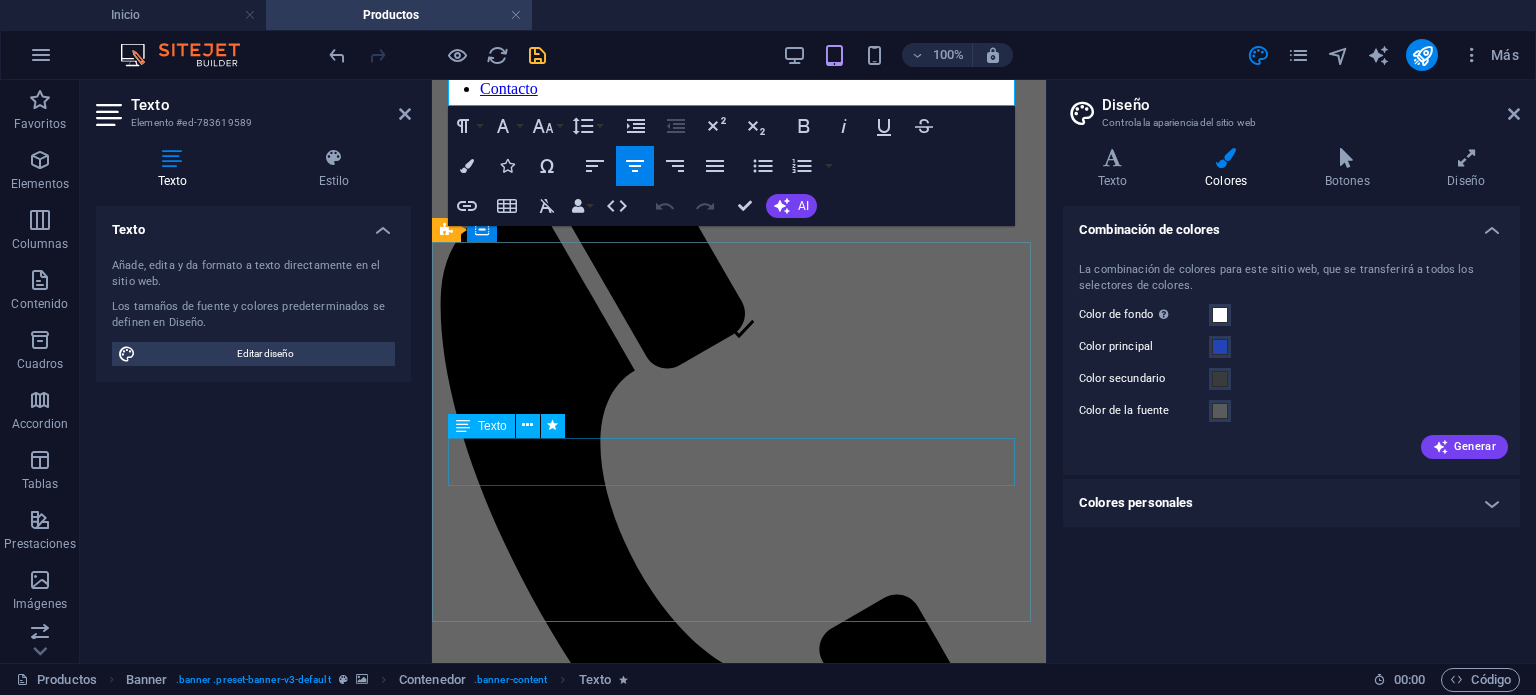 click on "Descubre la línea de productos BioAlternativos, diseñados para ofrecer soluciones naturales y efectivas en tu consulta" at bounding box center (739, 2526) 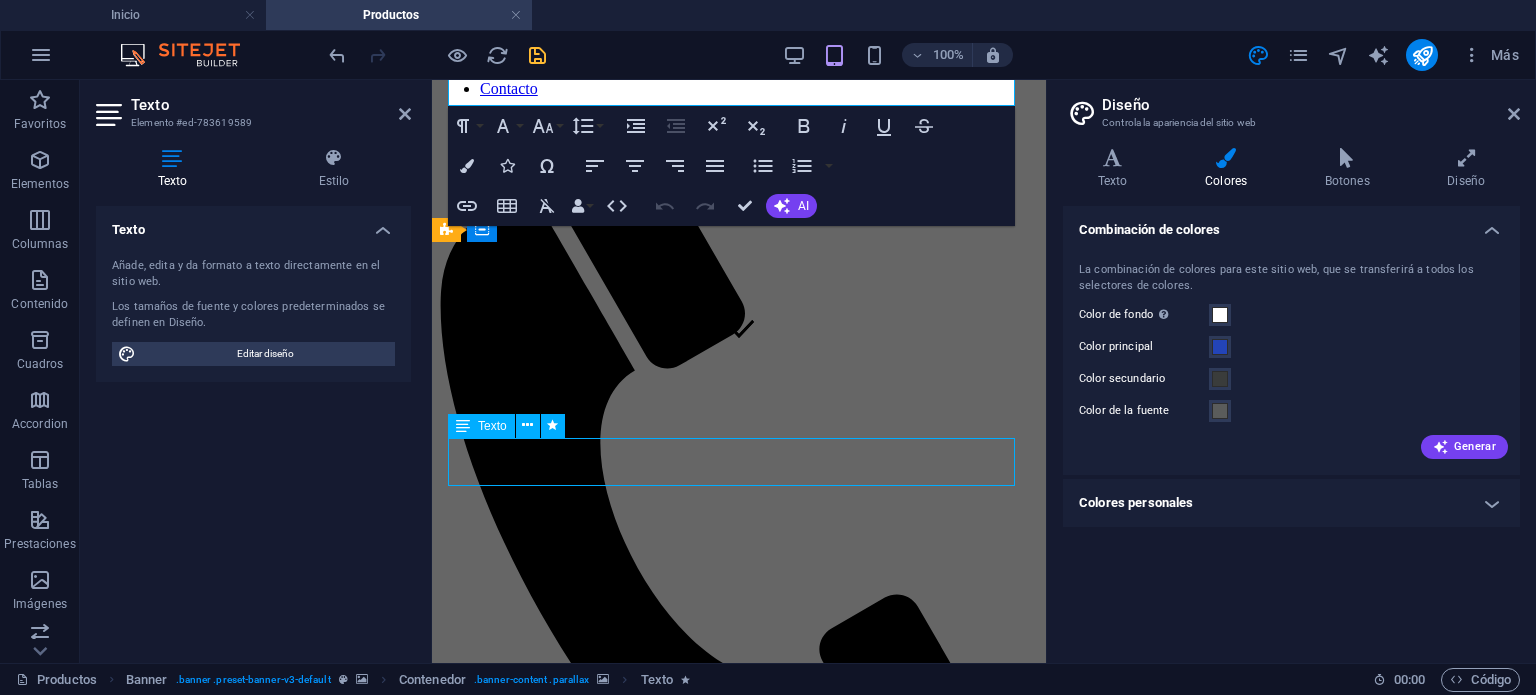 click on "Descubre la línea de productos BioAlternativos, diseñados para ofrecer soluciones naturales y efectivas en tu consulta" at bounding box center (739, 2526) 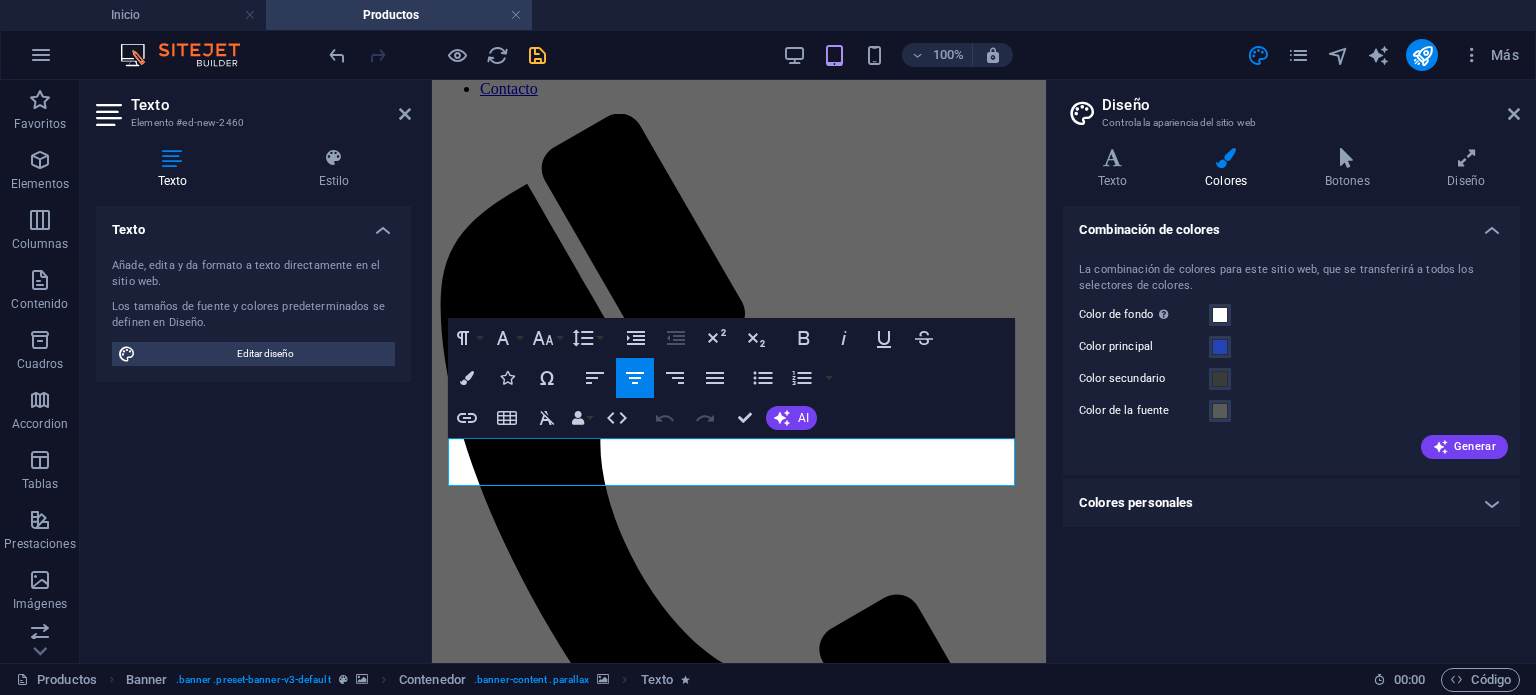 drag, startPoint x: 960, startPoint y: 479, endPoint x: 860, endPoint y: 532, distance: 113.17685 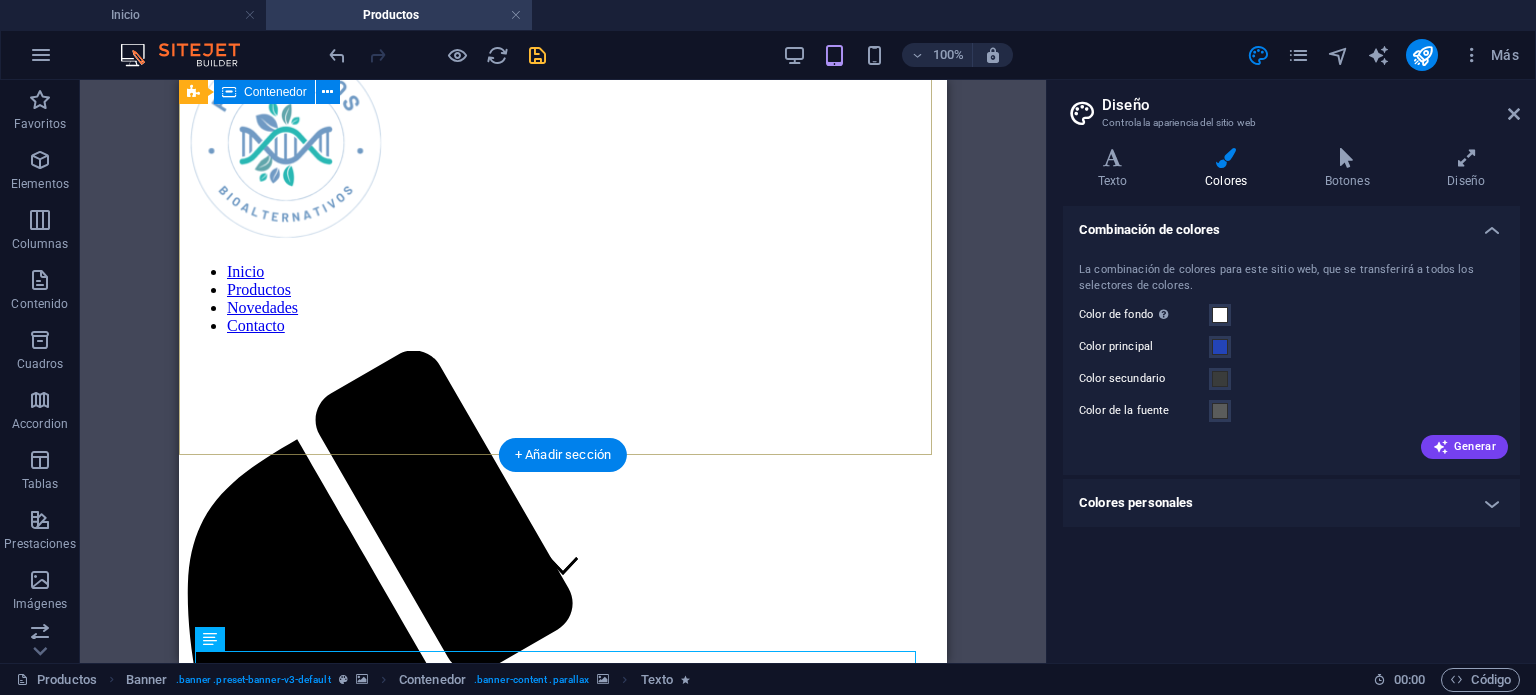 scroll, scrollTop: 0, scrollLeft: 0, axis: both 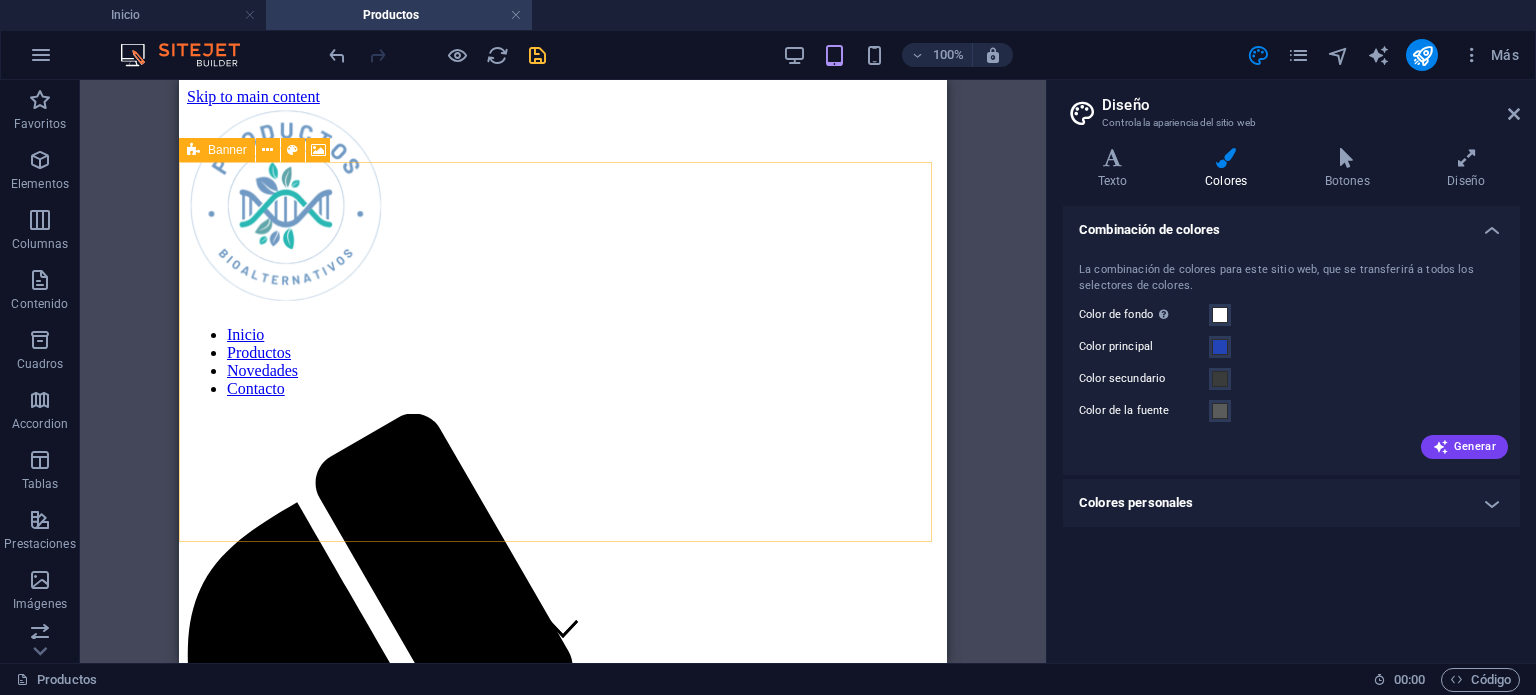 click at bounding box center [193, 150] 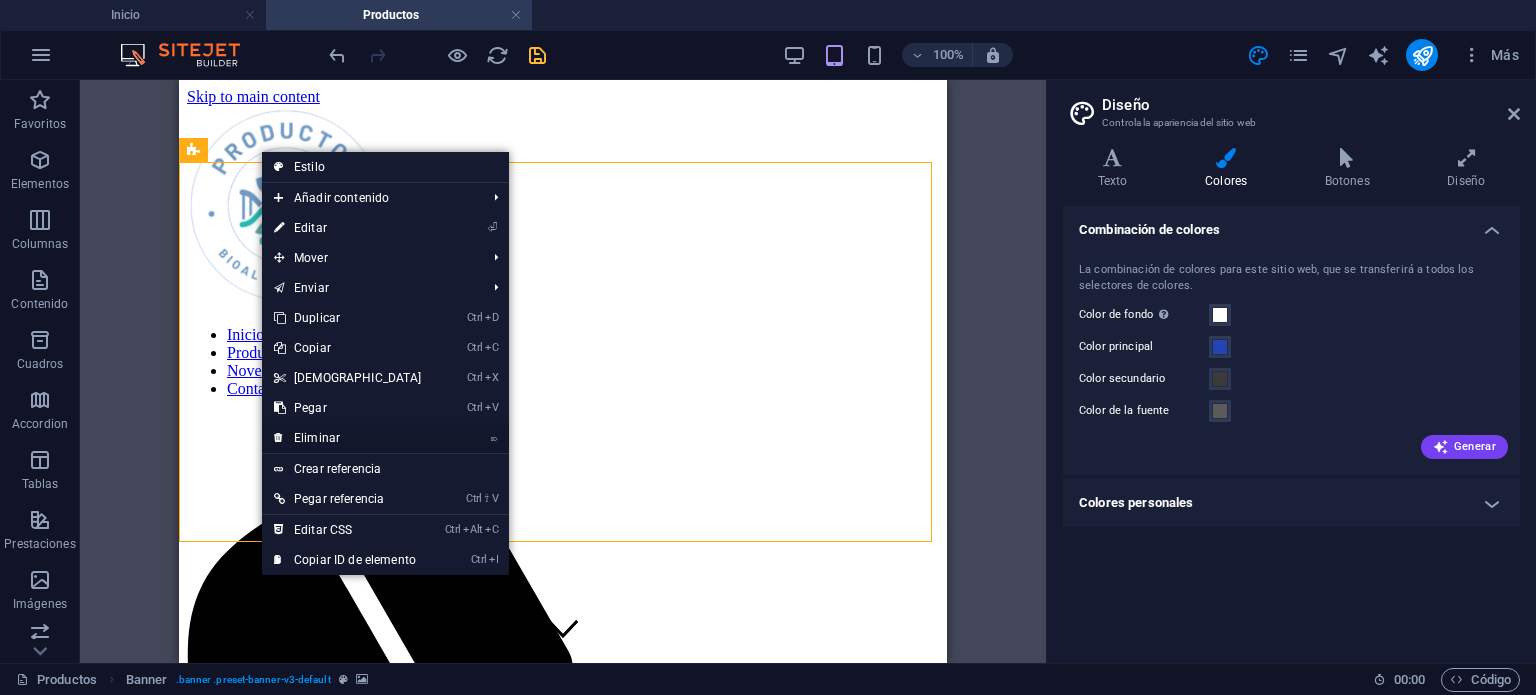 click on "⌦  Eliminar" at bounding box center [348, 438] 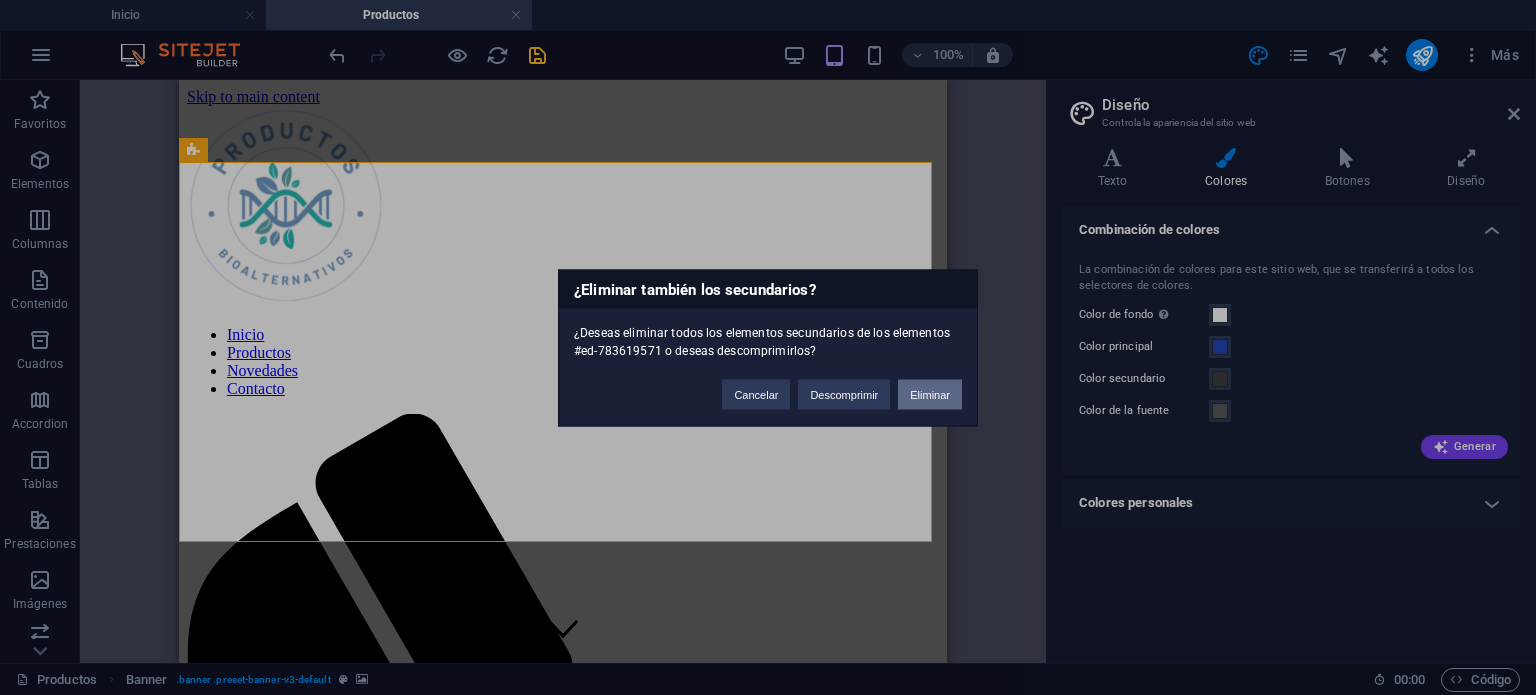 click on "Eliminar" at bounding box center [930, 394] 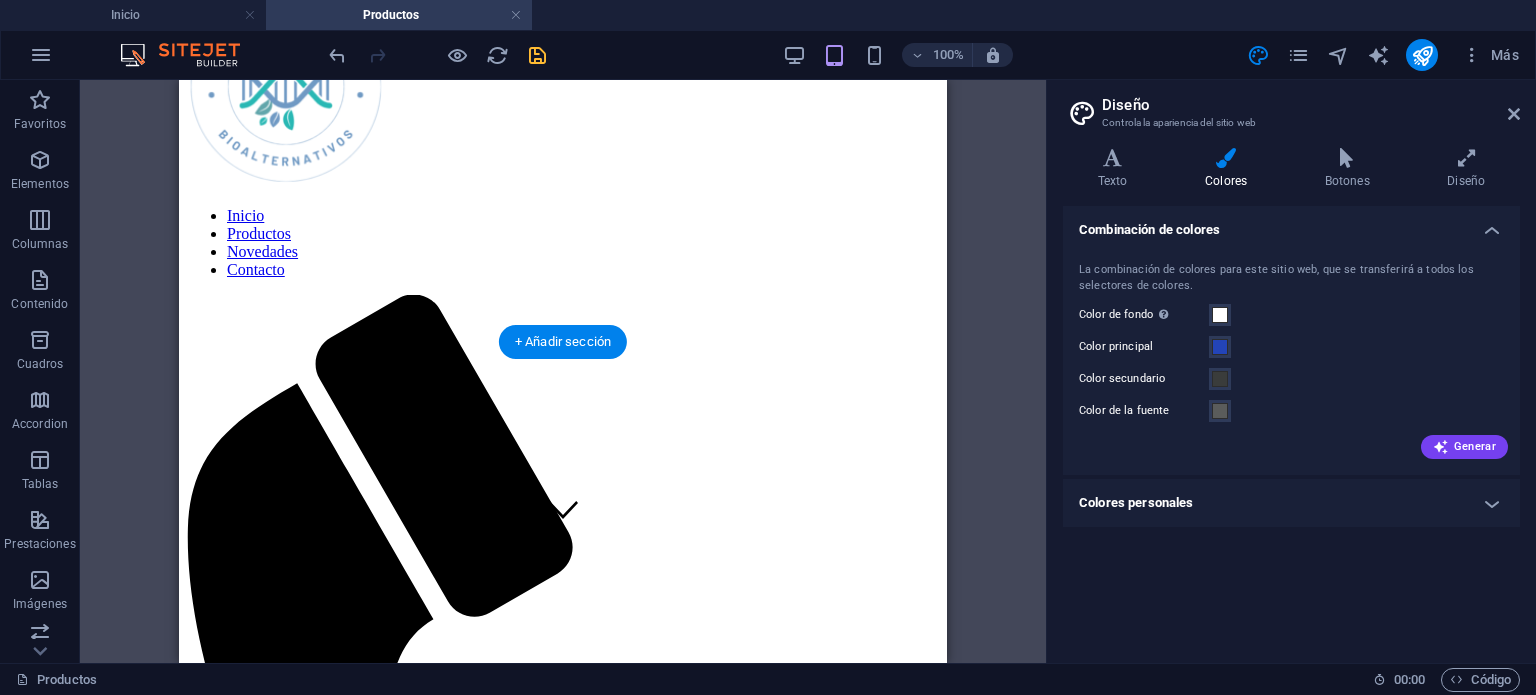 scroll, scrollTop: 0, scrollLeft: 0, axis: both 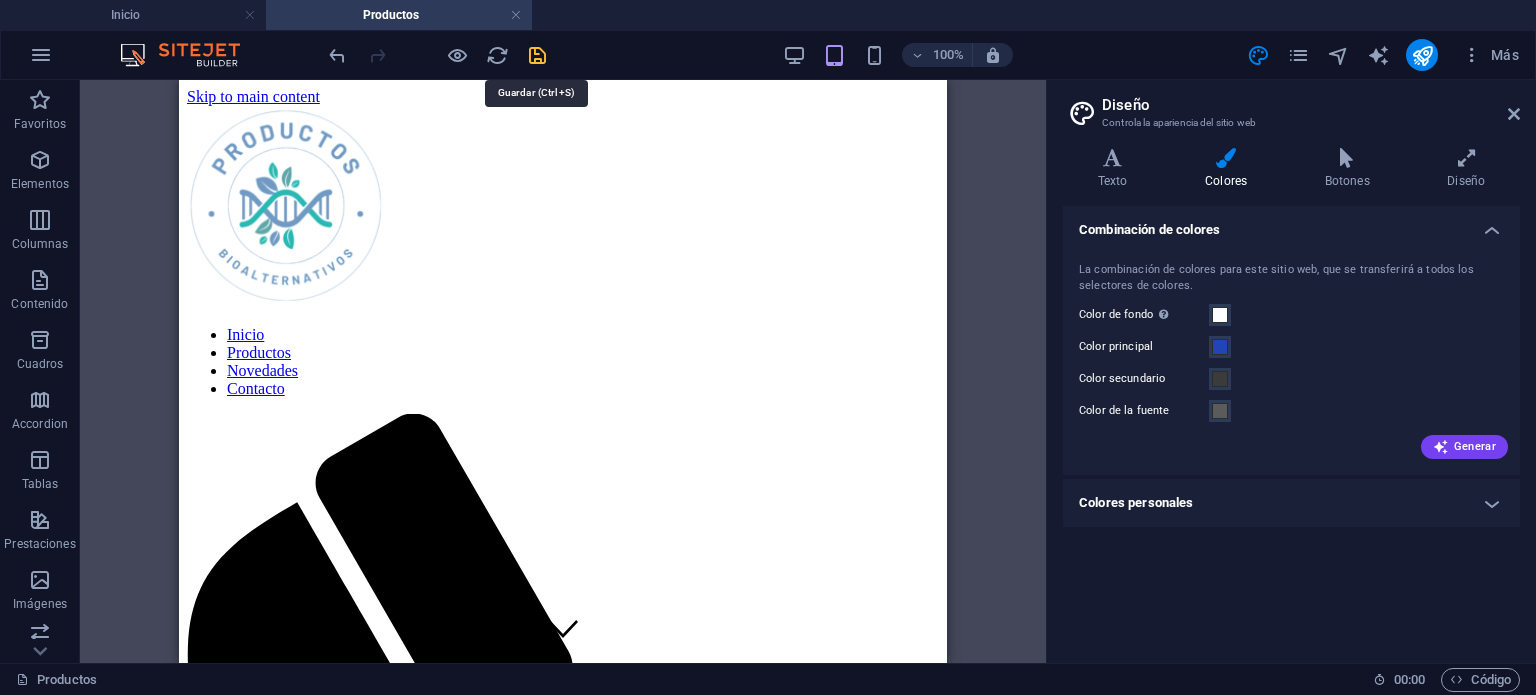 click at bounding box center (537, 55) 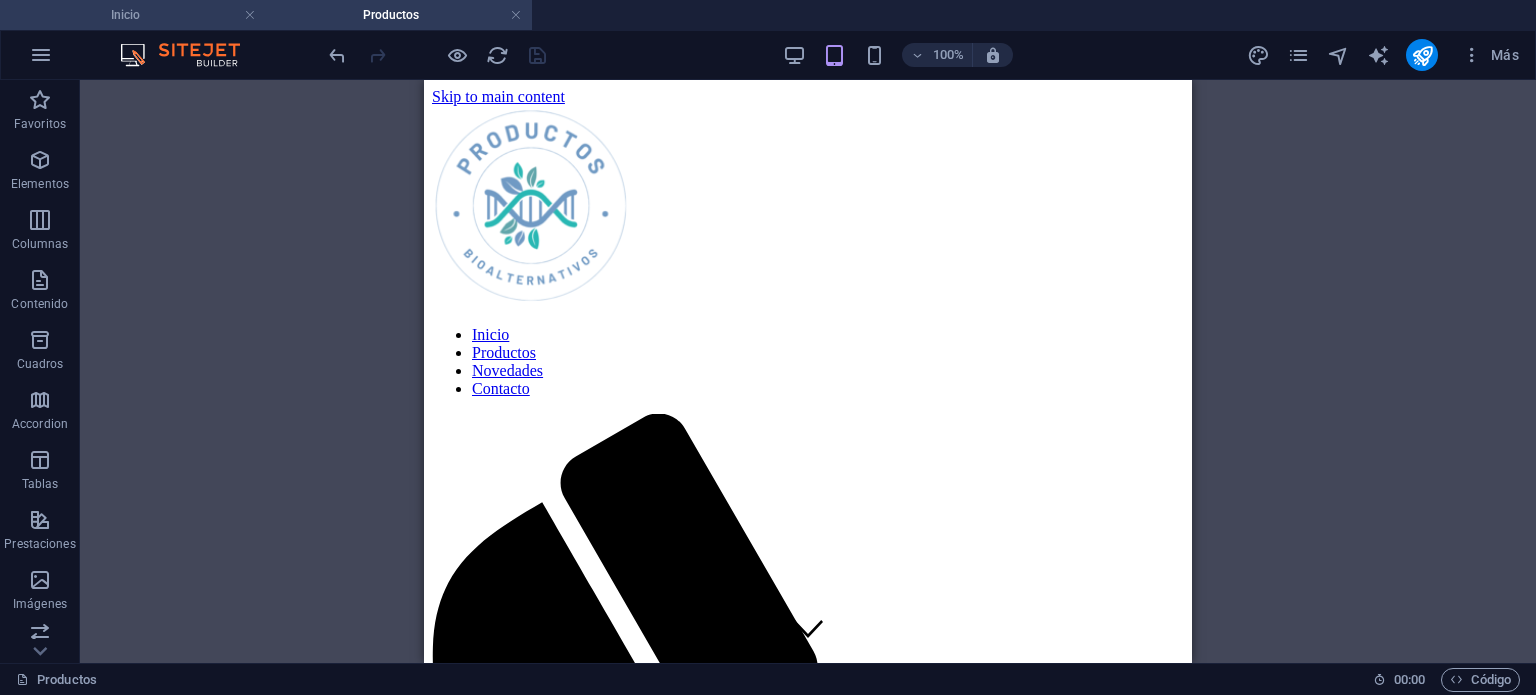 click on "Inicio" at bounding box center [133, 15] 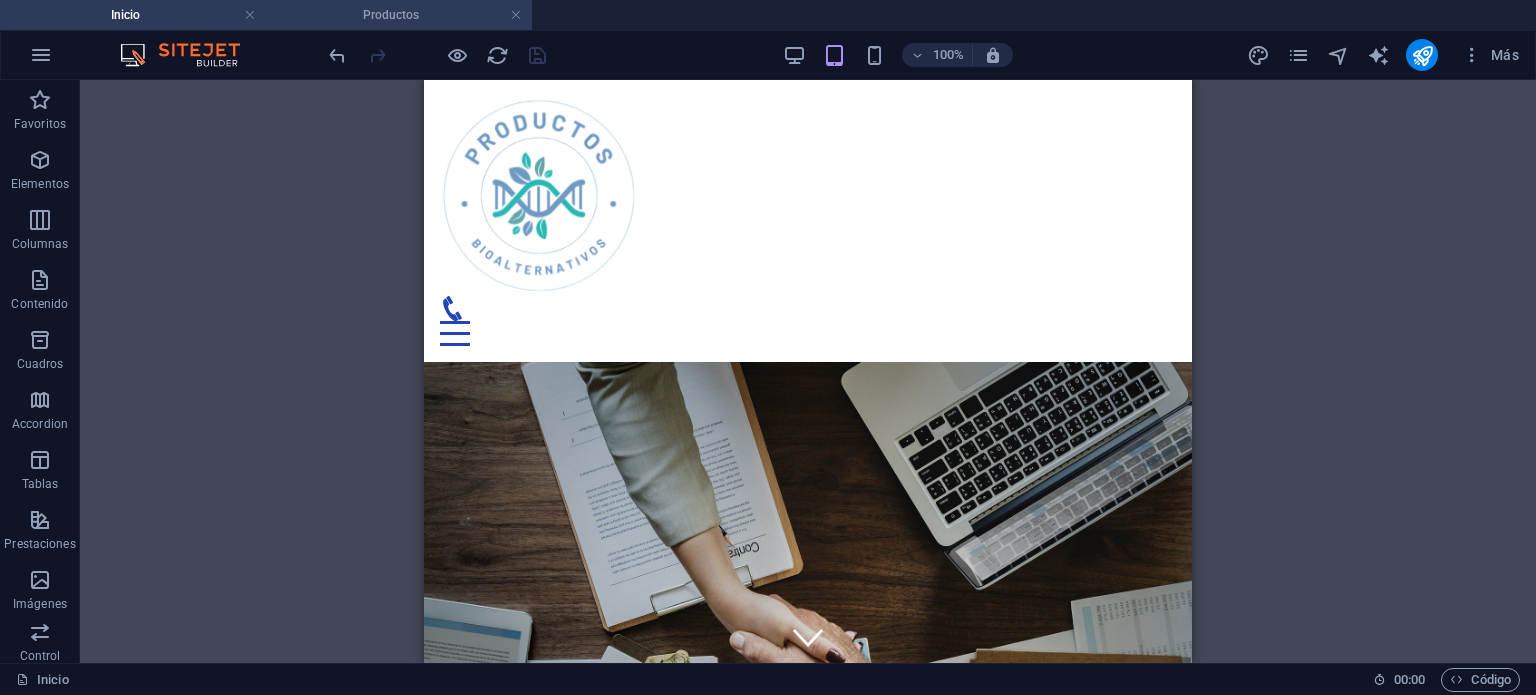 click on "Productos" at bounding box center (399, 15) 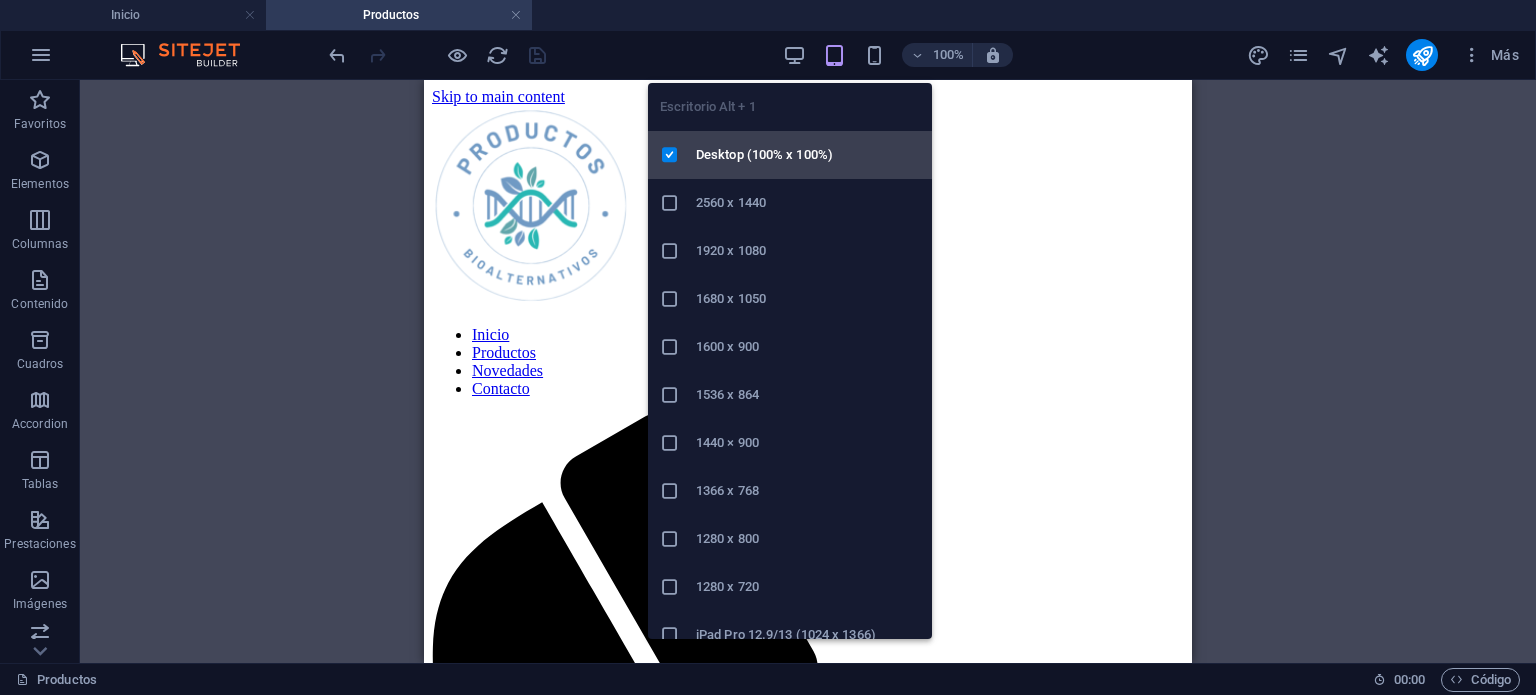 drag, startPoint x: 740, startPoint y: 148, endPoint x: 664, endPoint y: 70, distance: 108.903625 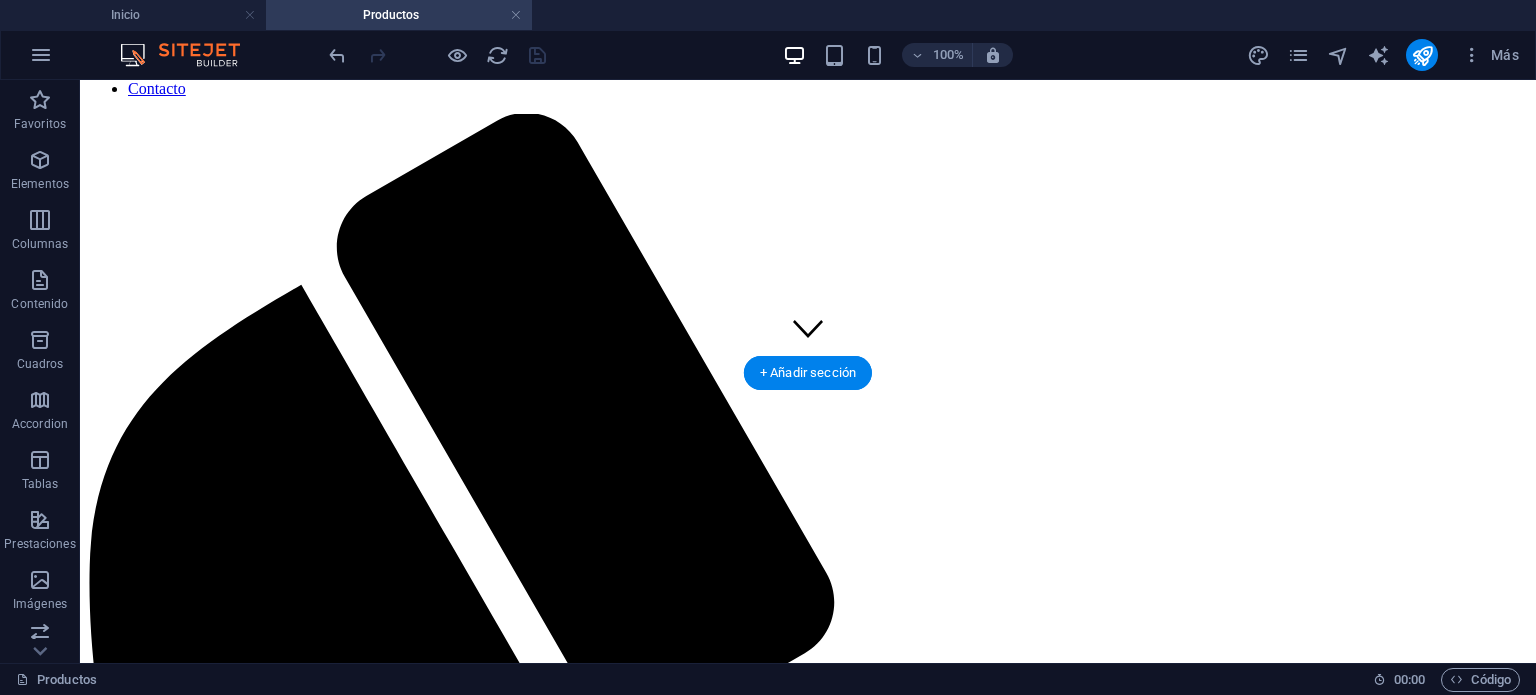 scroll, scrollTop: 0, scrollLeft: 0, axis: both 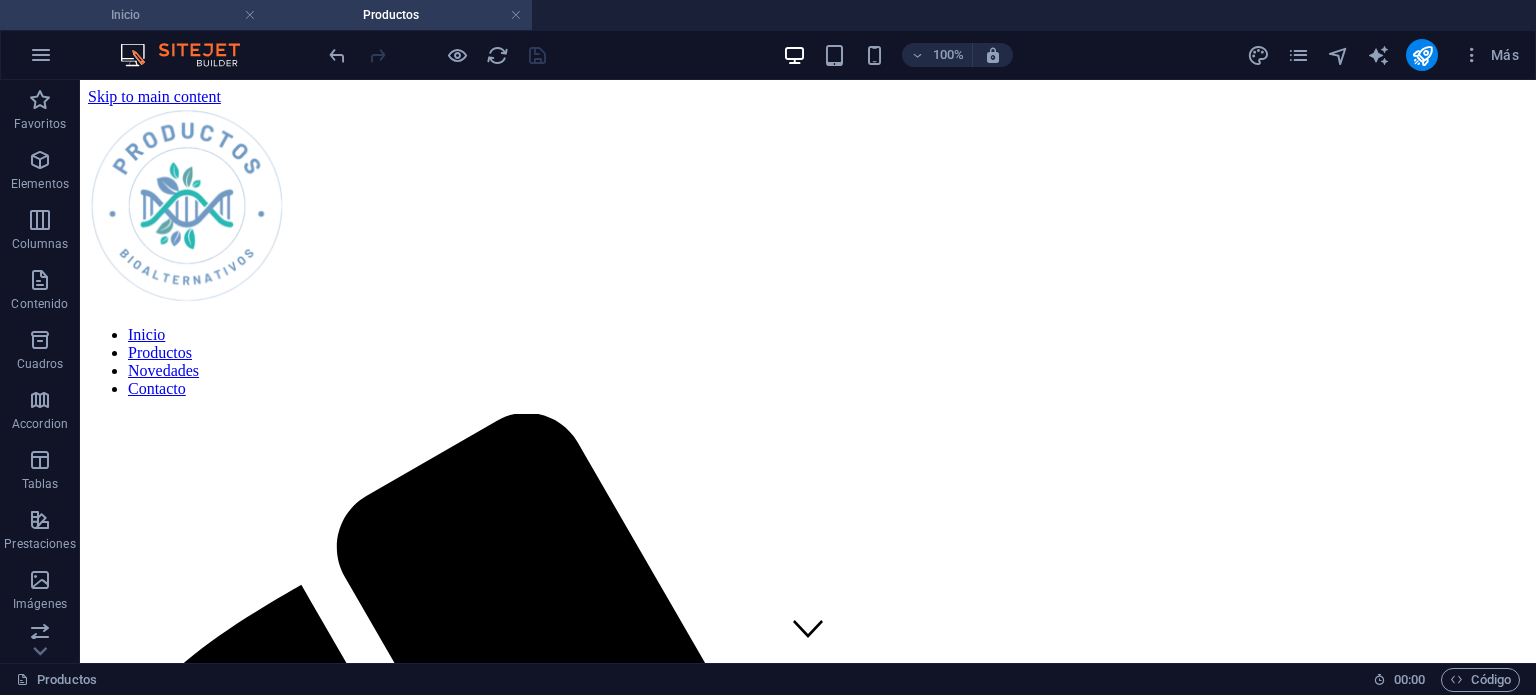 click on "Inicio" at bounding box center [133, 15] 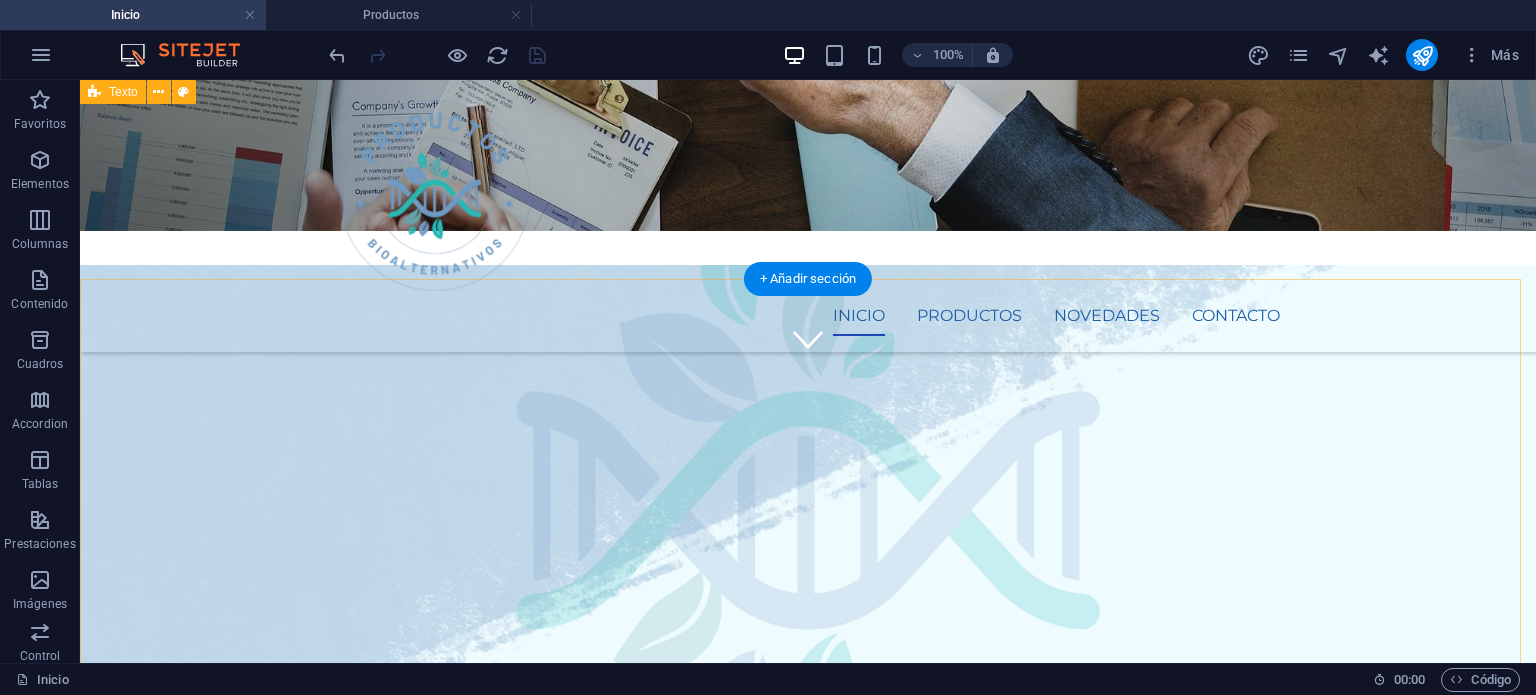 scroll, scrollTop: 0, scrollLeft: 0, axis: both 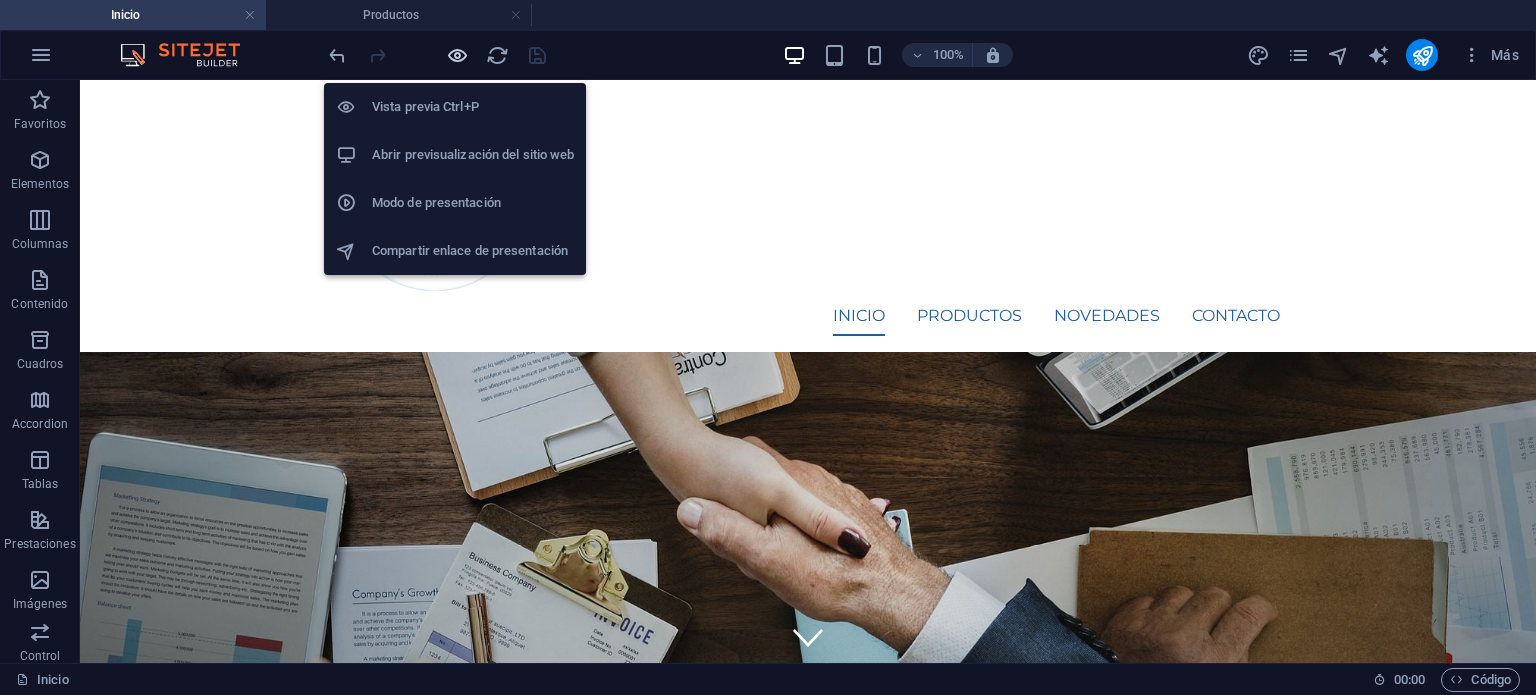 click at bounding box center [457, 55] 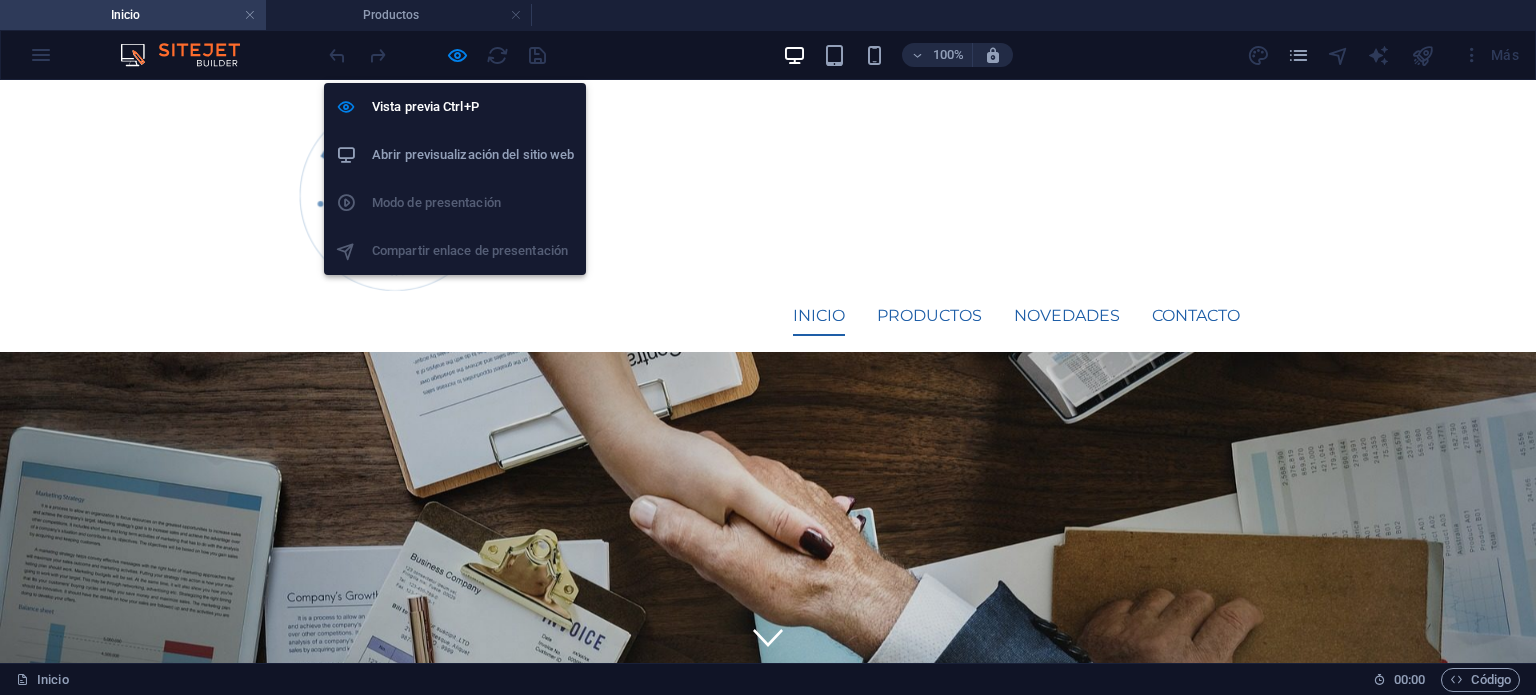 click on "Abrir previsualización del sitio web" at bounding box center [473, 155] 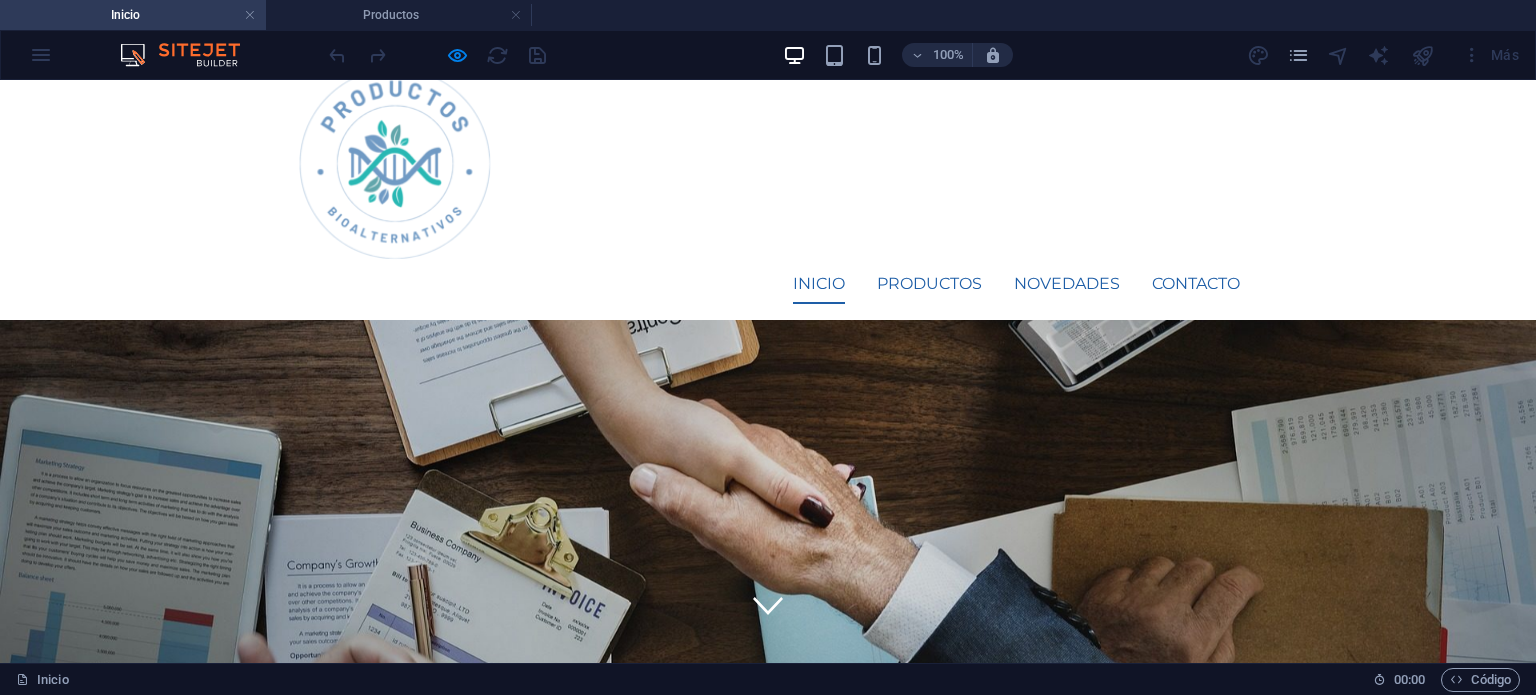 scroll, scrollTop: 0, scrollLeft: 0, axis: both 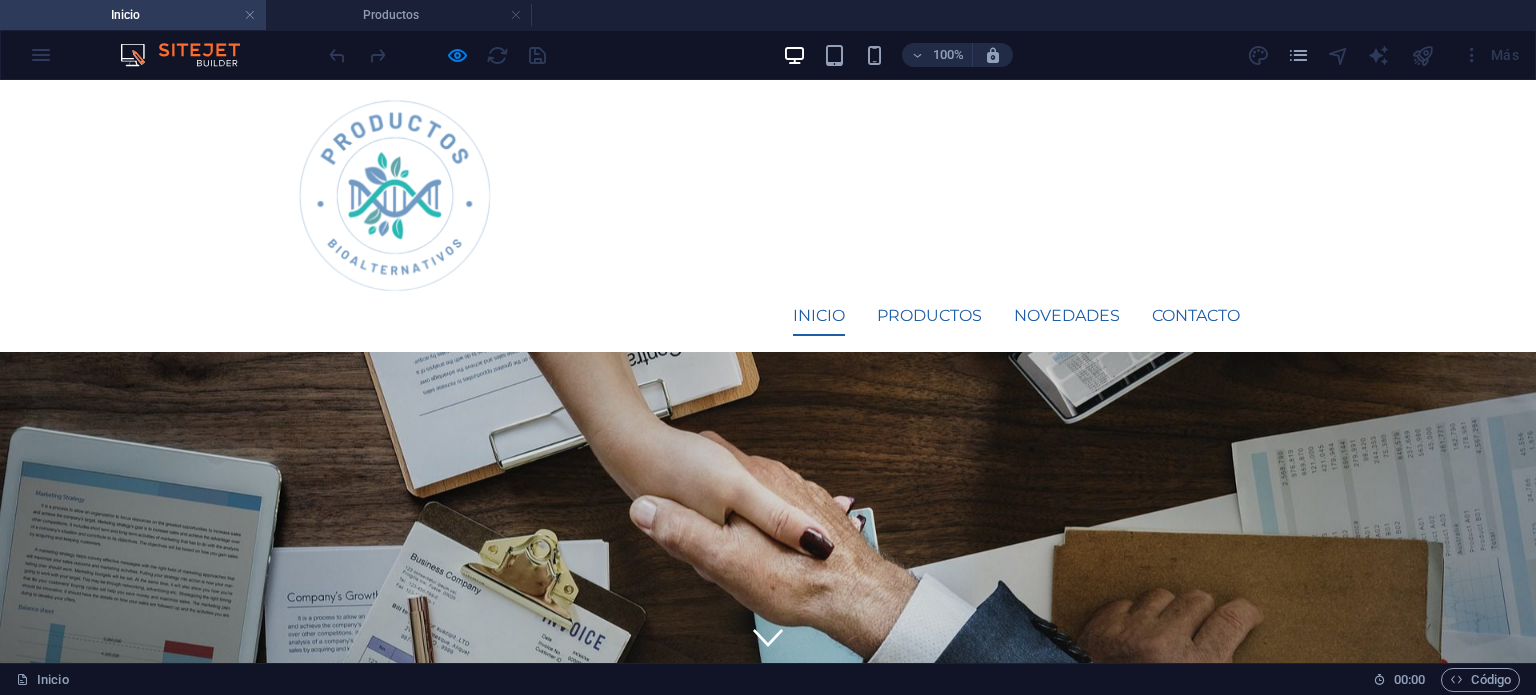 click on "Inicio Productos Novedades Contacto" at bounding box center [768, 216] 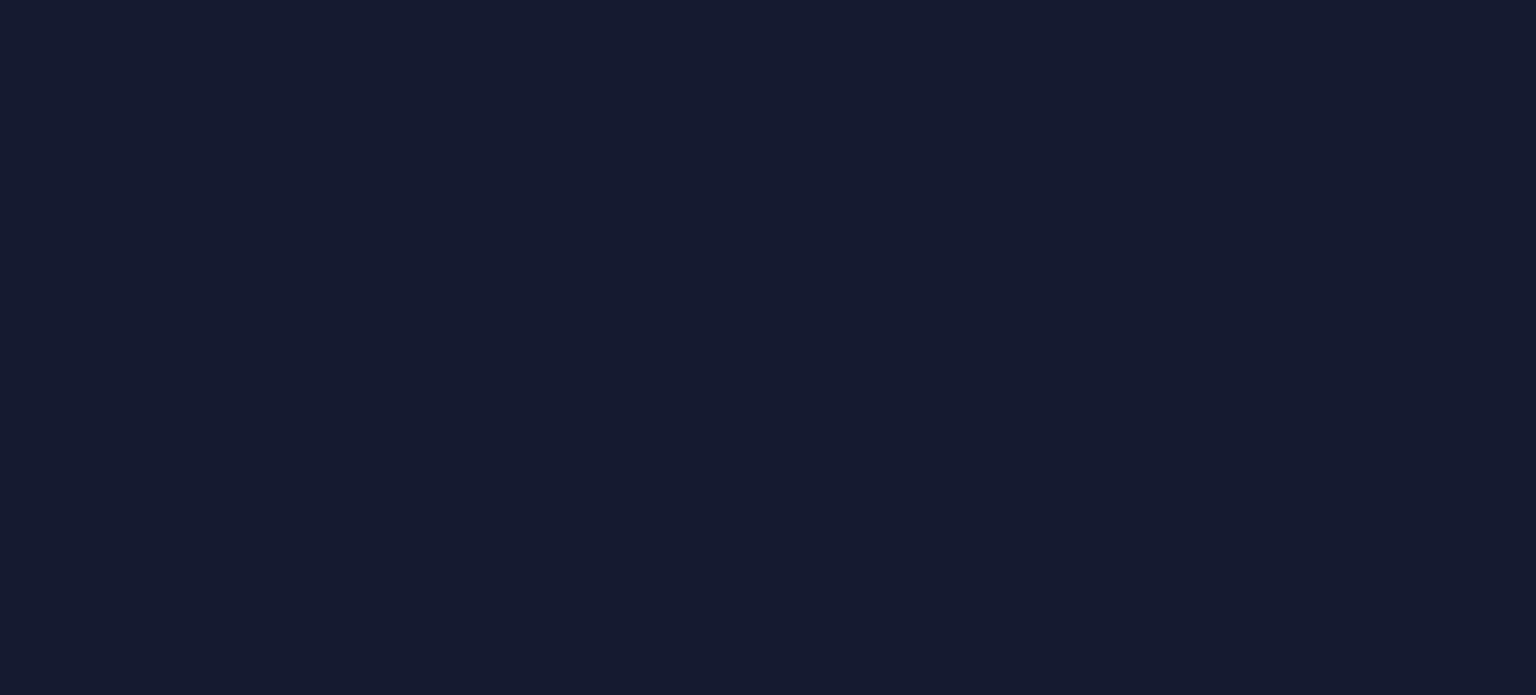 scroll, scrollTop: 0, scrollLeft: 0, axis: both 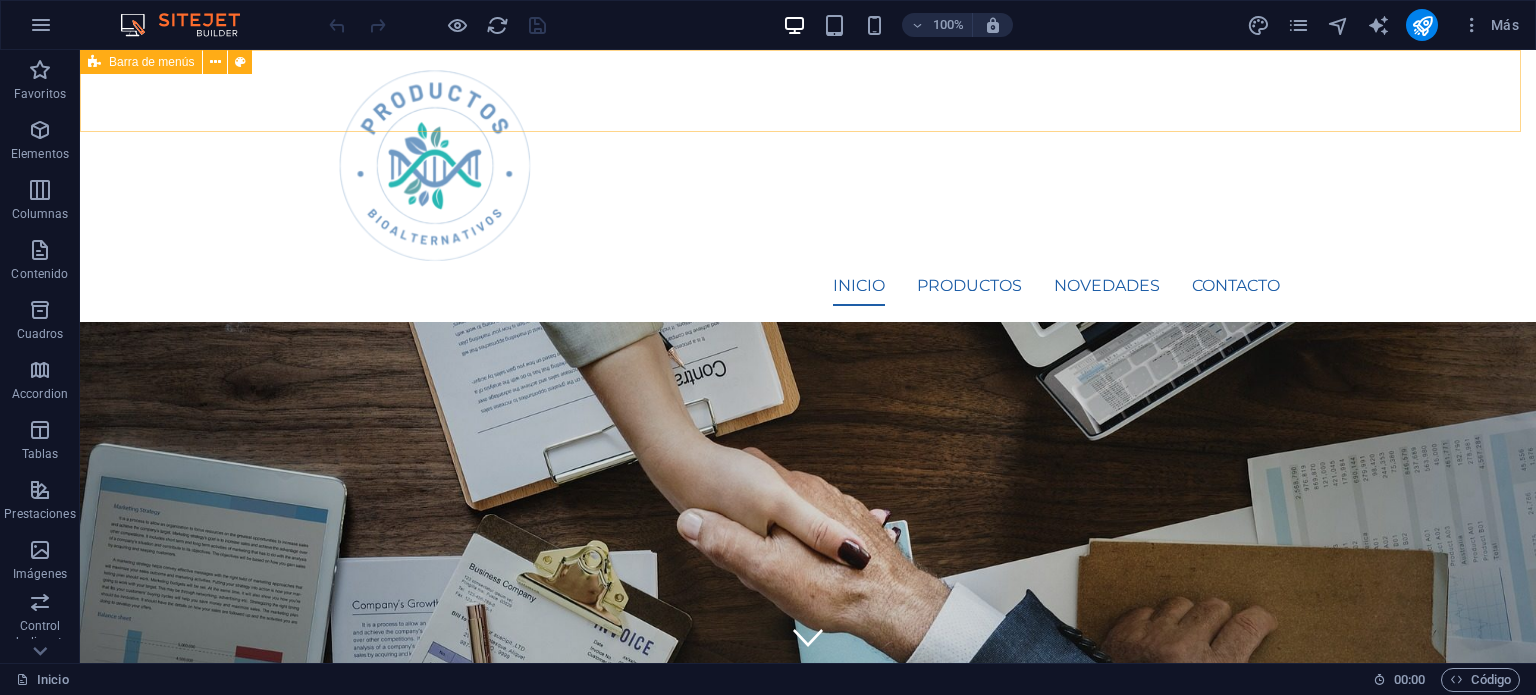 click on "Barra de menús" at bounding box center (151, 62) 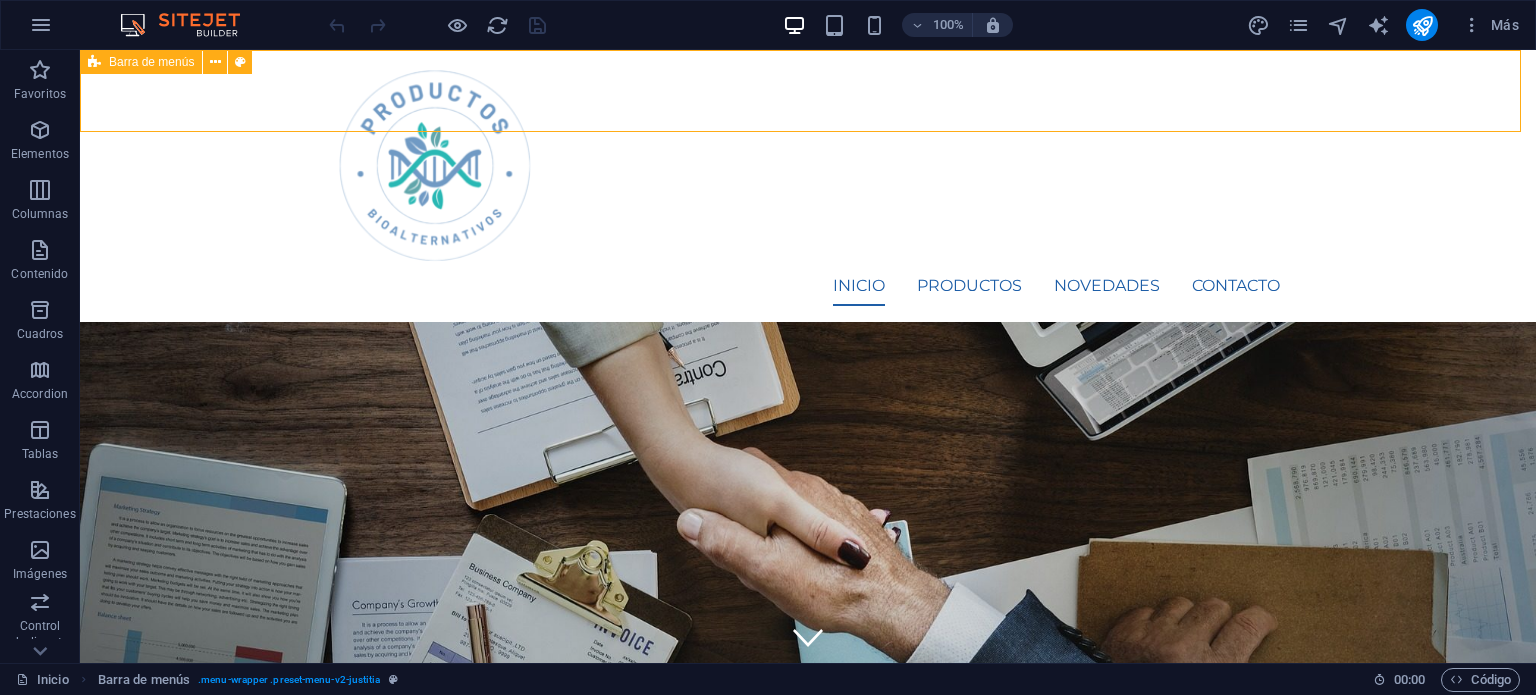 click on "Barra de menús" at bounding box center [151, 62] 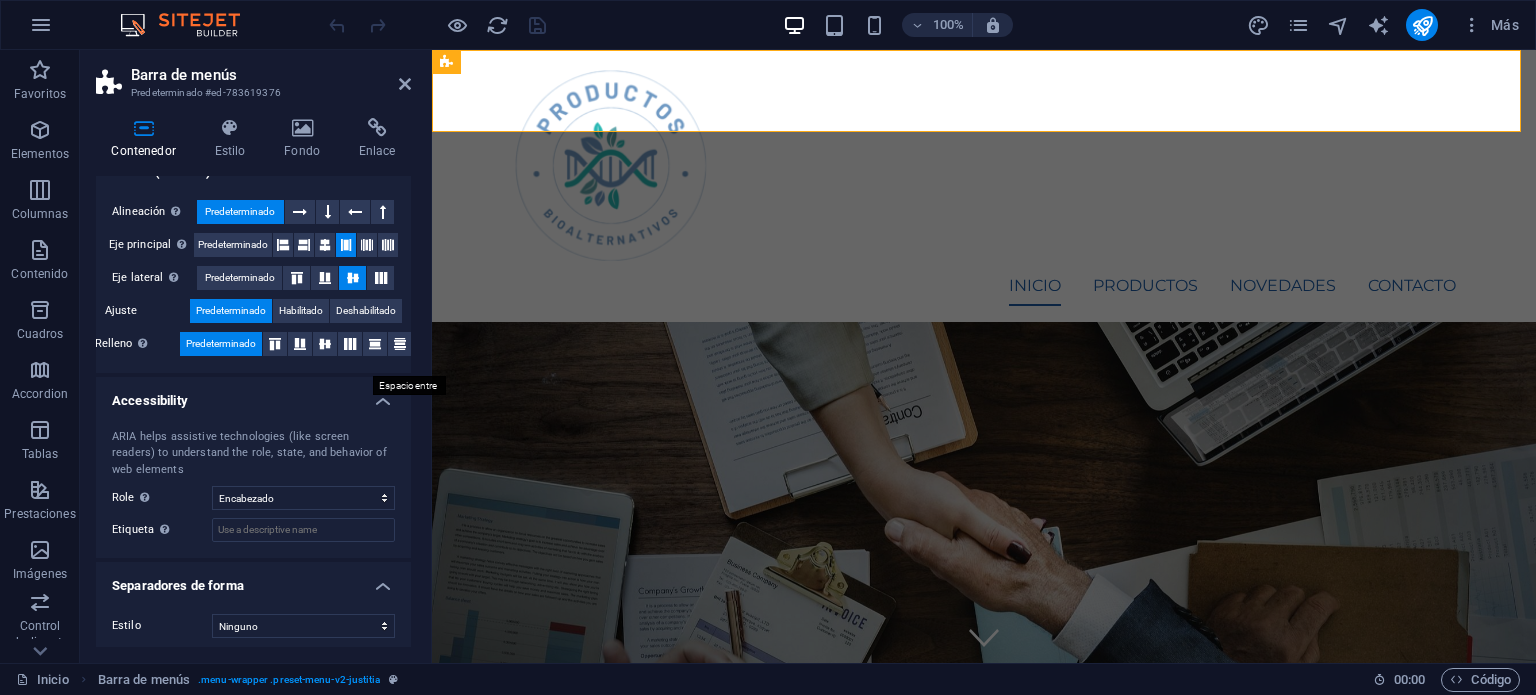 scroll, scrollTop: 326, scrollLeft: 0, axis: vertical 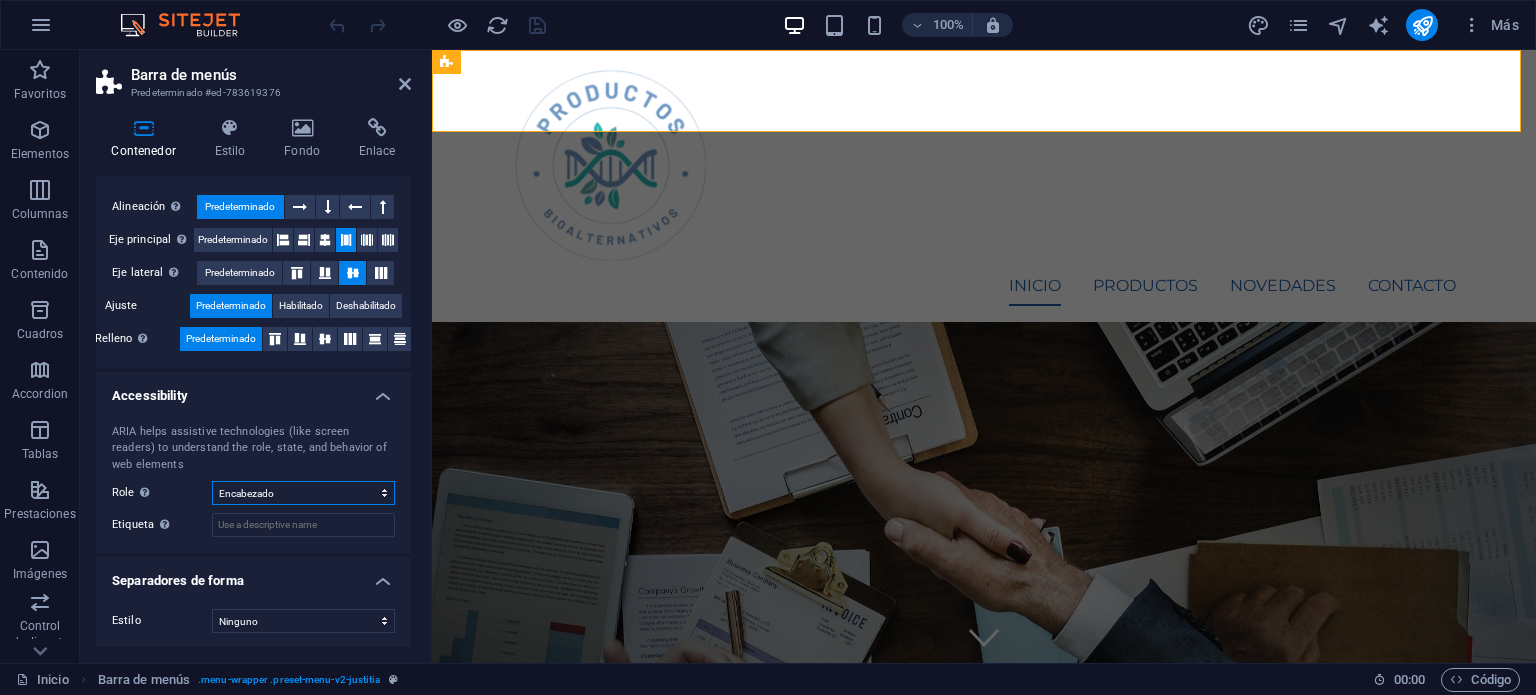 click on "Ninguno Alert Article Banner Comment Complementary Dialog Encabezado Marquee Pie de página Presentation Region Section Separator Status Timer" at bounding box center [303, 493] 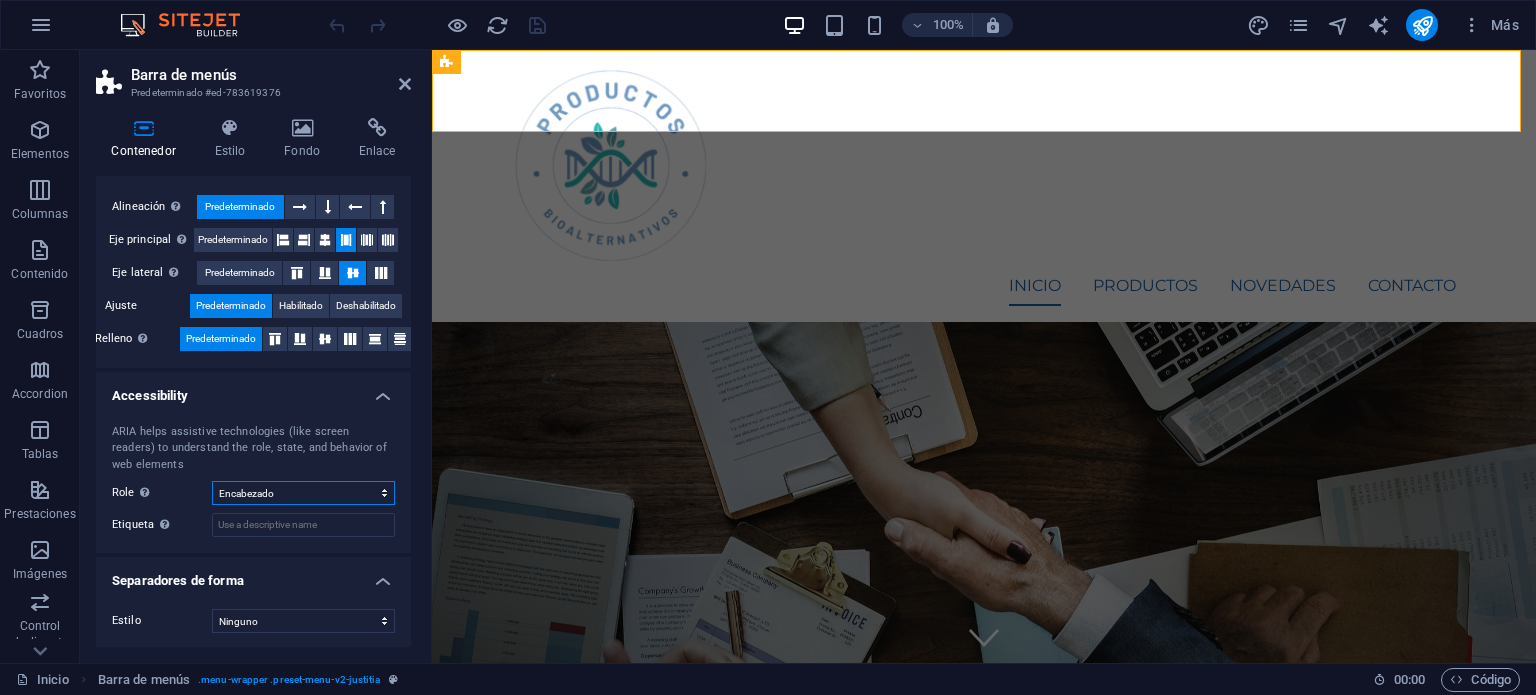 click on "Ninguno Alert Article Banner Comment Complementary Dialog Encabezado Marquee Pie de página Presentation Region Section Separator Status Timer" at bounding box center [303, 493] 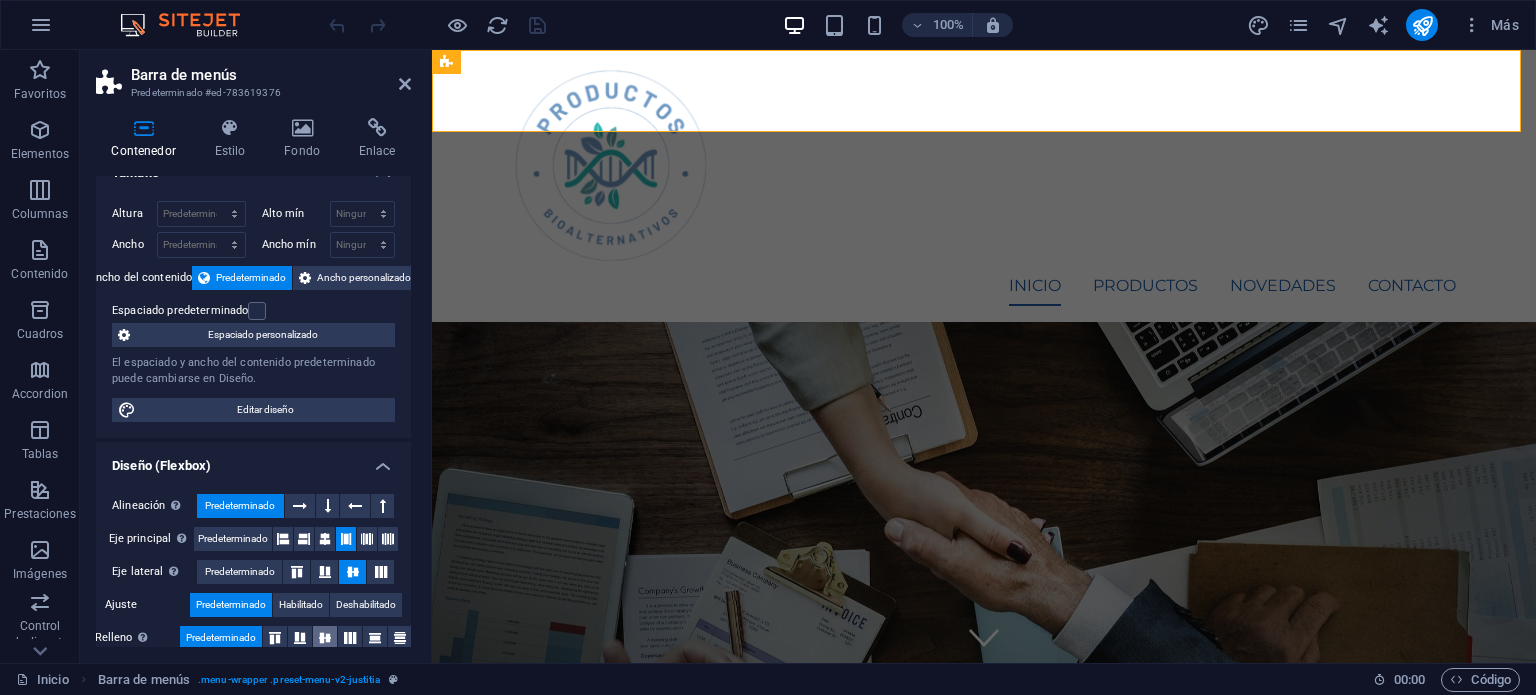 scroll, scrollTop: 0, scrollLeft: 0, axis: both 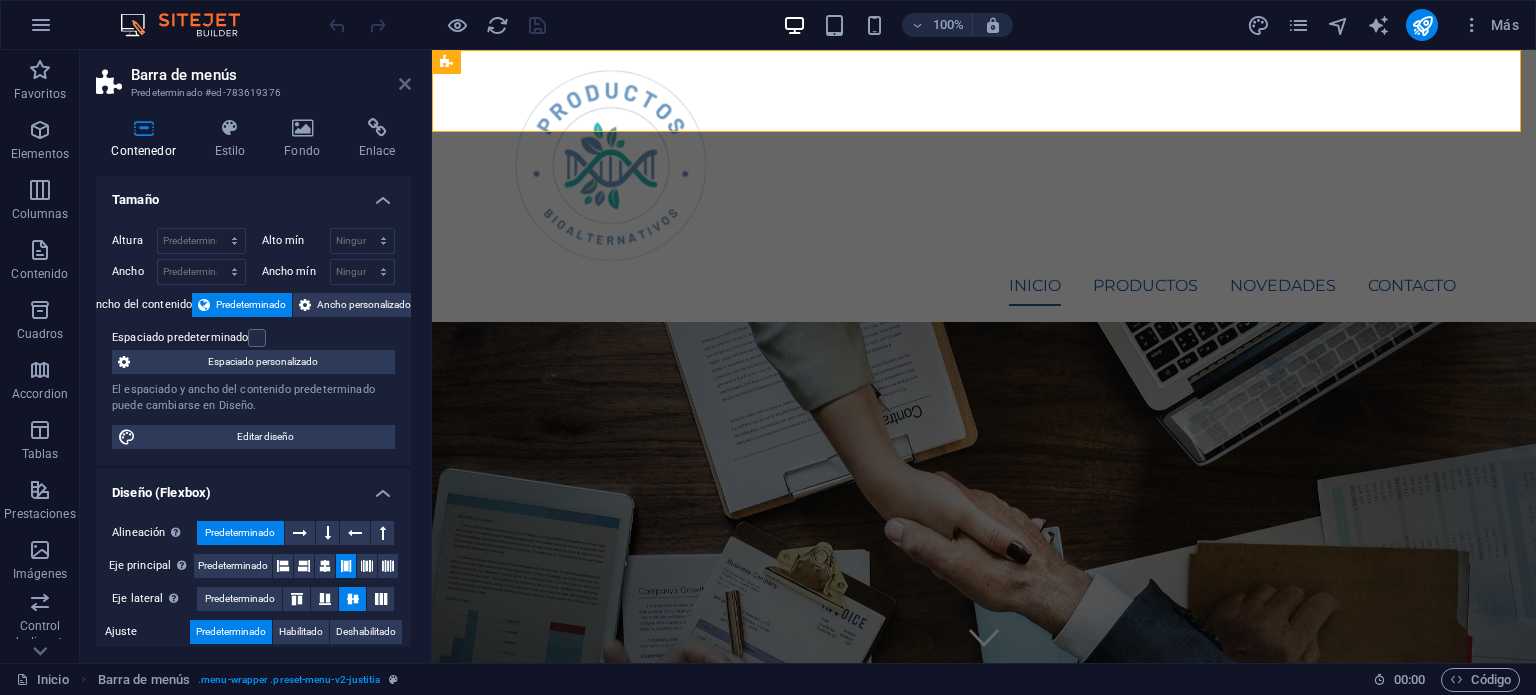 click at bounding box center [405, 84] 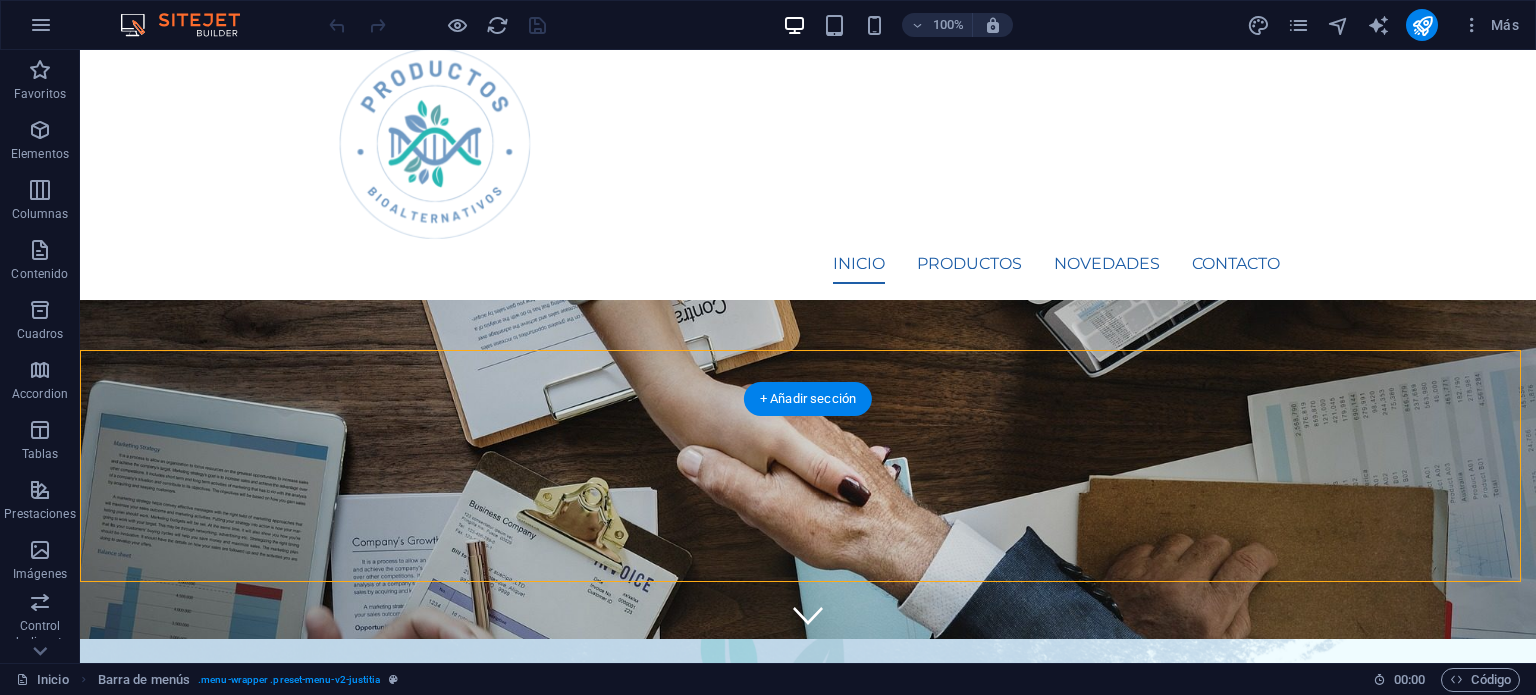 scroll, scrollTop: 0, scrollLeft: 0, axis: both 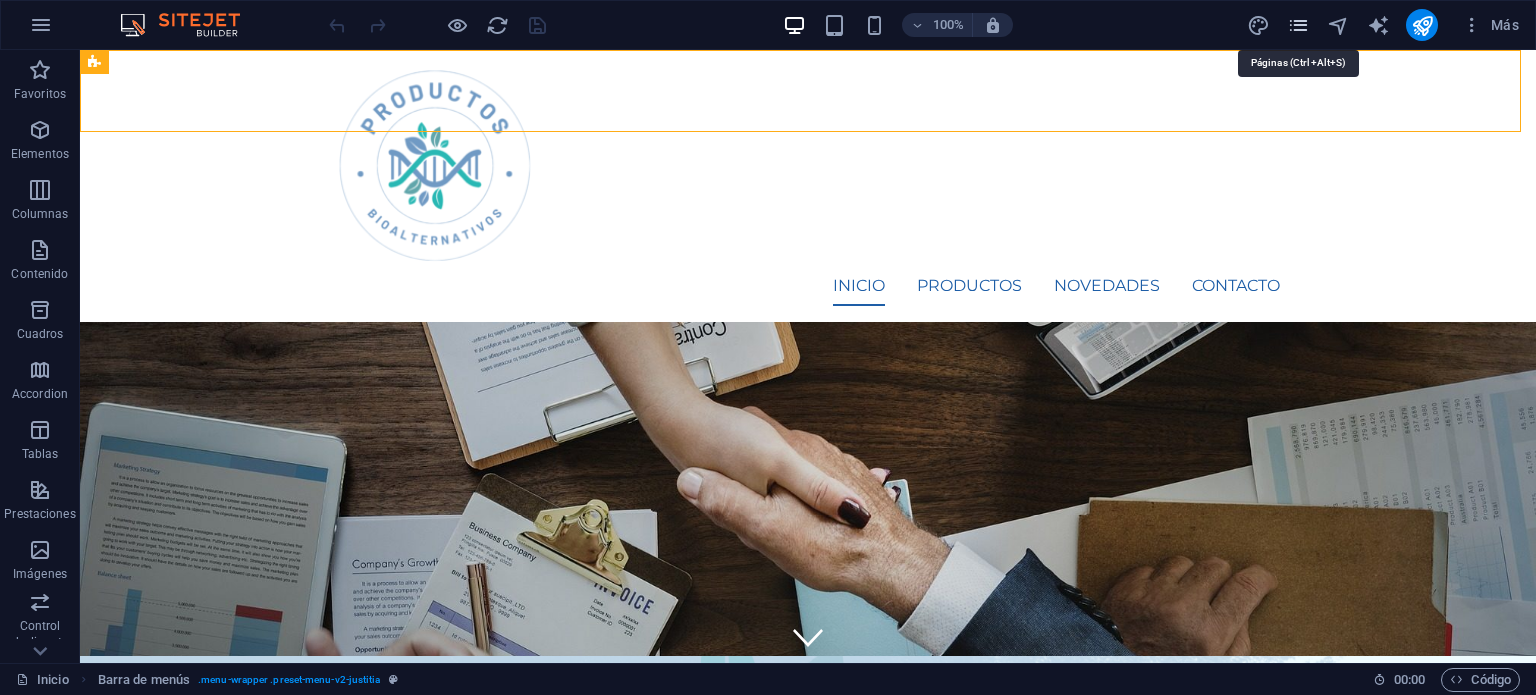 click at bounding box center (1298, 25) 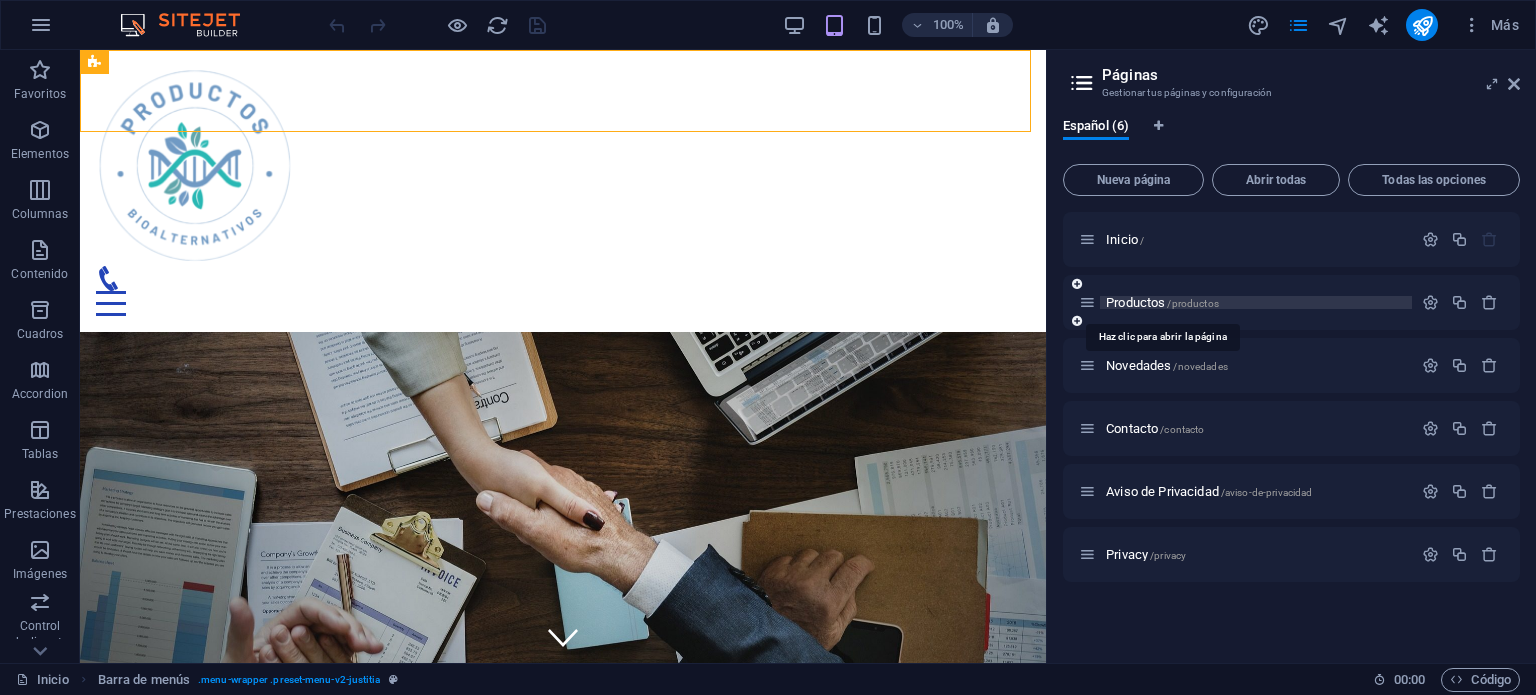 click on "Productos /productos" at bounding box center [1162, 302] 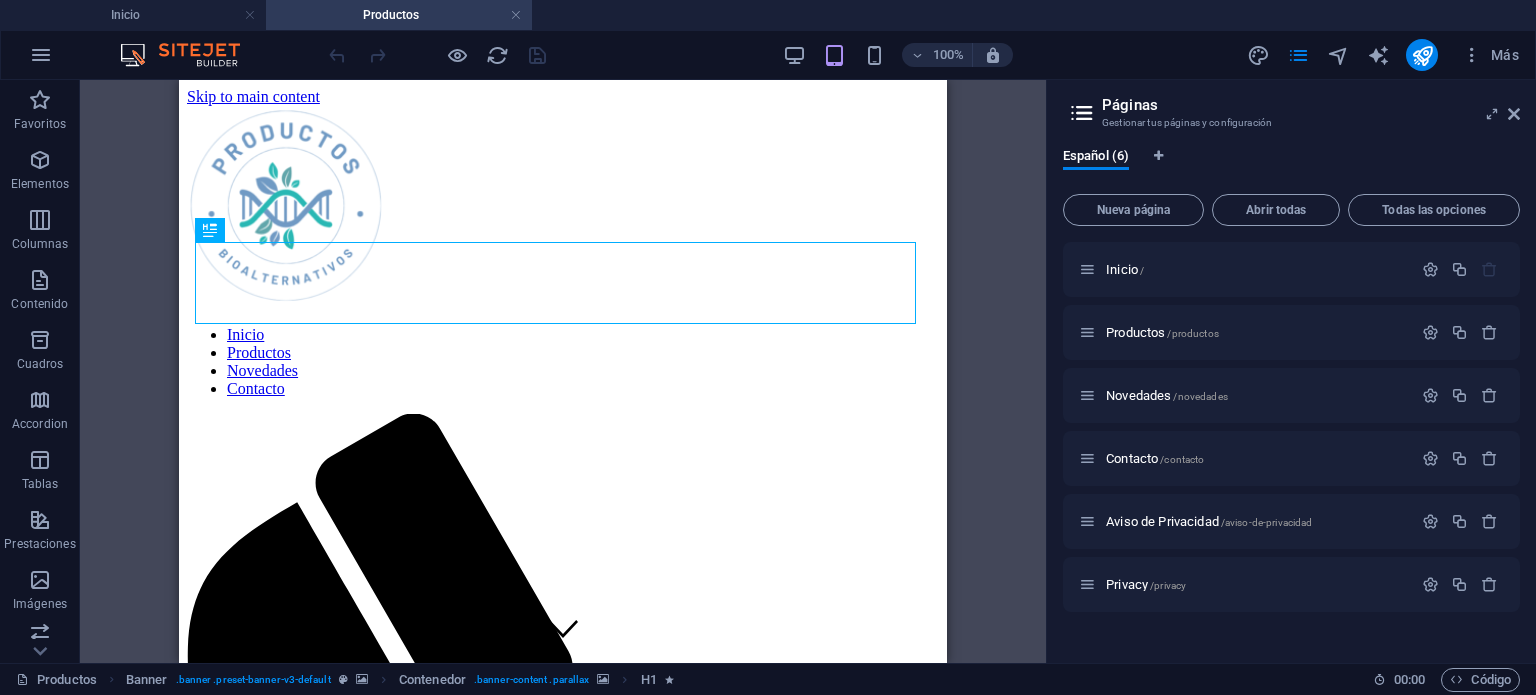 scroll, scrollTop: 0, scrollLeft: 0, axis: both 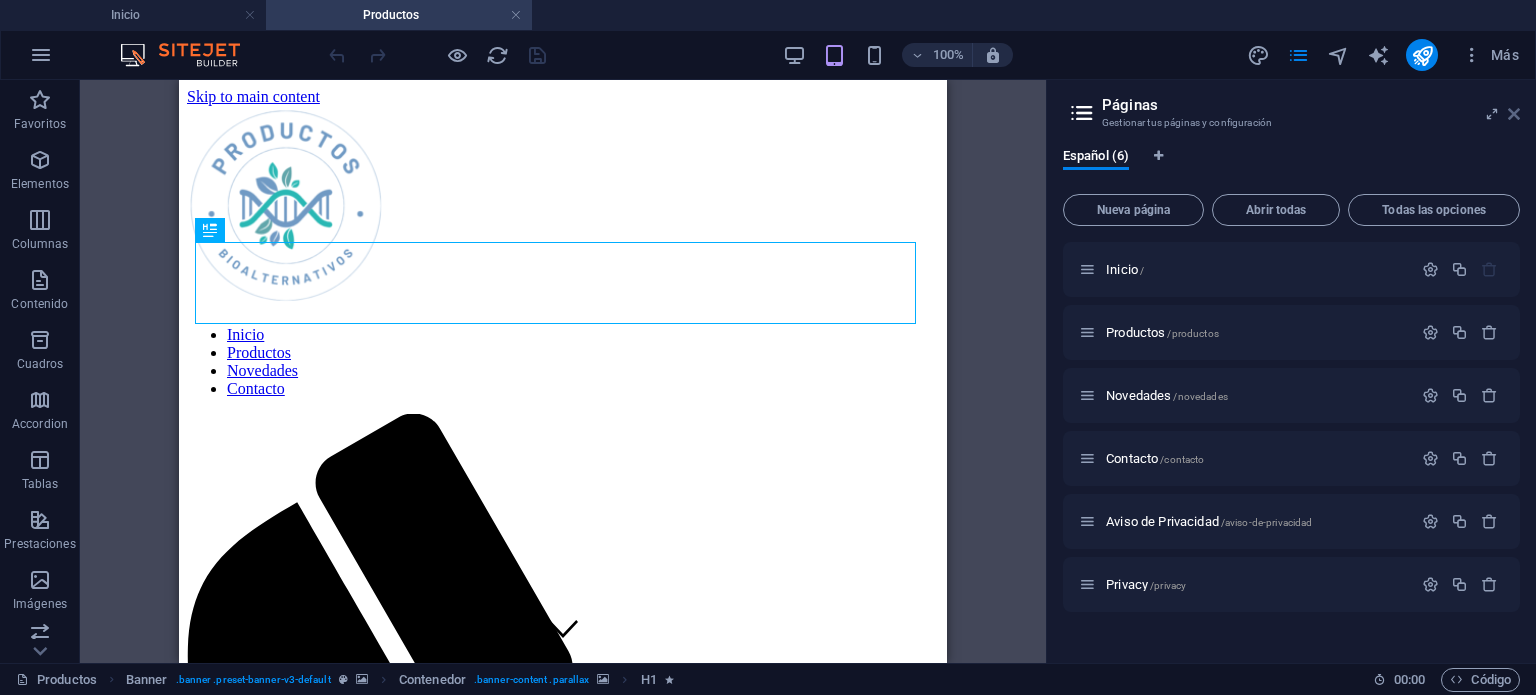 click at bounding box center (1514, 114) 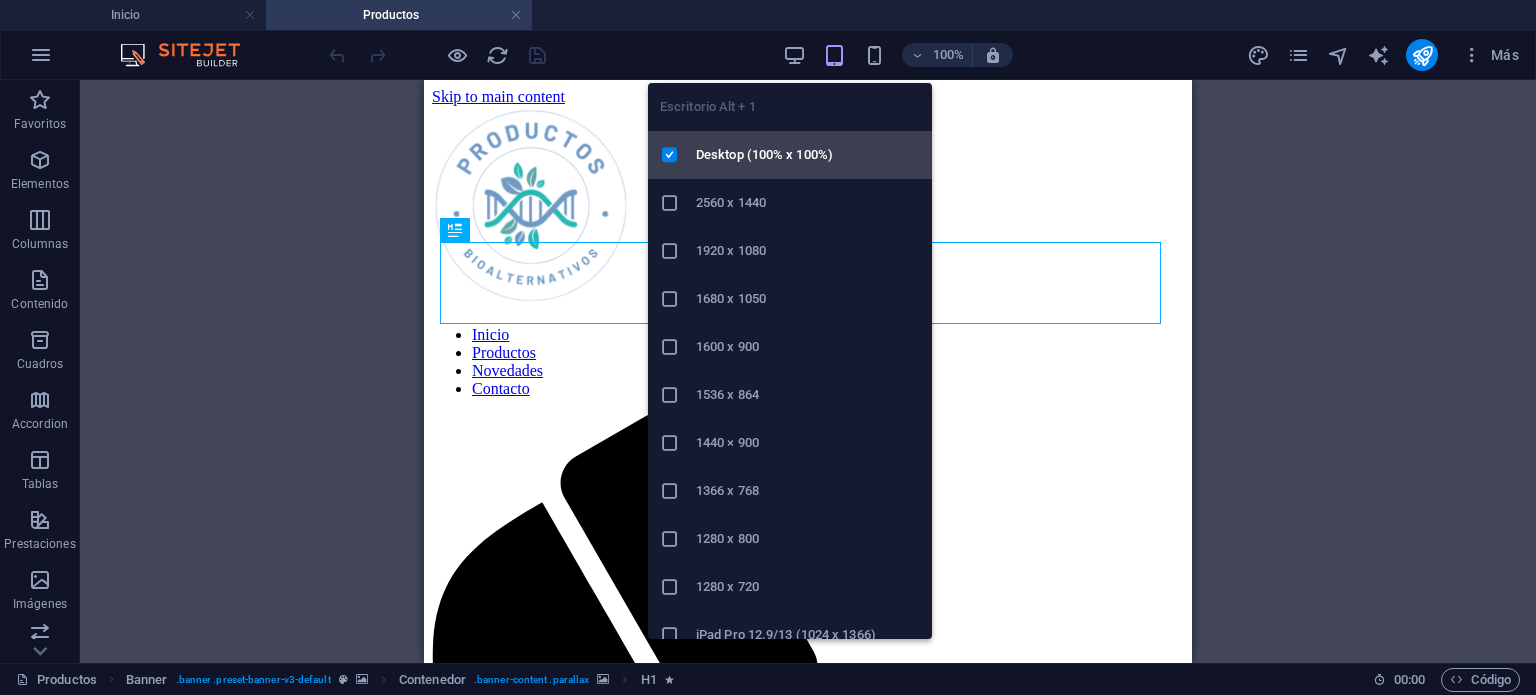 click on "Desktop (100% x 100%)" at bounding box center (808, 155) 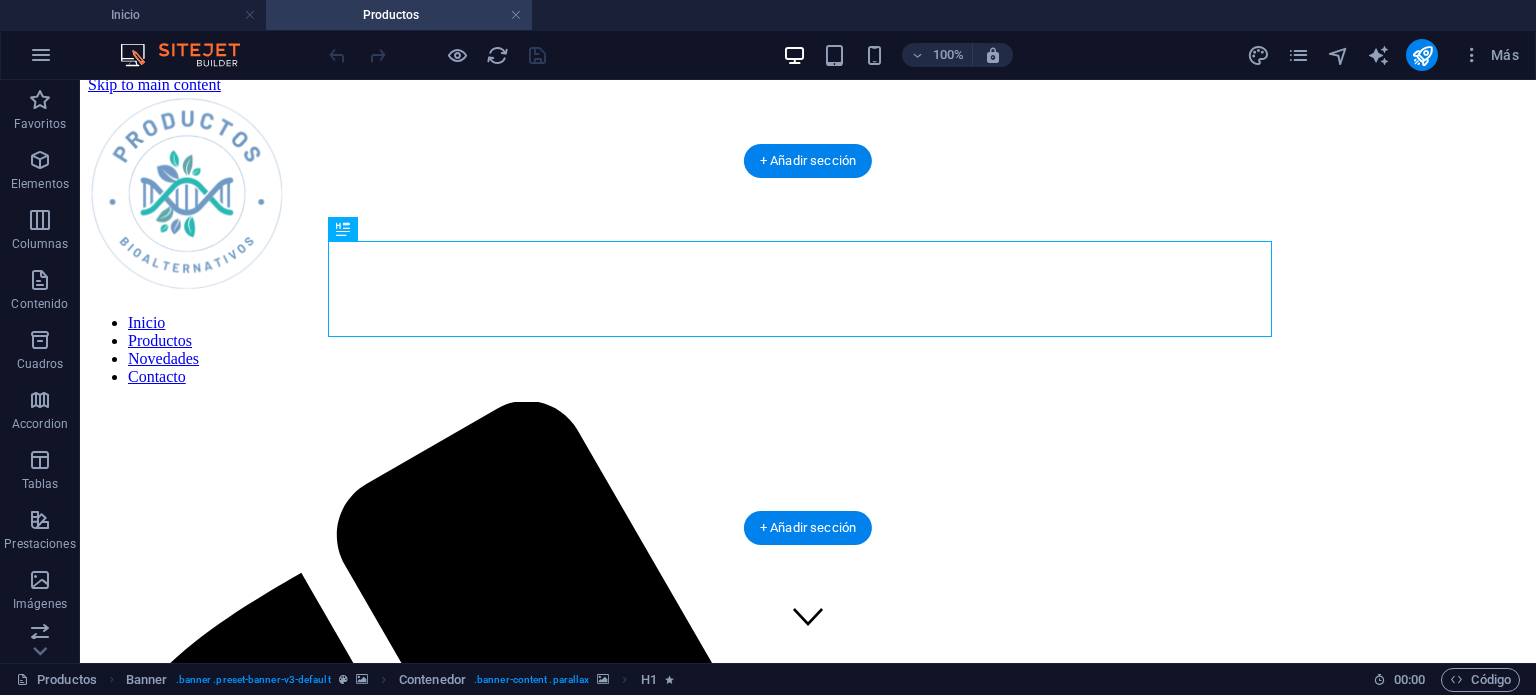 scroll, scrollTop: 0, scrollLeft: 0, axis: both 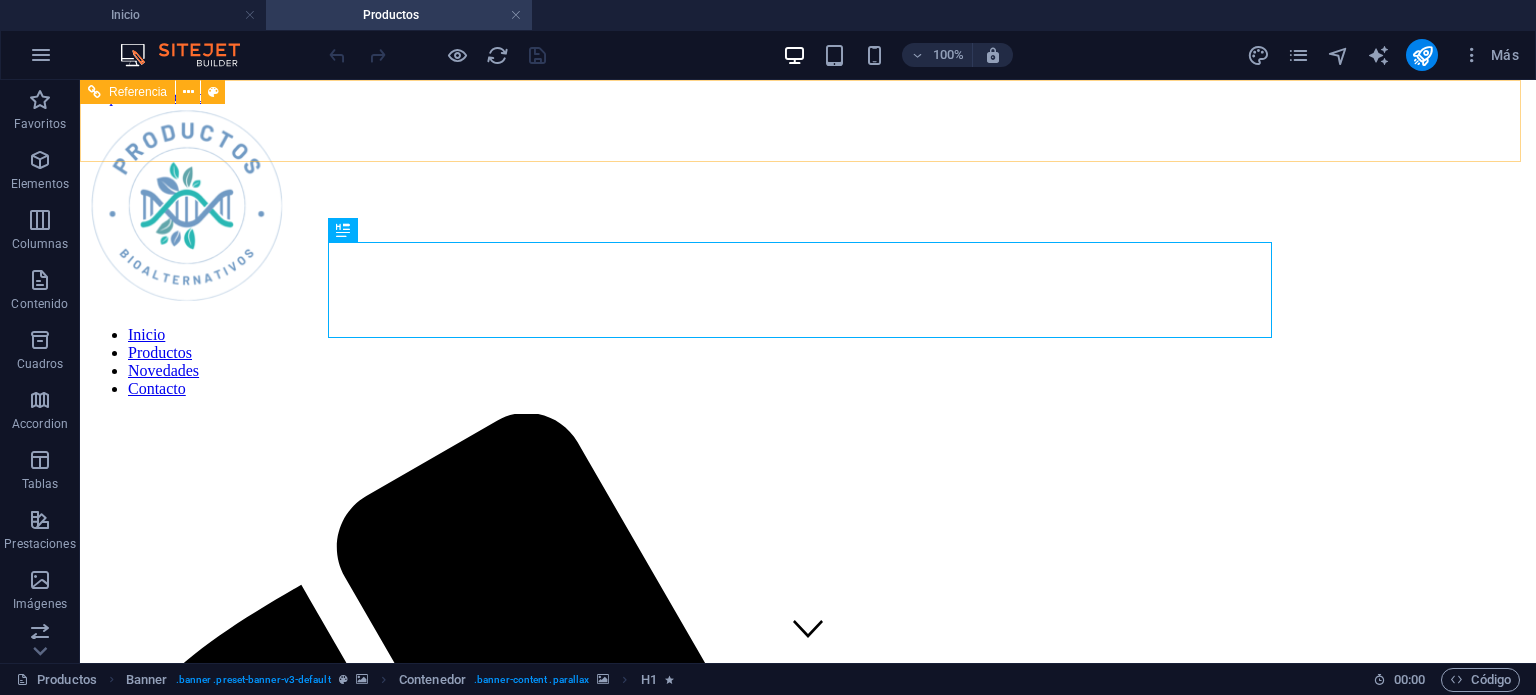 click on "Referencia" at bounding box center (138, 92) 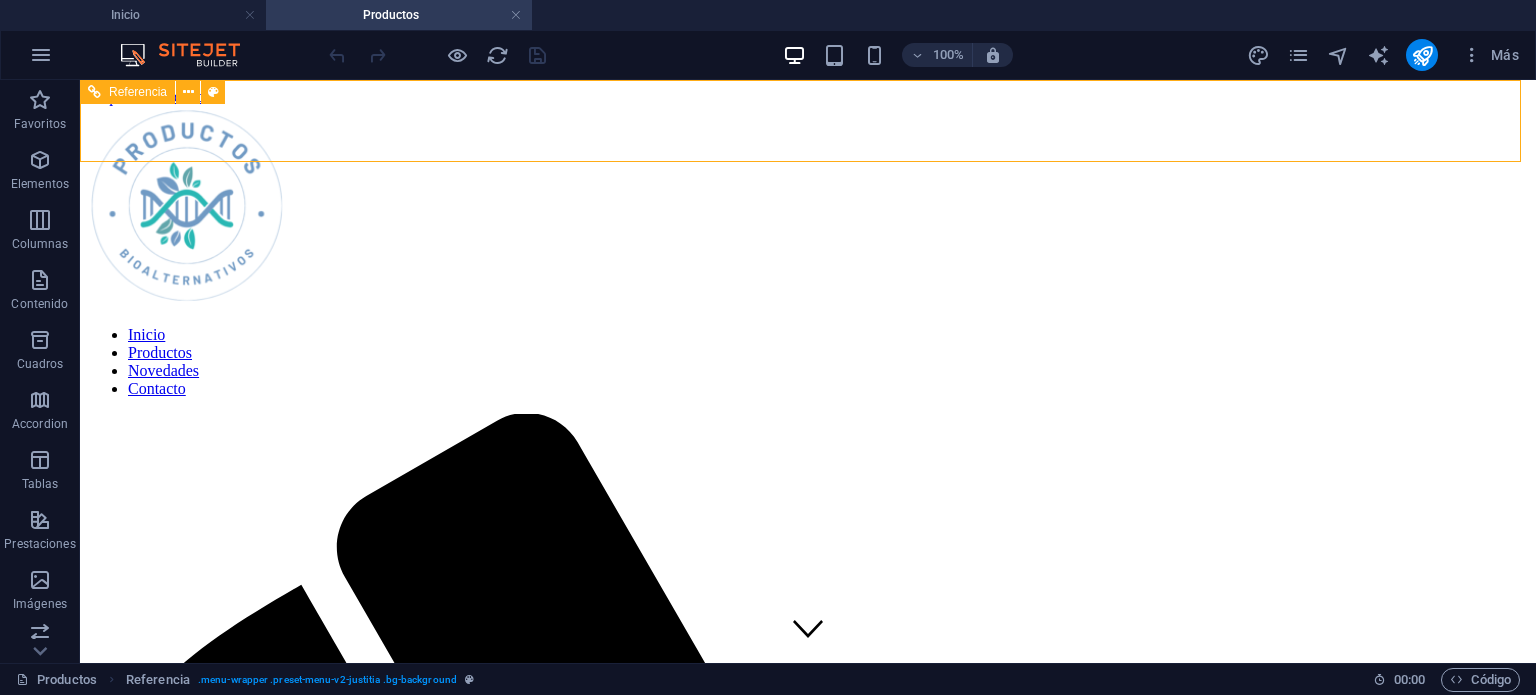 click on "Referencia" at bounding box center [138, 92] 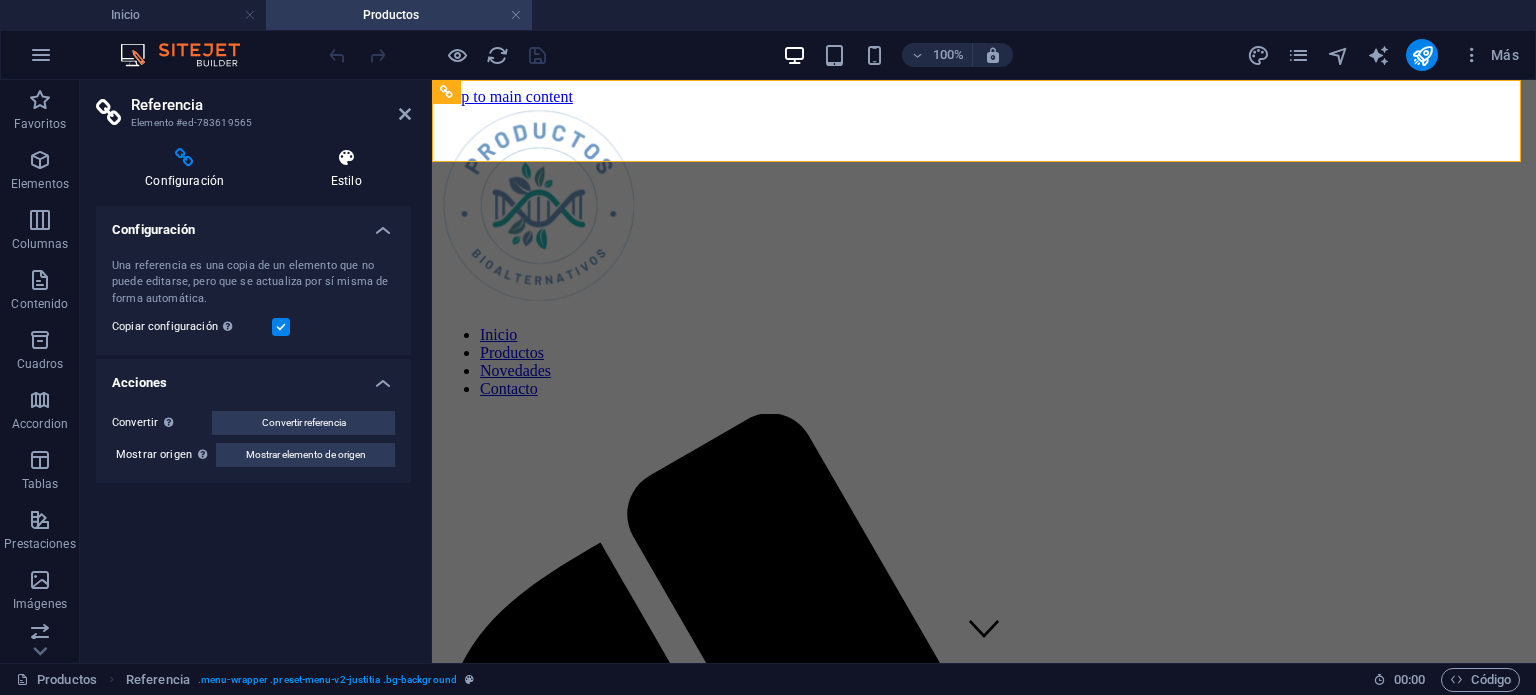 click on "Estilo" at bounding box center [346, 169] 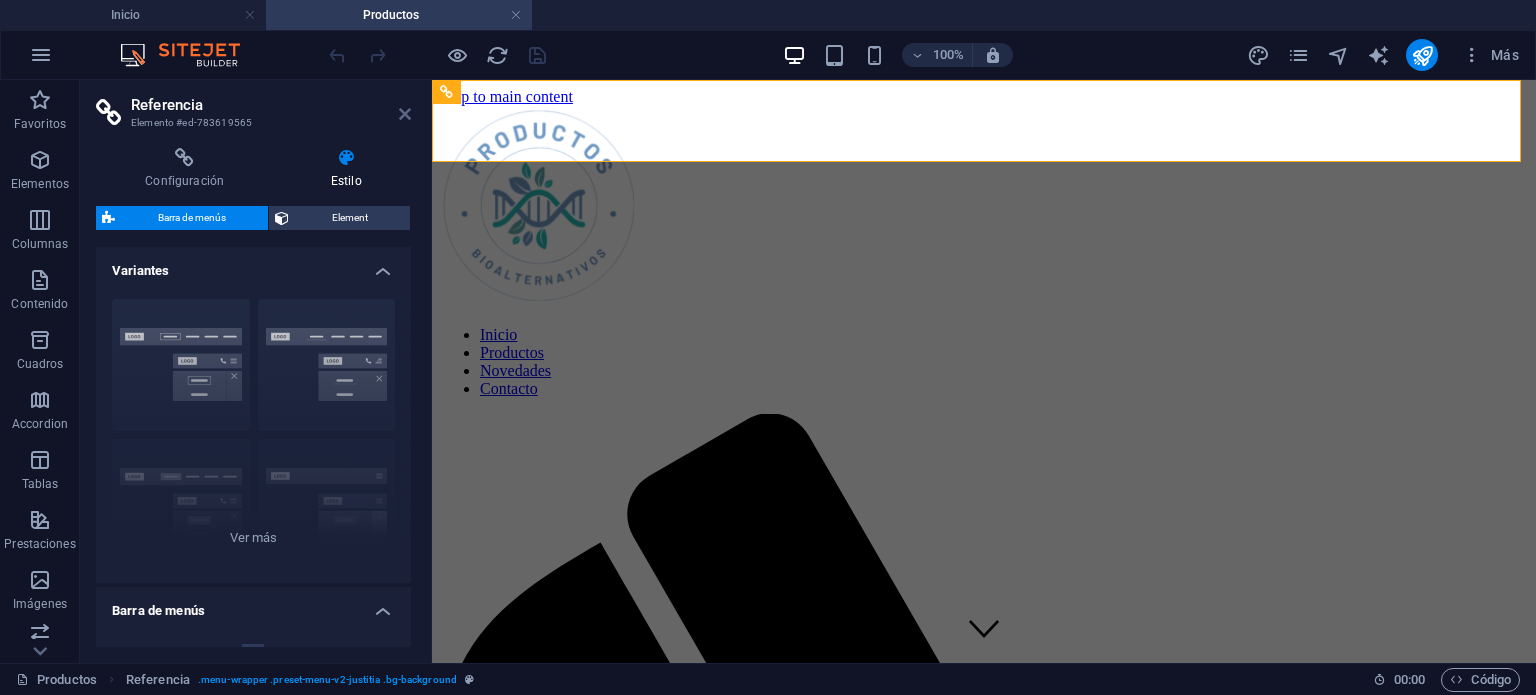 click at bounding box center (405, 114) 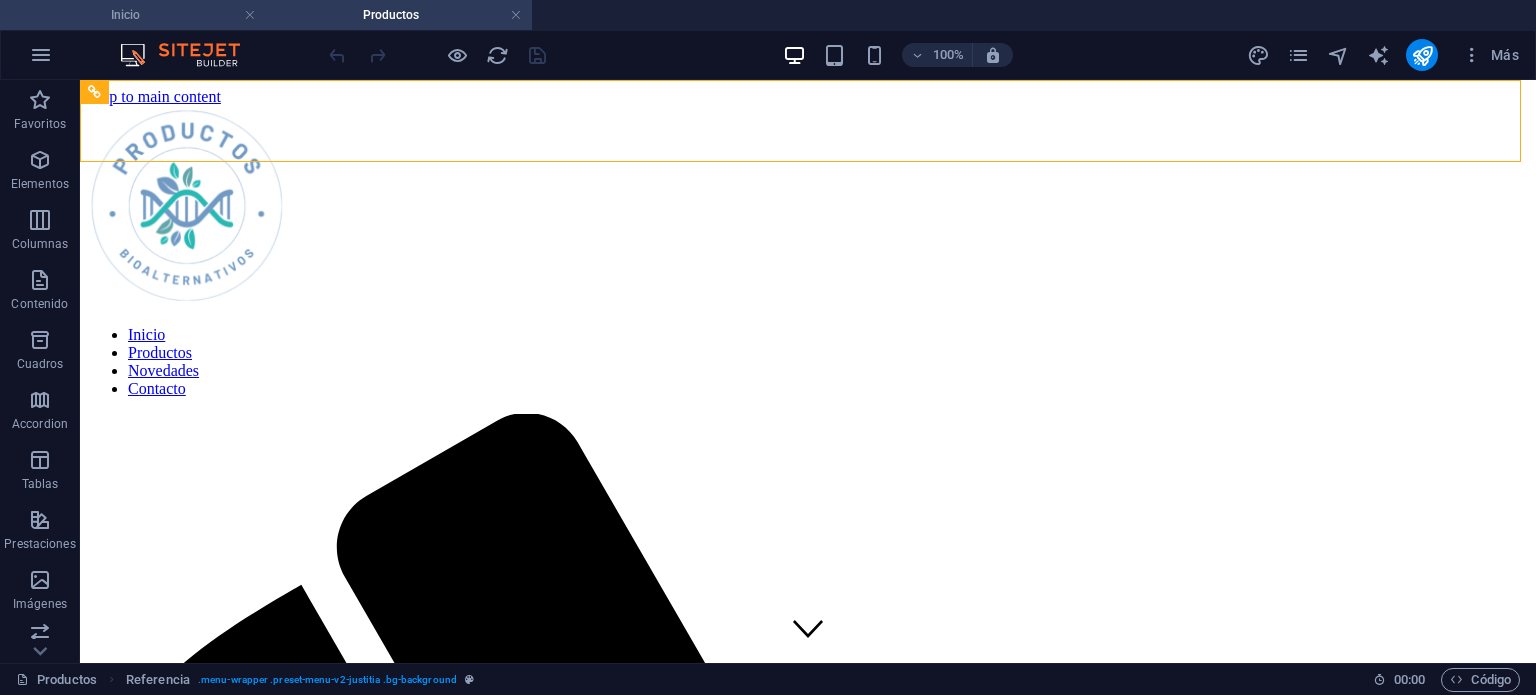 click on "Inicio" at bounding box center (133, 15) 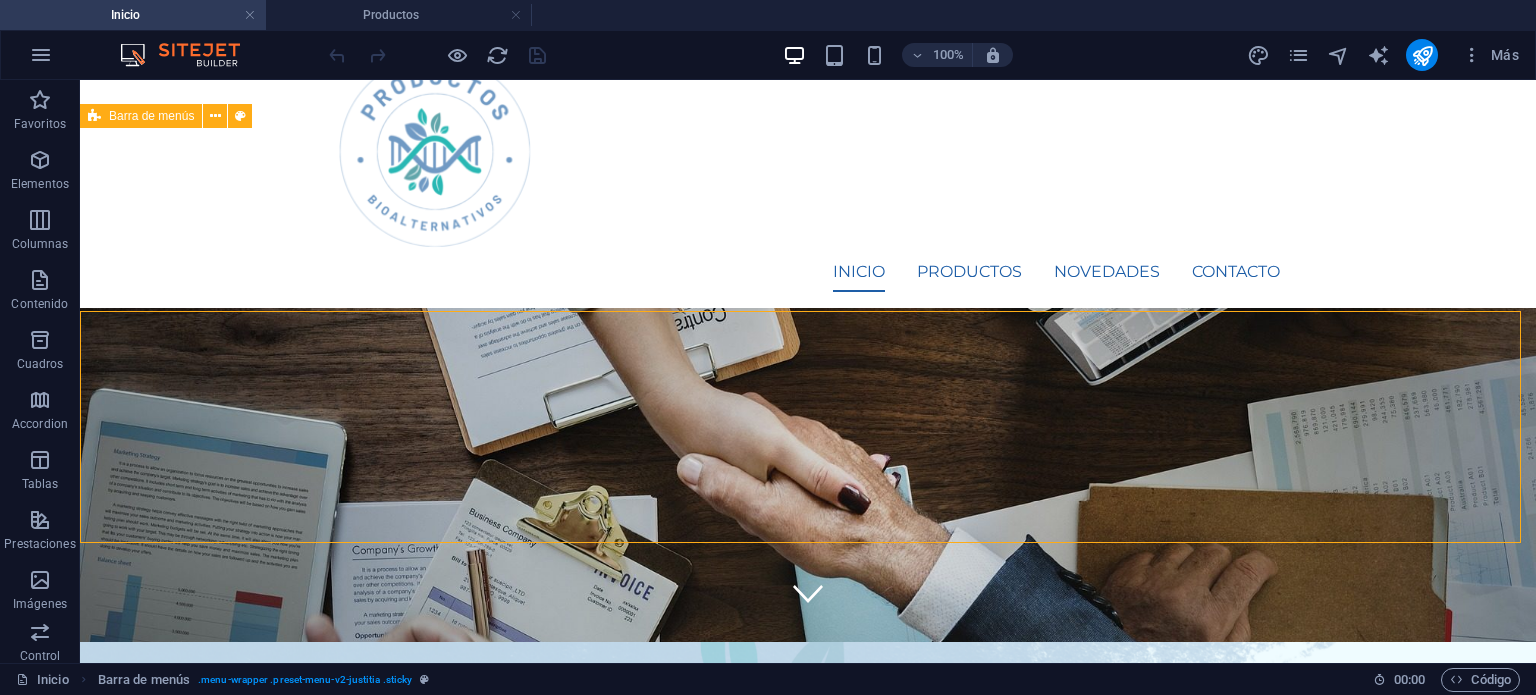 scroll, scrollTop: 0, scrollLeft: 0, axis: both 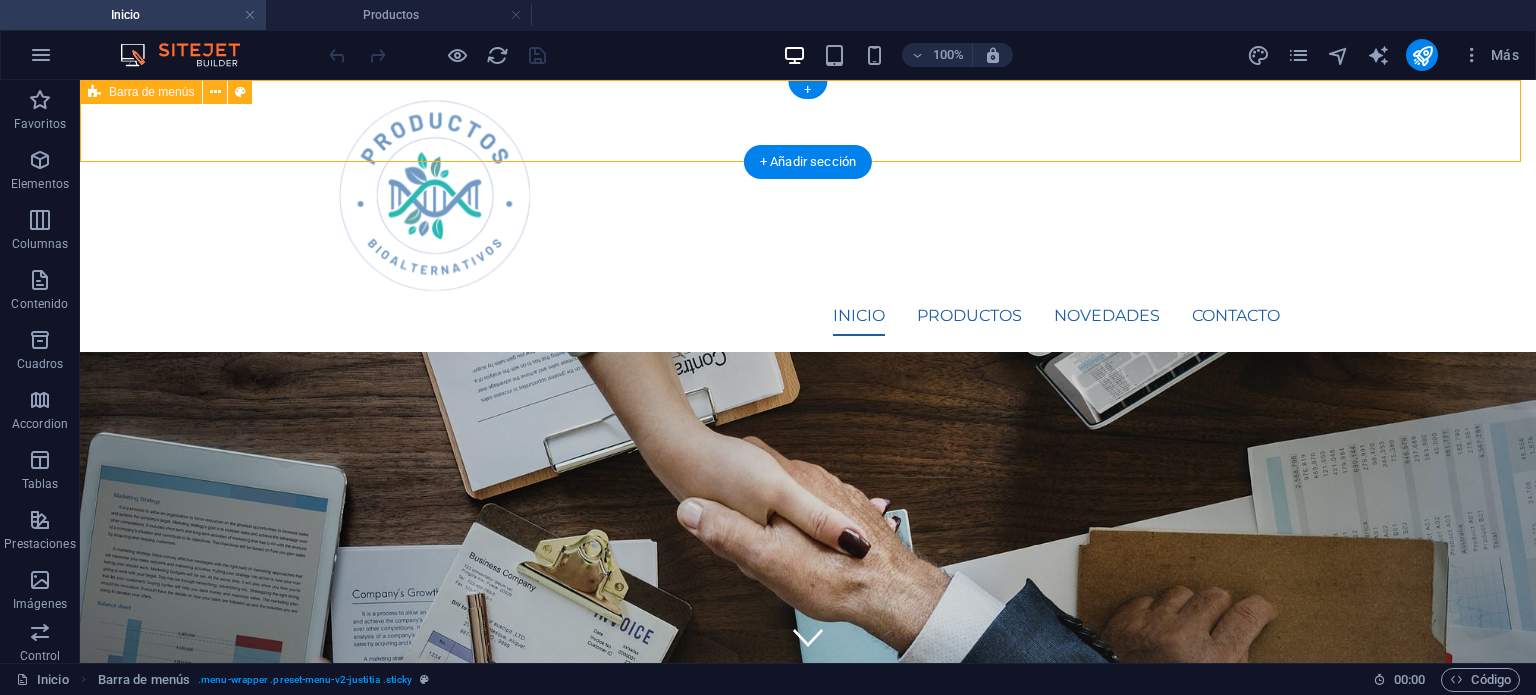 click on "Inicio Productos Novedades Contacto" at bounding box center [808, 216] 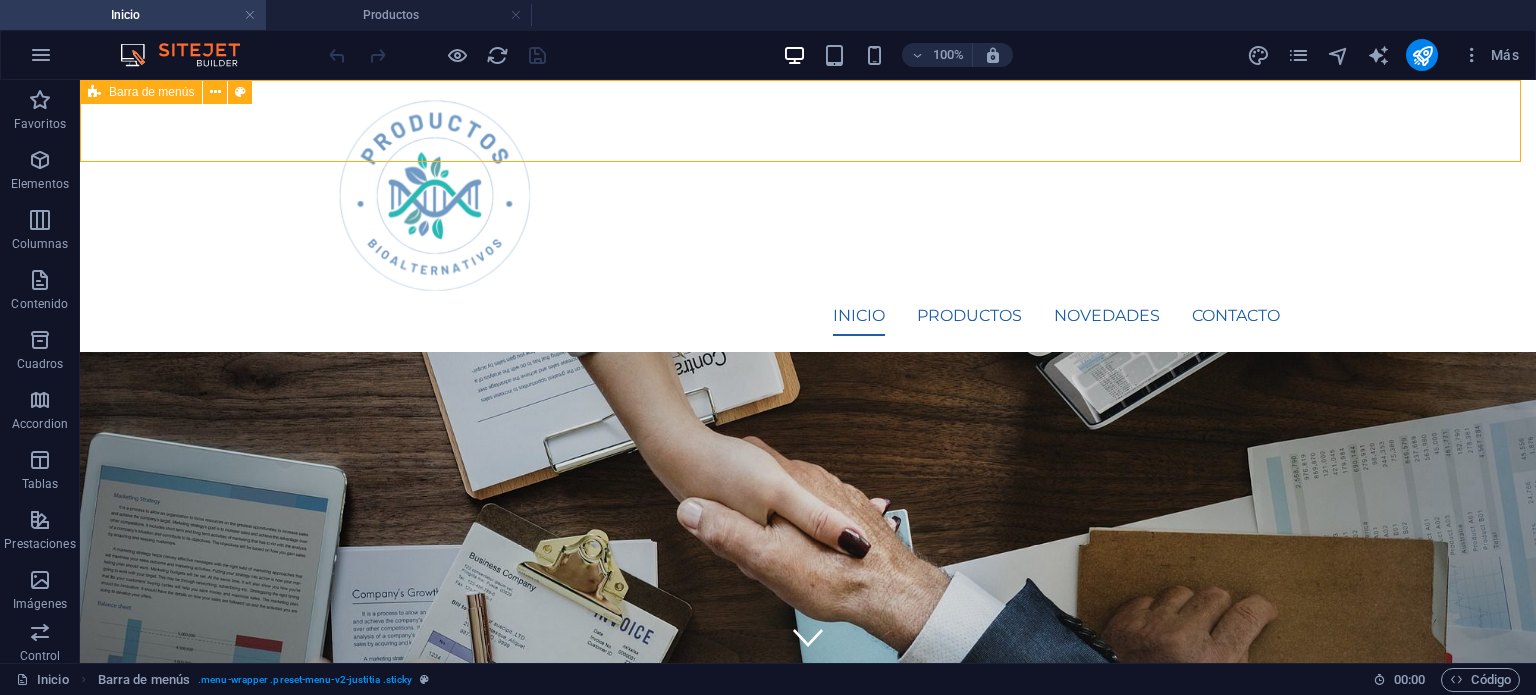click on "Barra de menús" at bounding box center (151, 92) 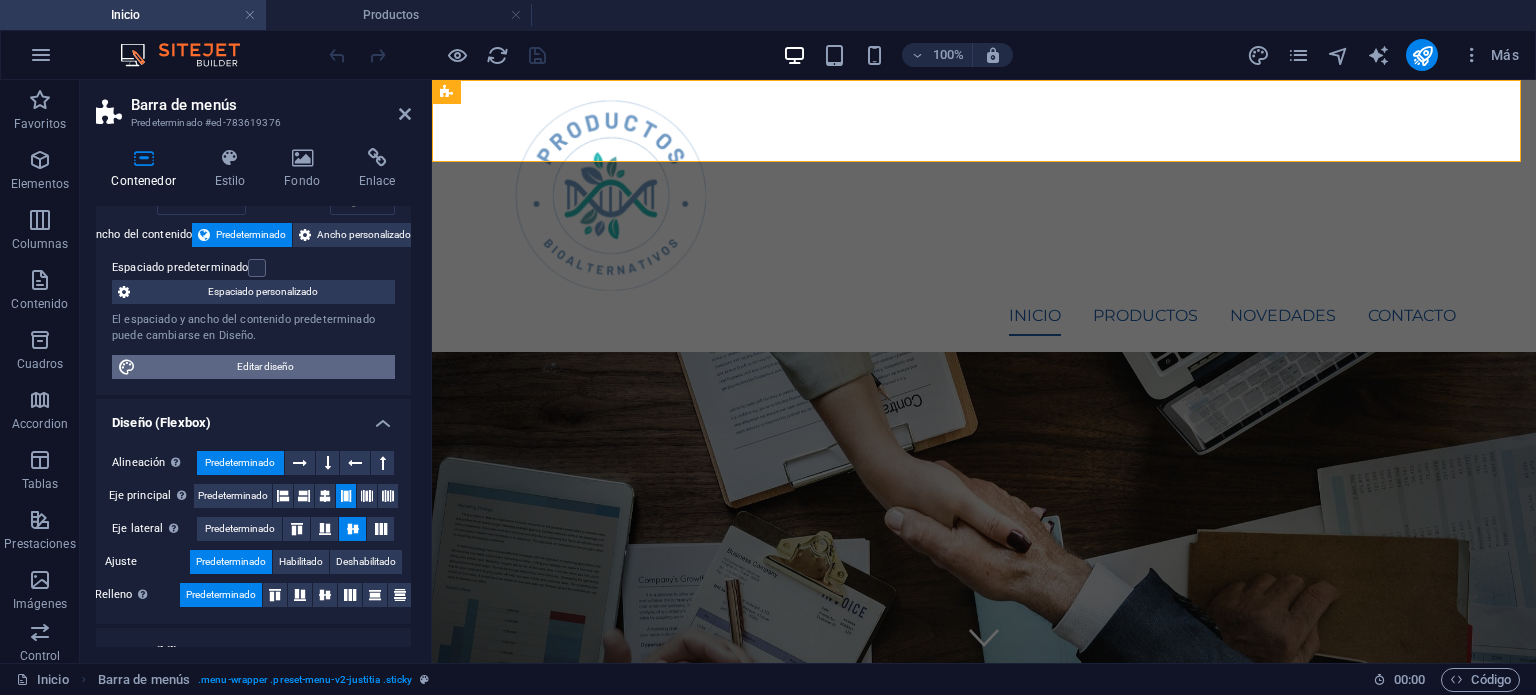 scroll, scrollTop: 200, scrollLeft: 0, axis: vertical 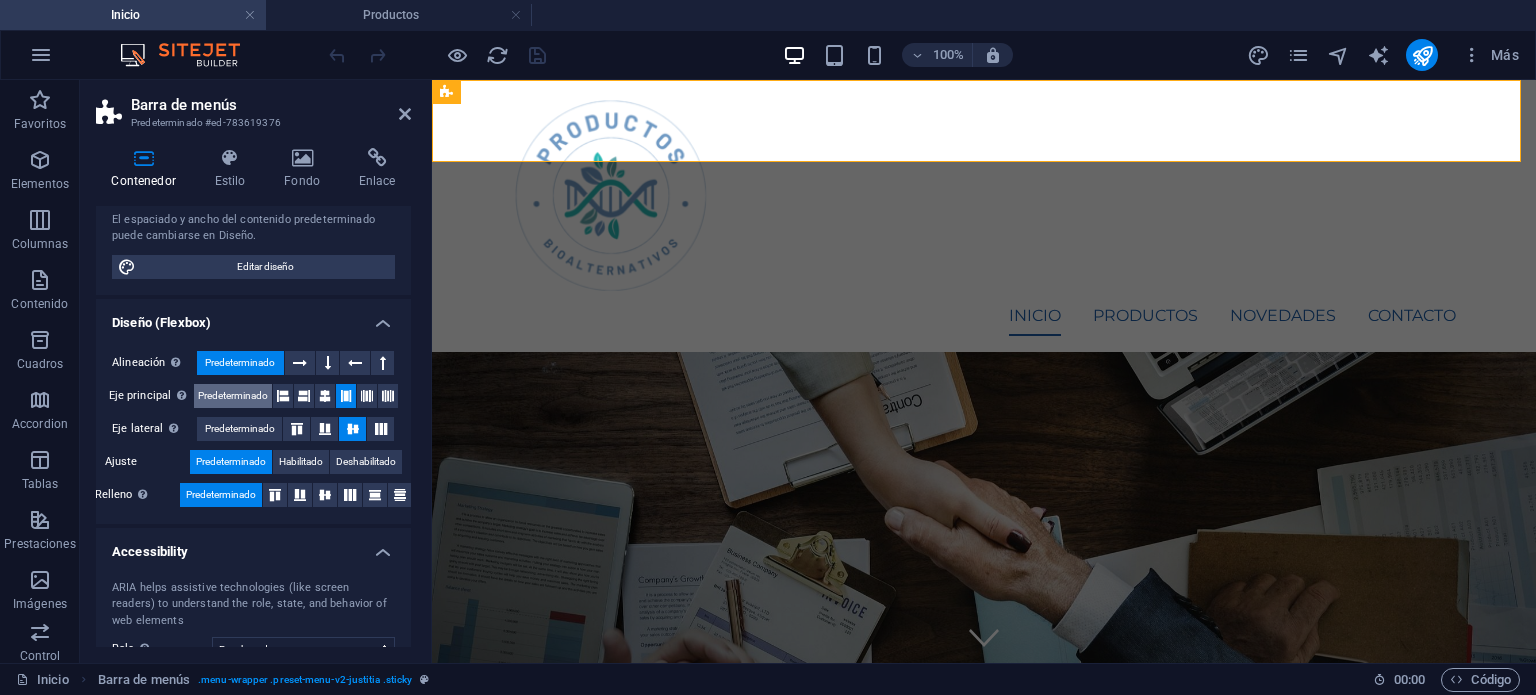 click on "Predeterminado" at bounding box center (233, 396) 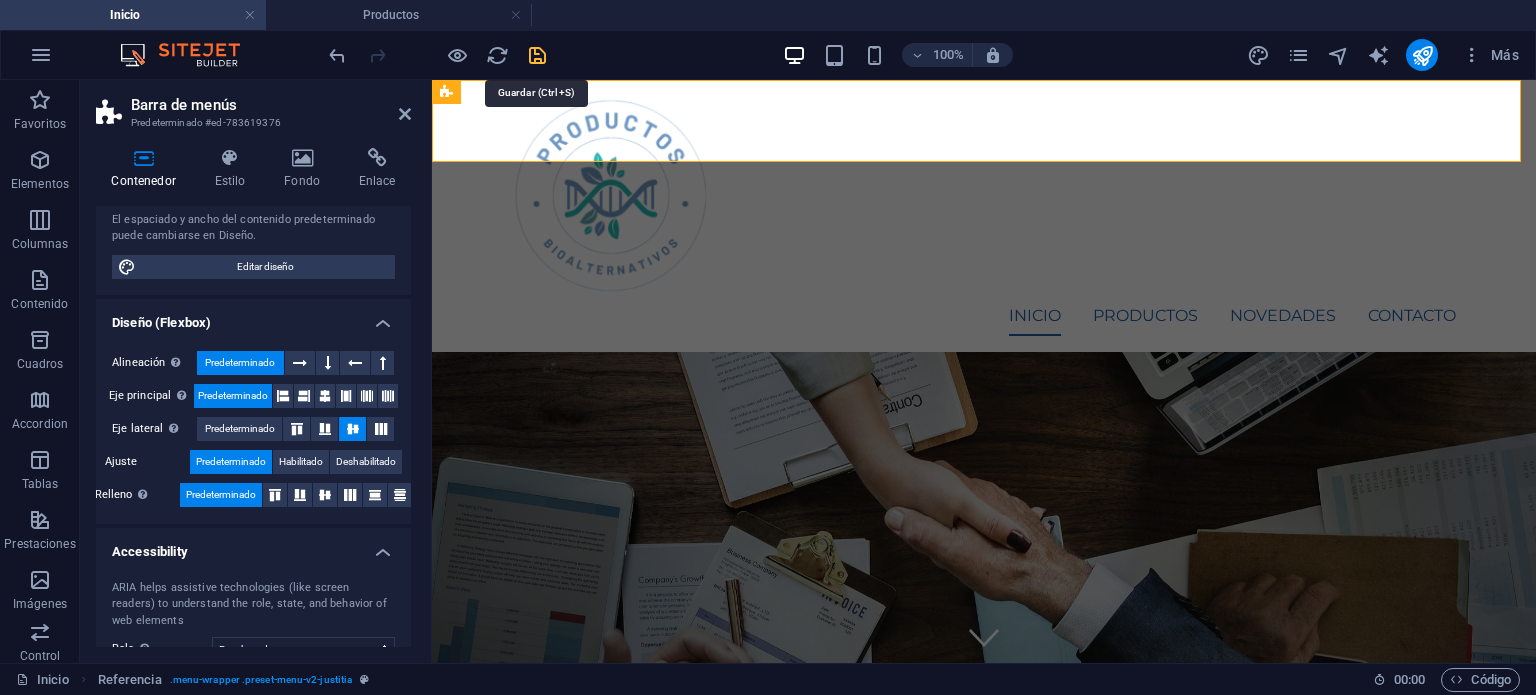 click at bounding box center [537, 55] 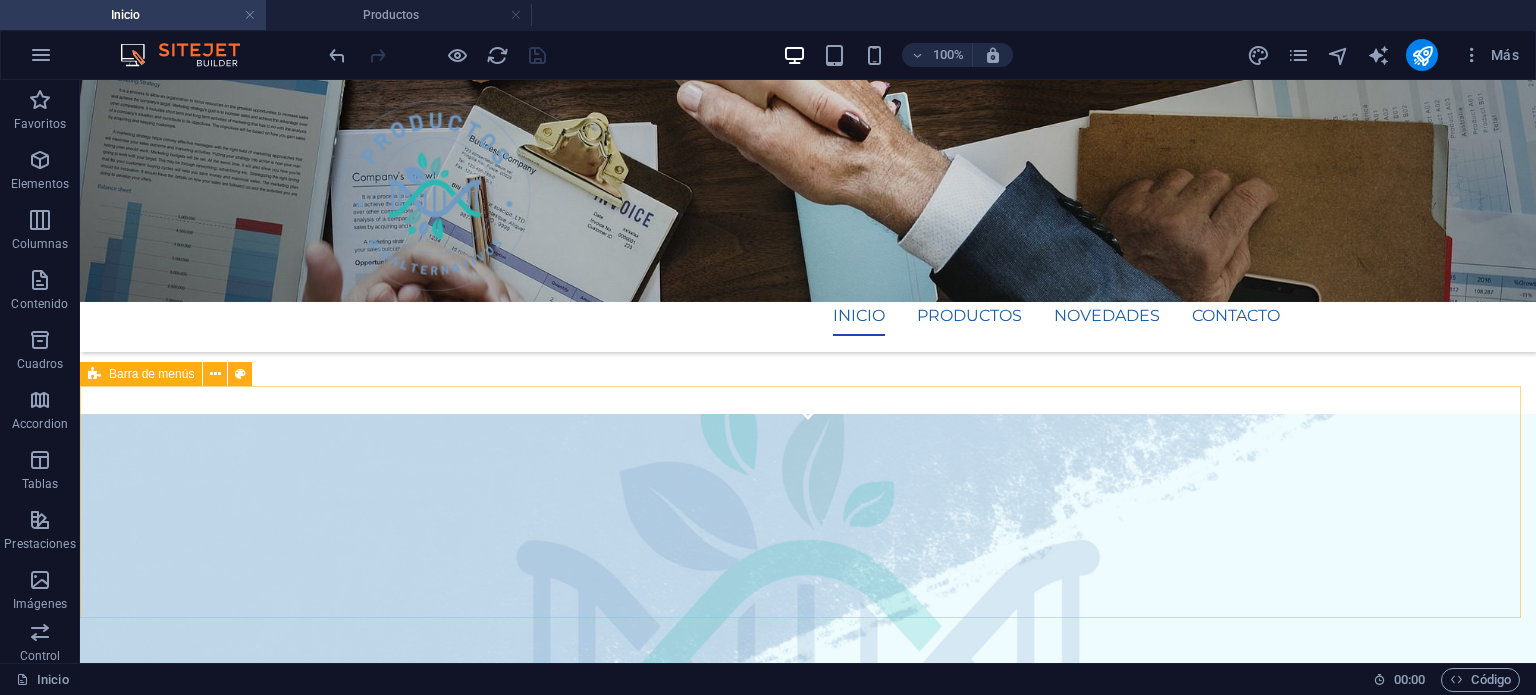 scroll, scrollTop: 0, scrollLeft: 0, axis: both 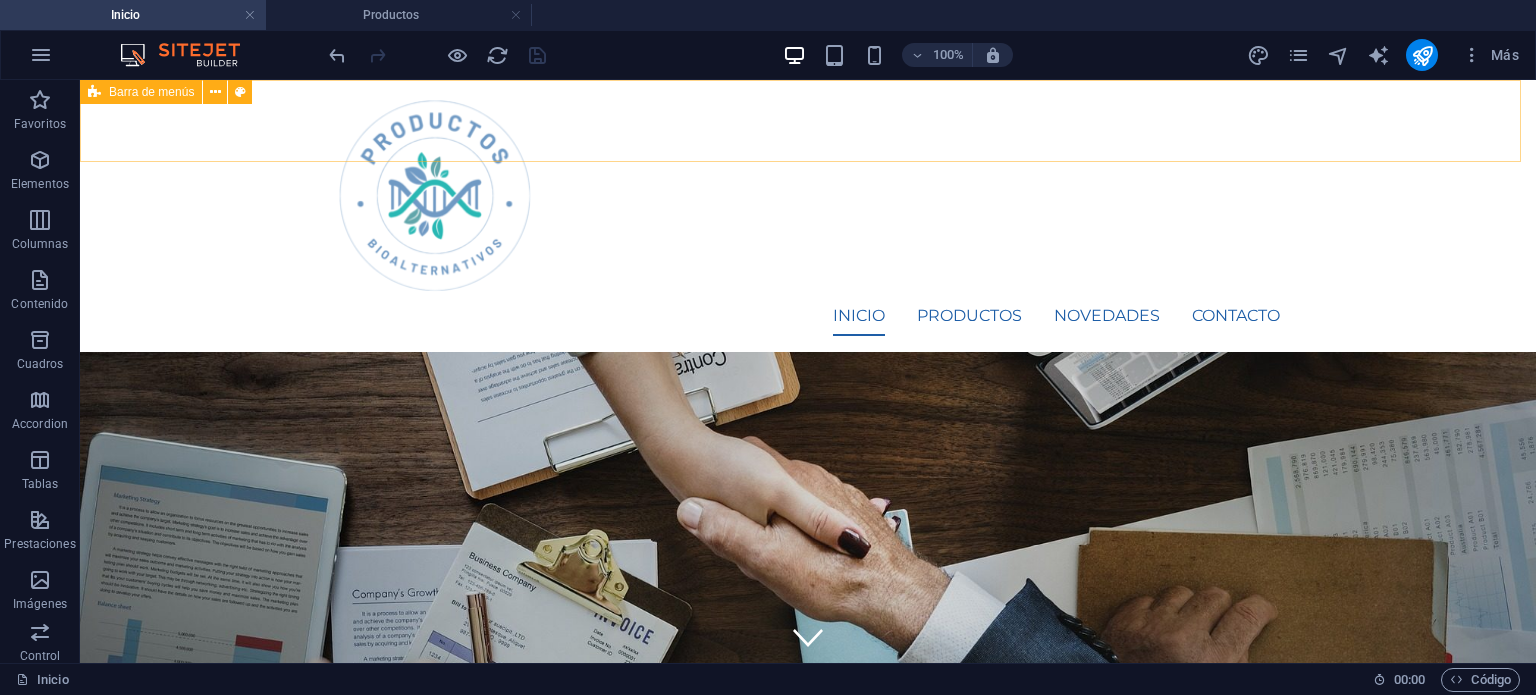 click on "Barra de menús" at bounding box center (151, 92) 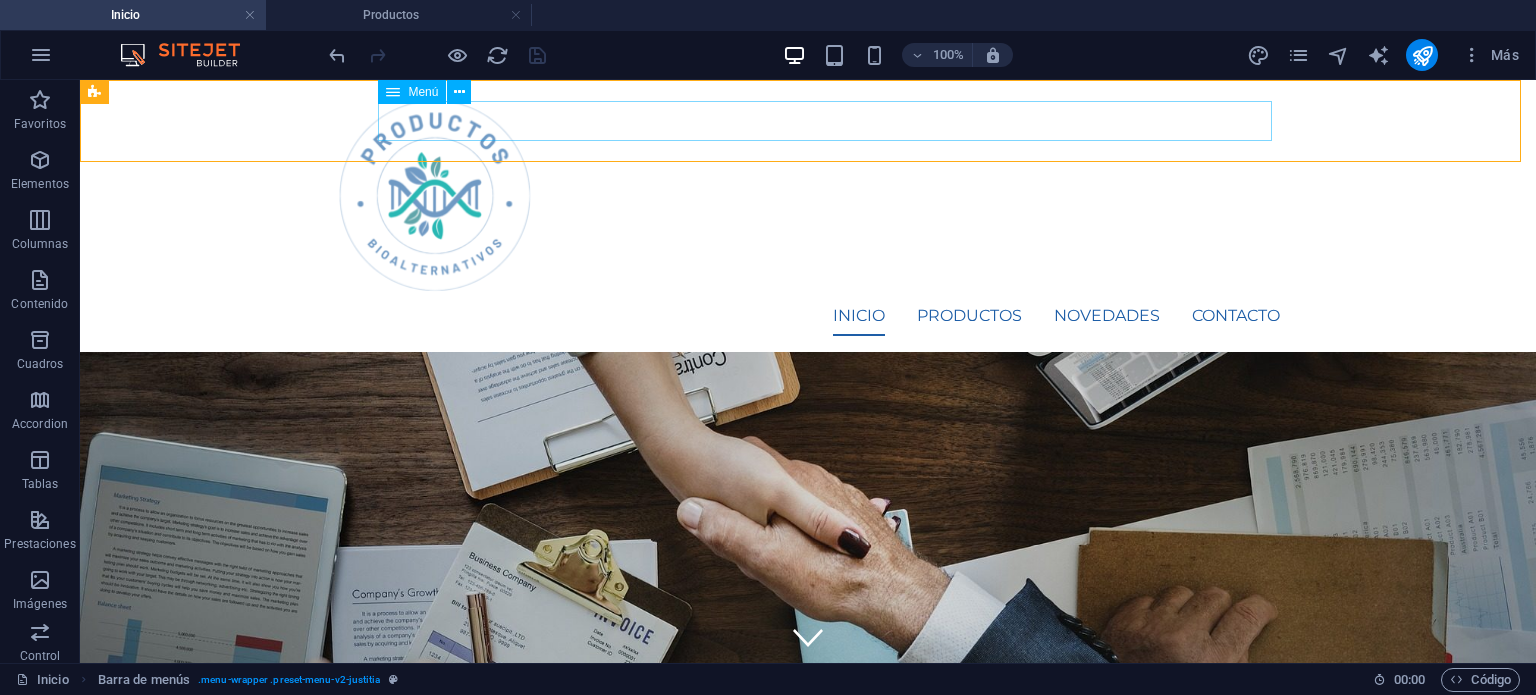 click on "Menú" at bounding box center (412, 92) 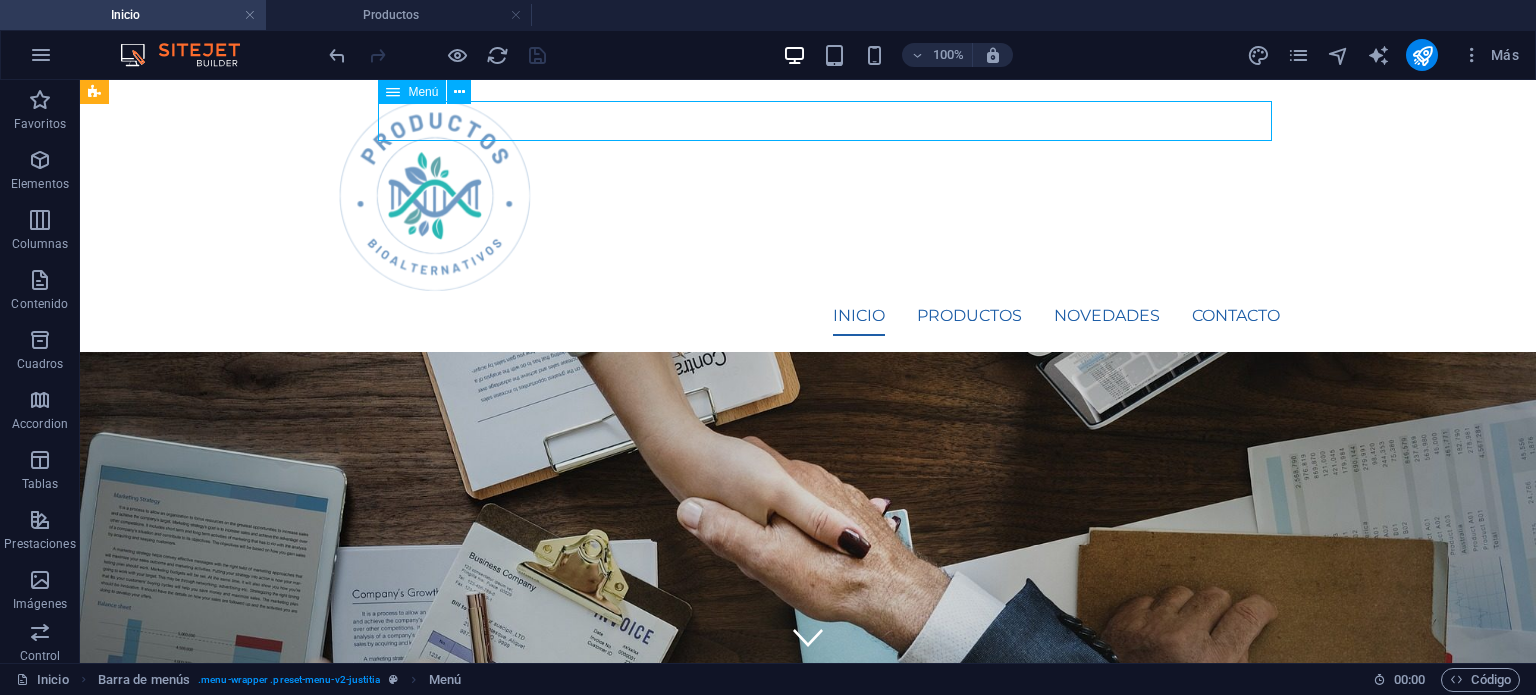 click on "Menú" at bounding box center [412, 92] 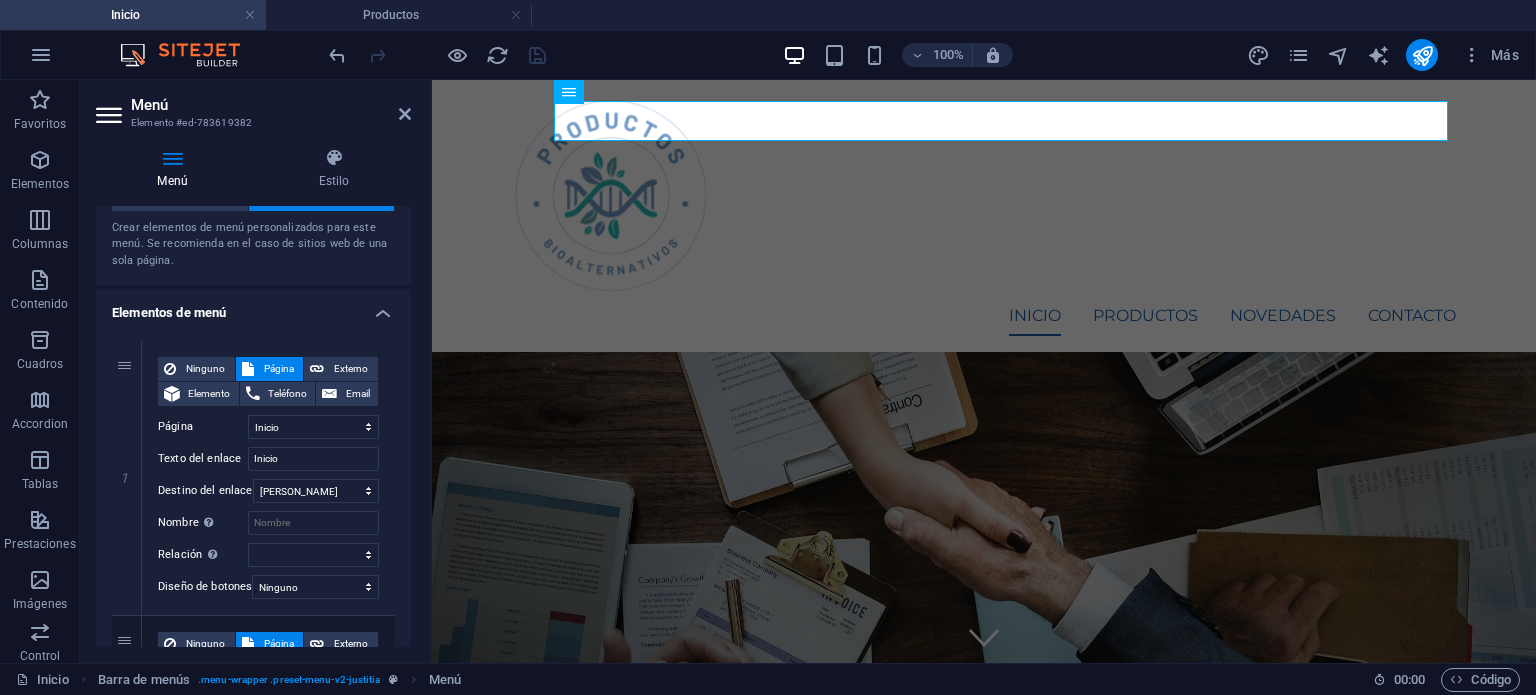 scroll, scrollTop: 200, scrollLeft: 0, axis: vertical 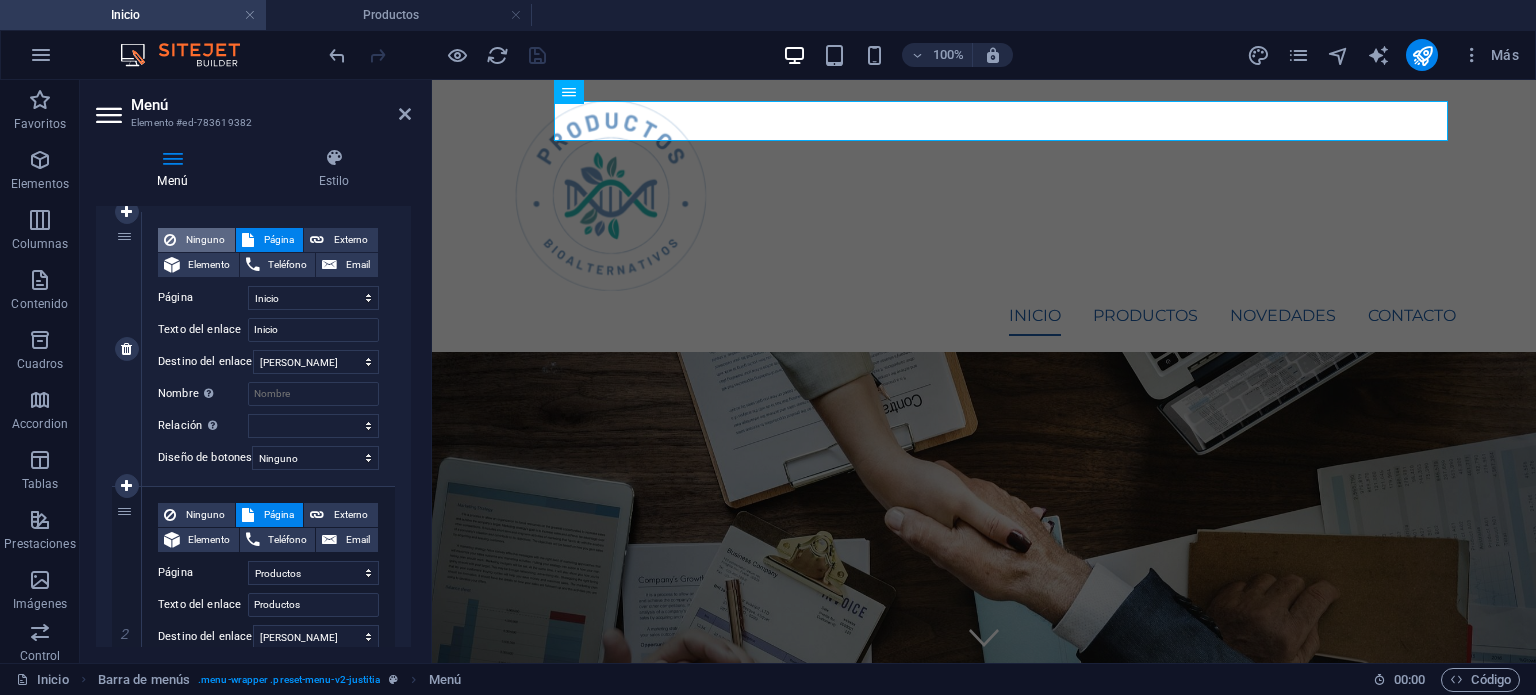 click on "Ninguno" at bounding box center (205, 240) 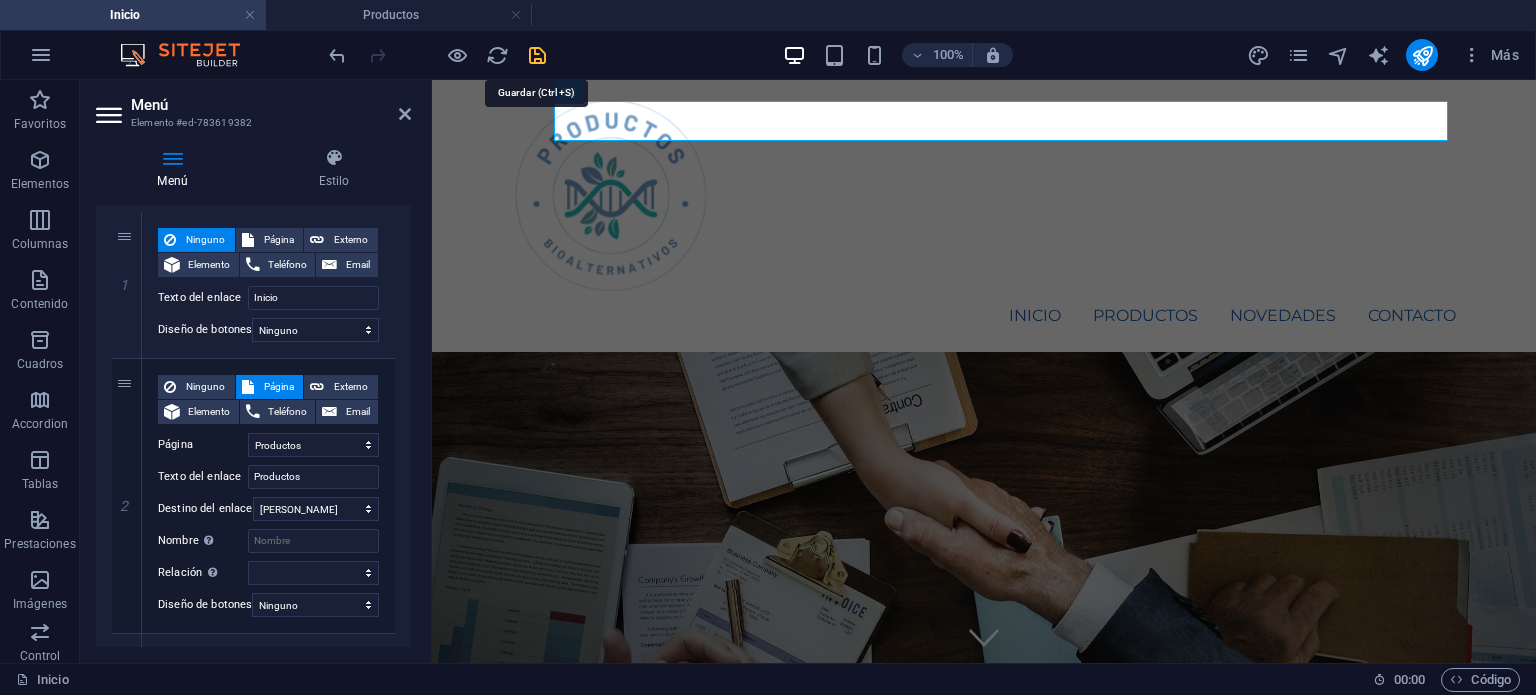 click at bounding box center (537, 55) 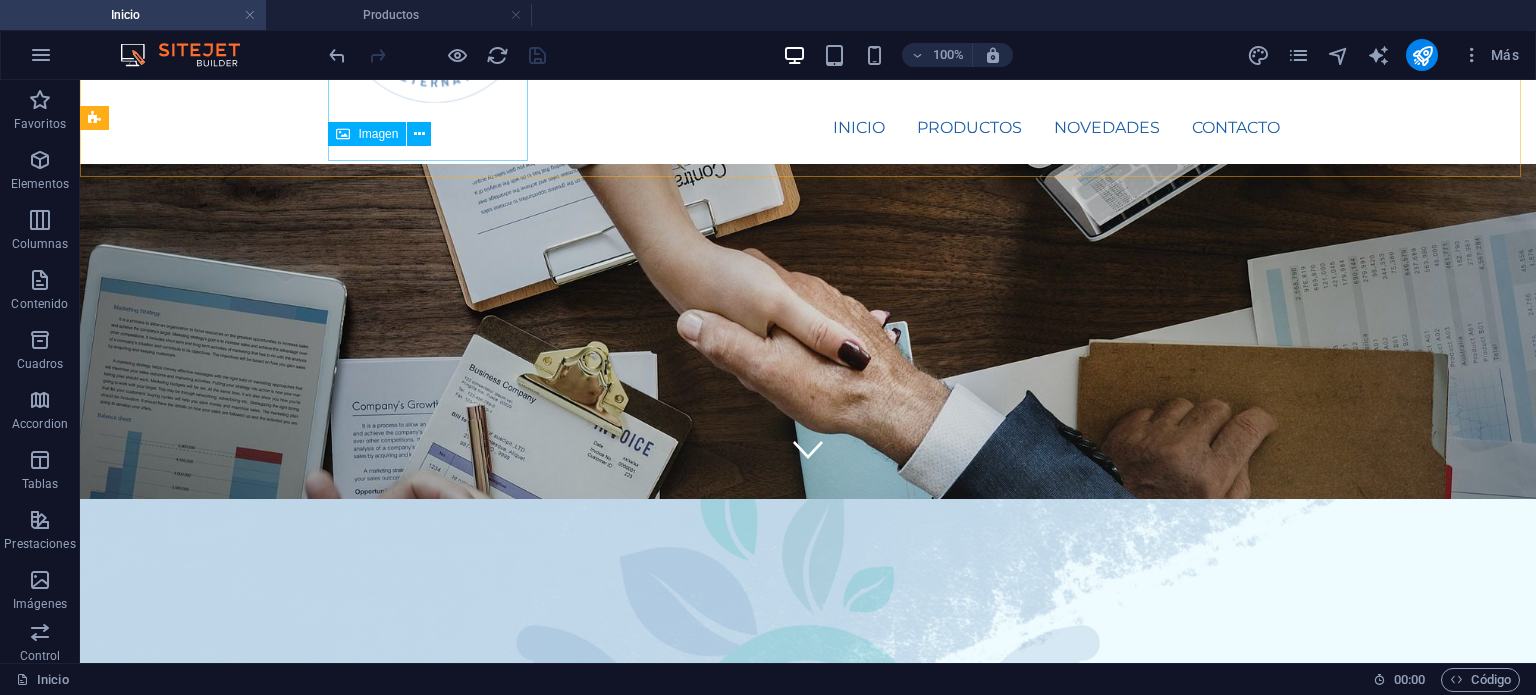 scroll, scrollTop: 0, scrollLeft: 0, axis: both 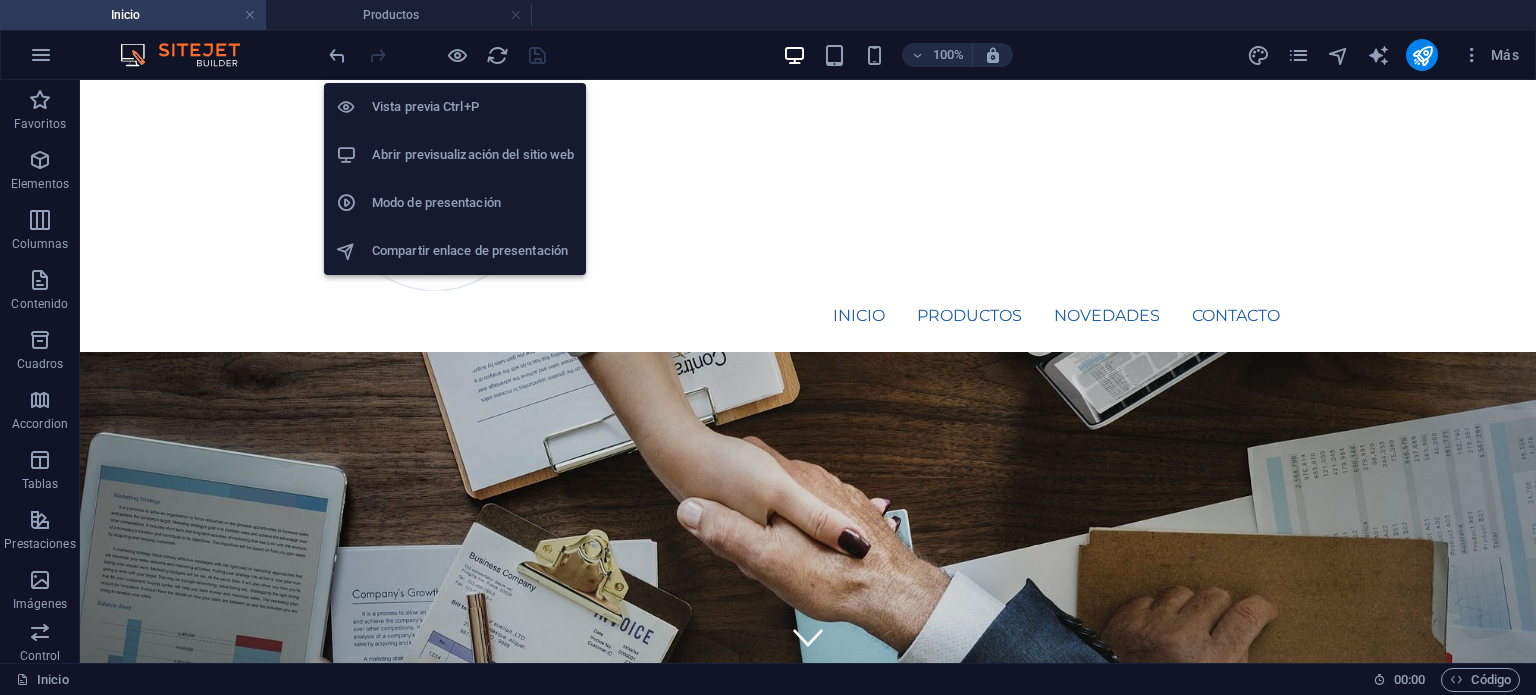 click on "Abrir previsualización del sitio web" at bounding box center (473, 155) 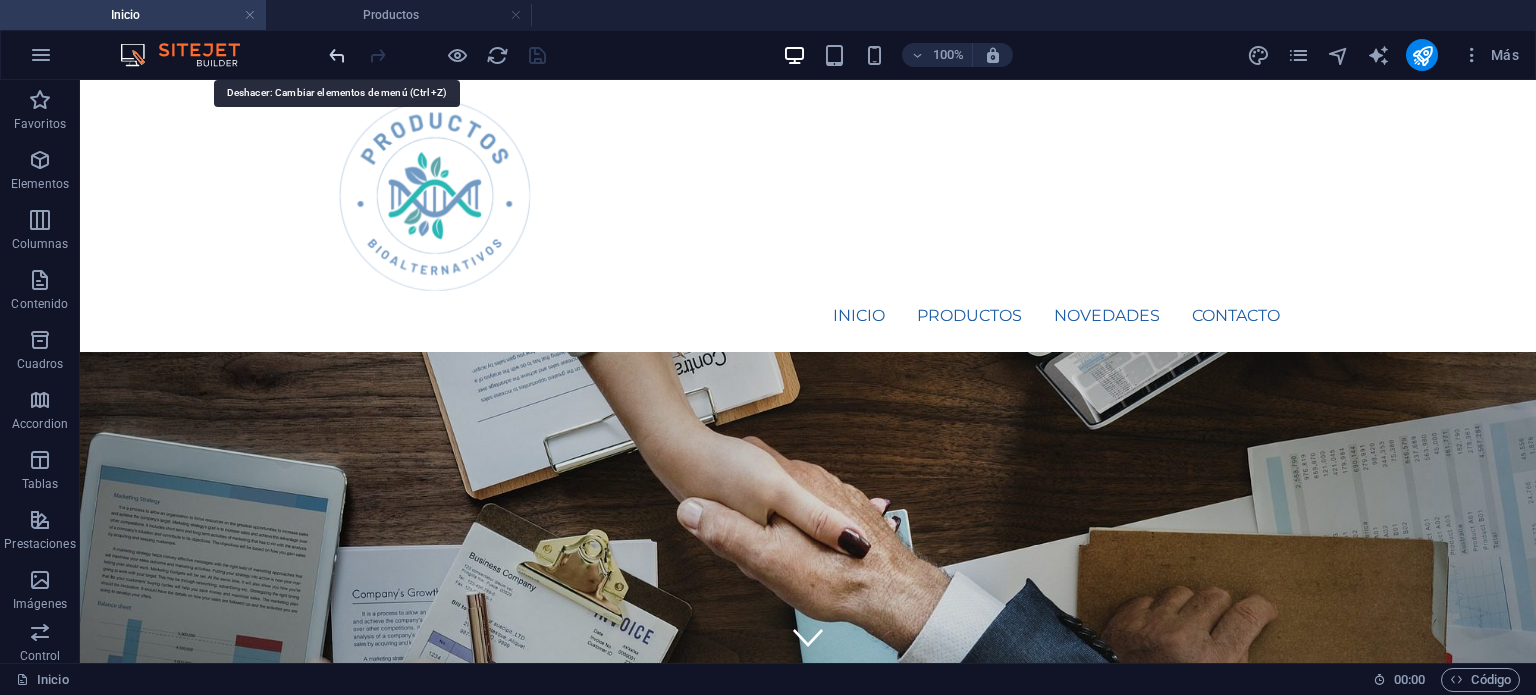 click at bounding box center (337, 55) 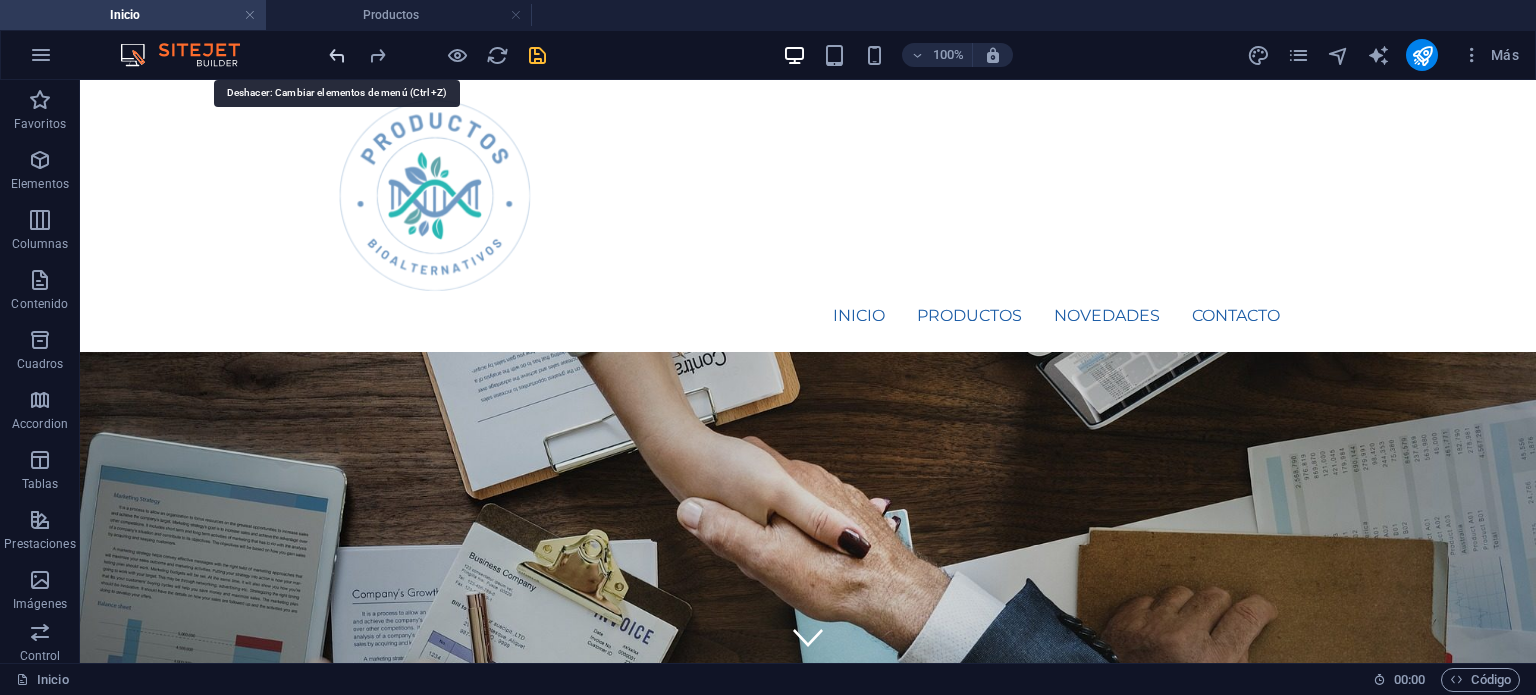 click at bounding box center (337, 55) 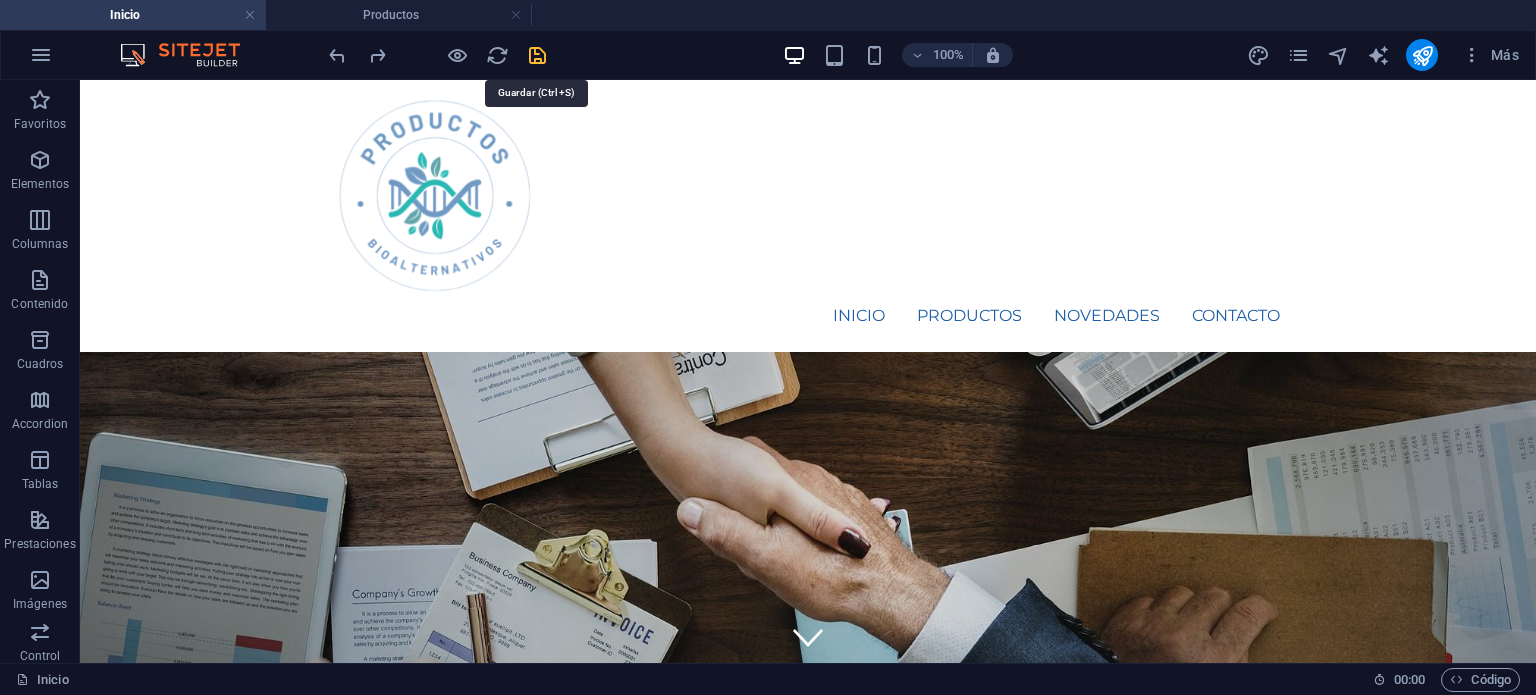 click at bounding box center (537, 55) 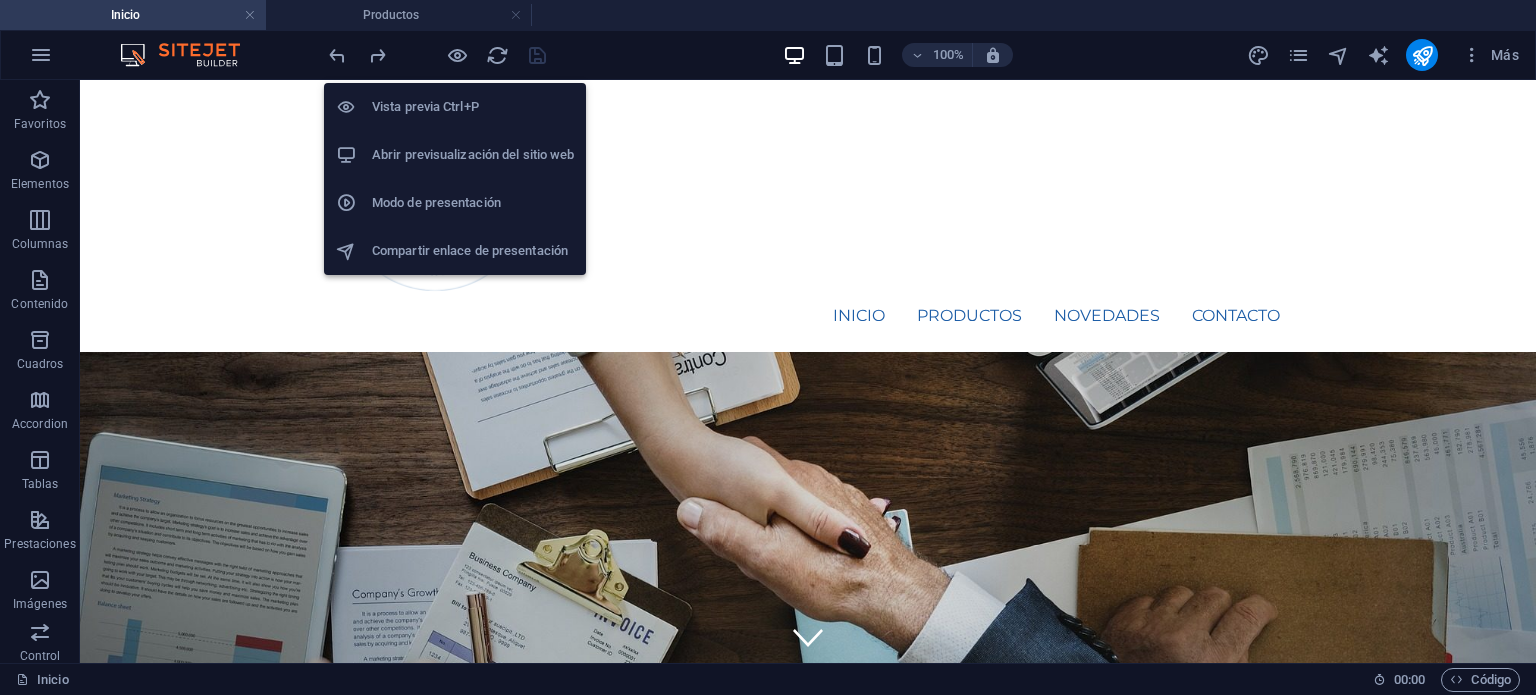 click on "Abrir previsualización del sitio web" at bounding box center (473, 155) 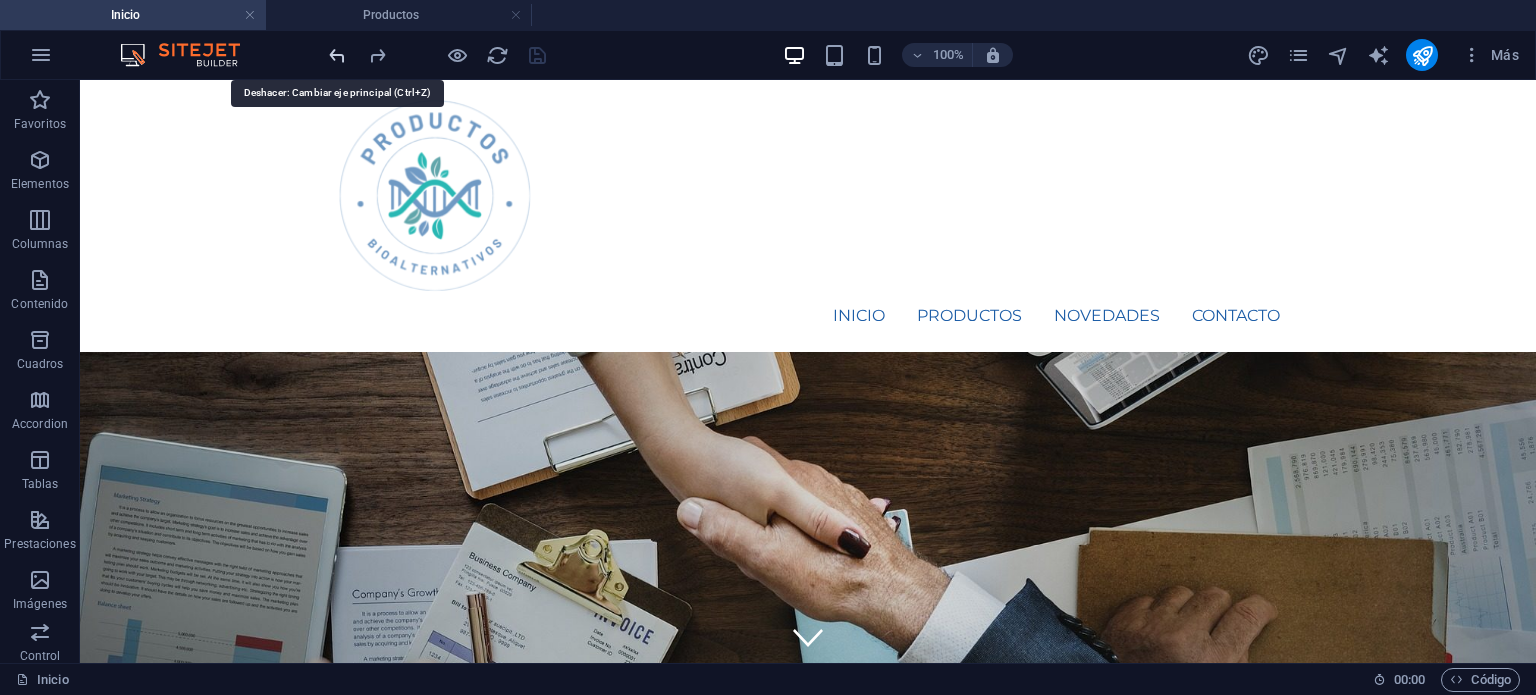 click at bounding box center [337, 55] 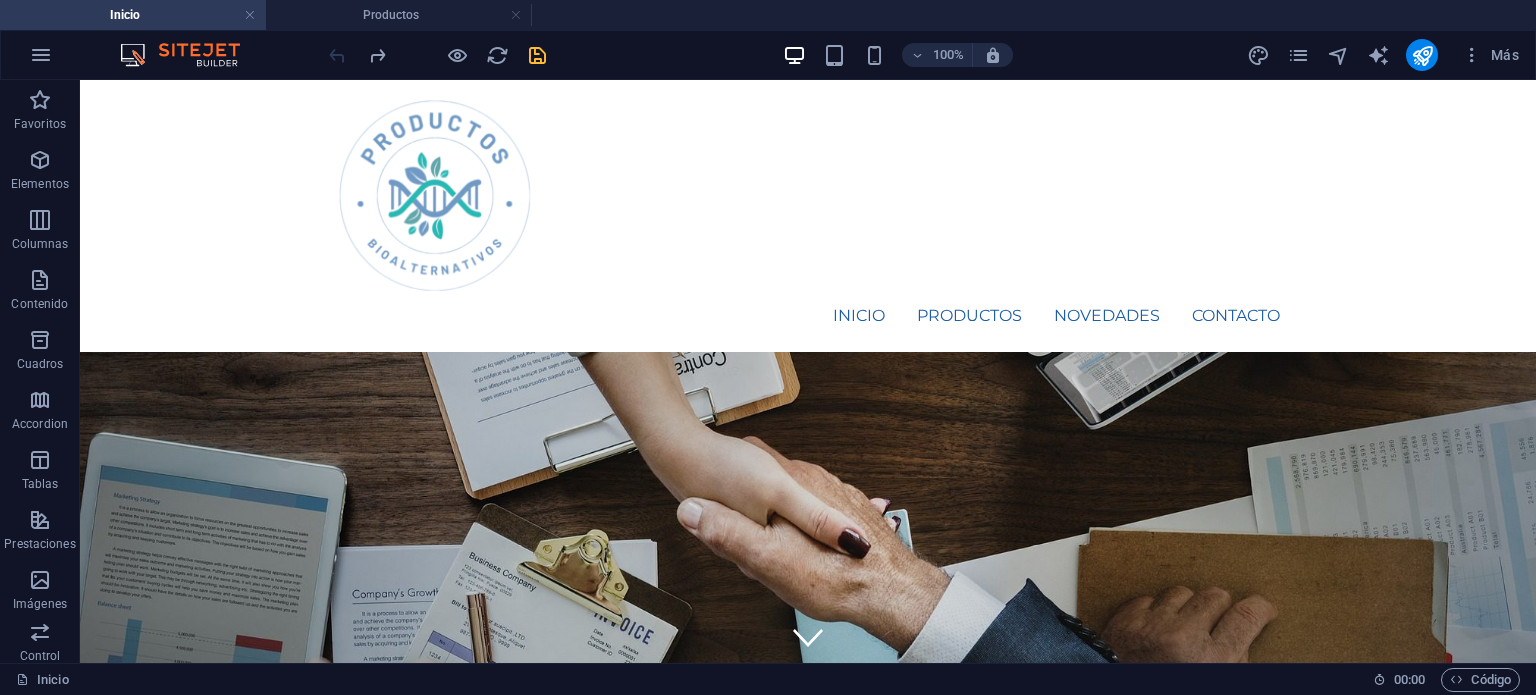 click at bounding box center [437, 55] 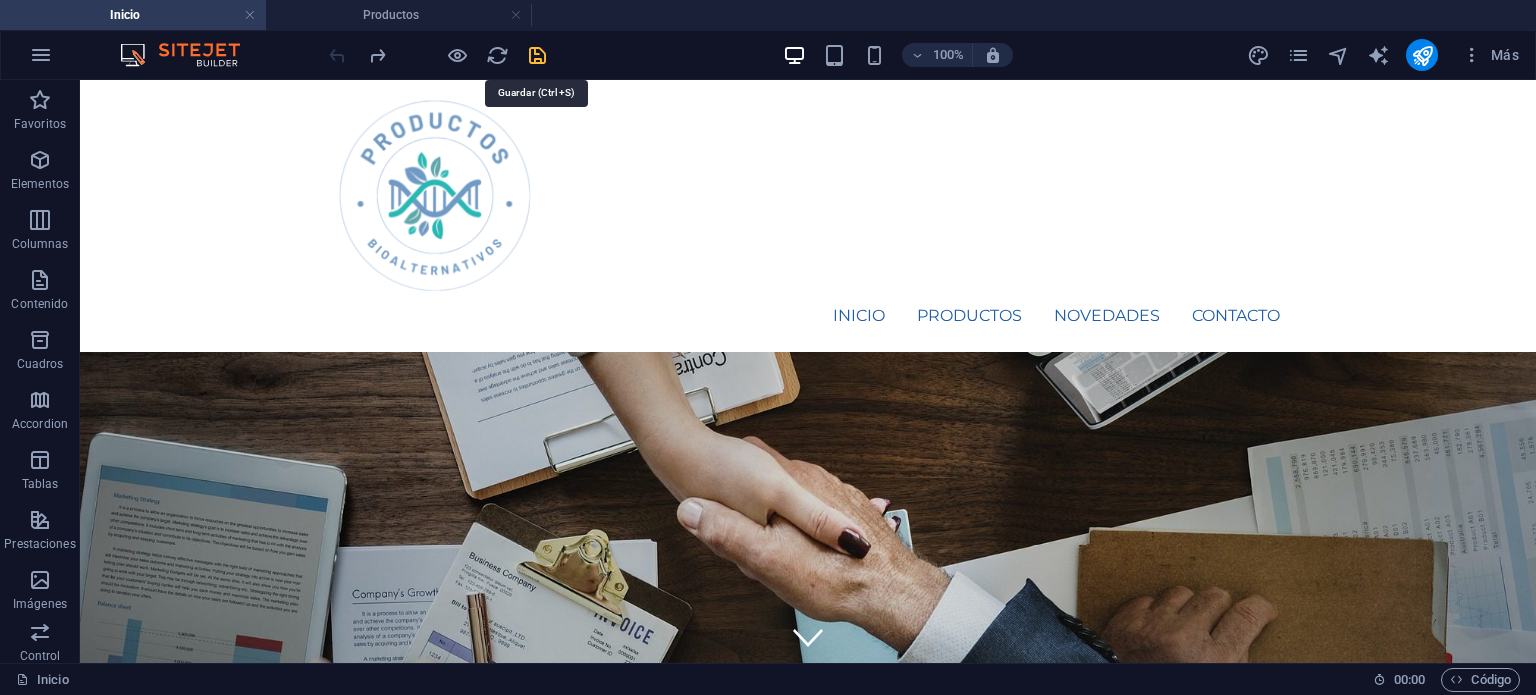 click at bounding box center (537, 55) 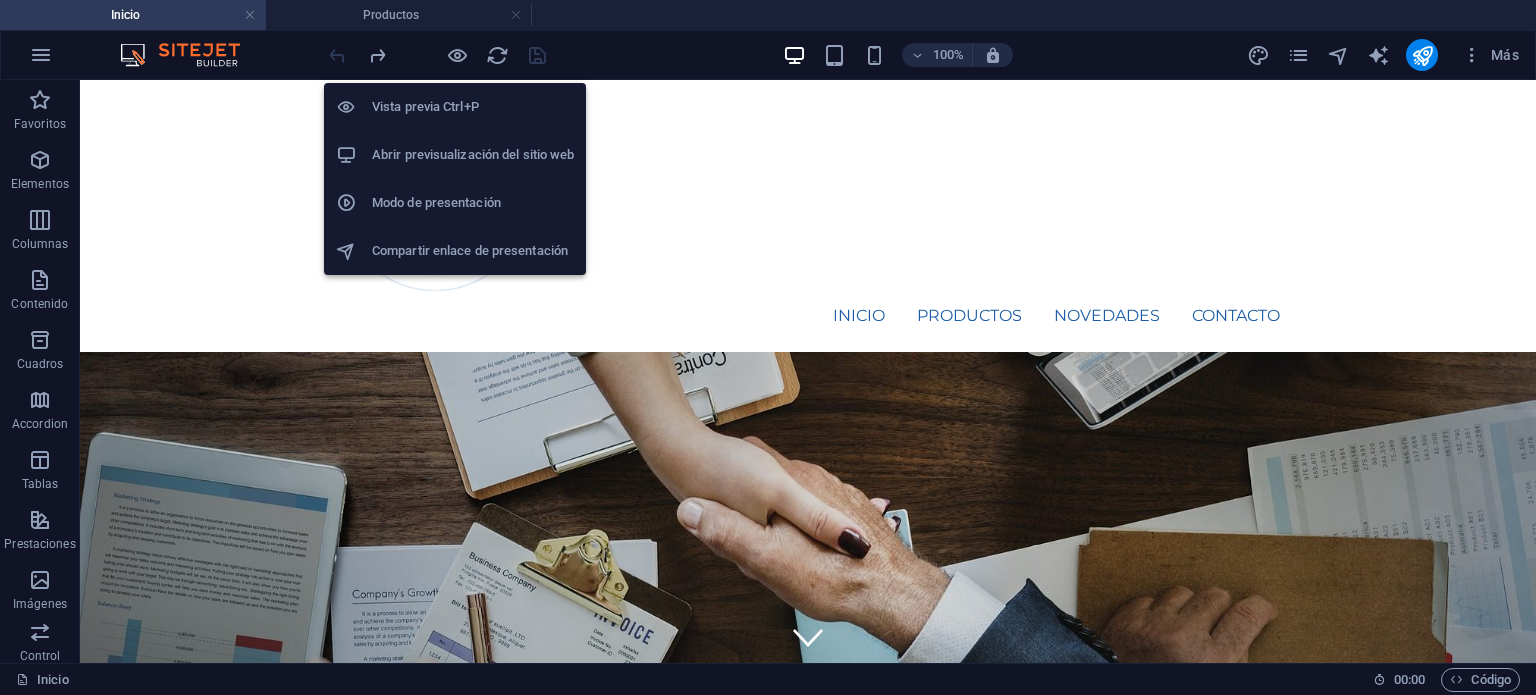 click on "Abrir previsualización del sitio web" at bounding box center [473, 155] 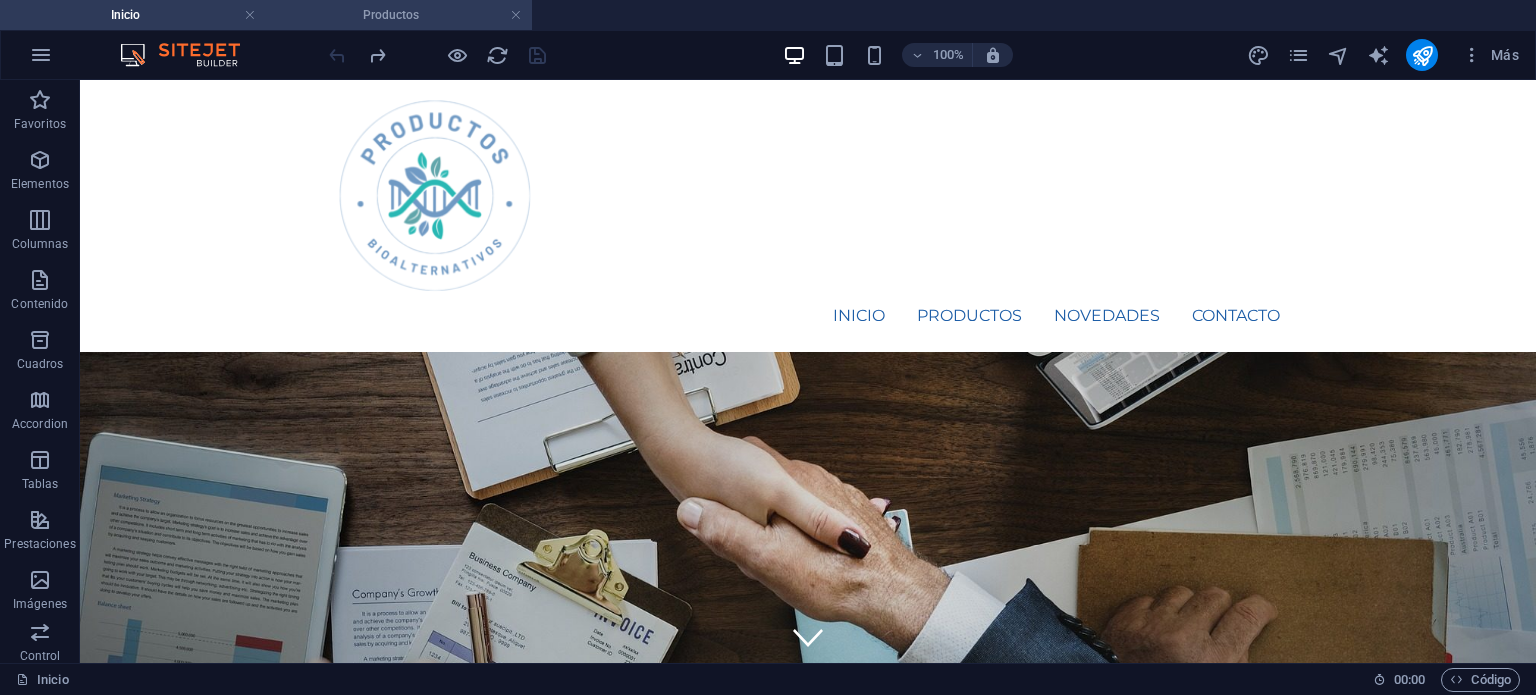 click on "Productos" at bounding box center [399, 15] 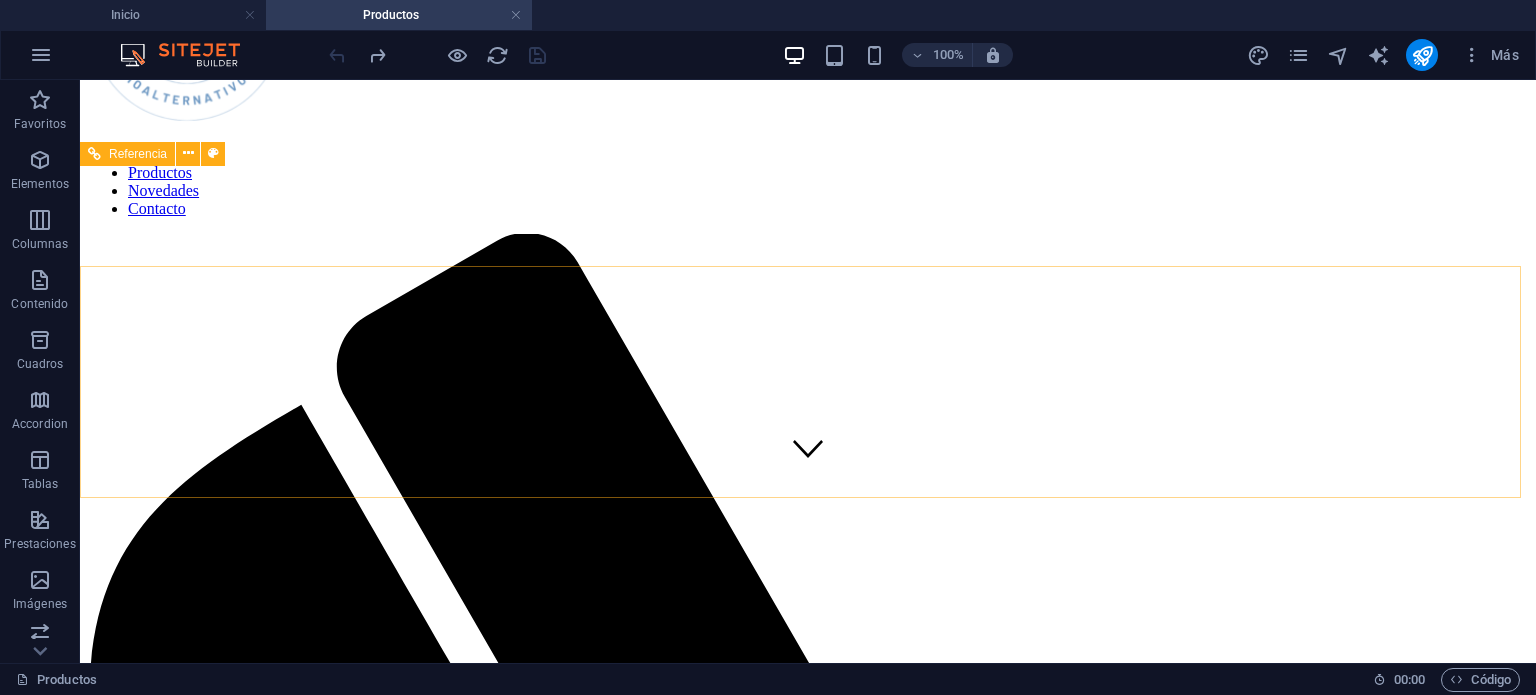 scroll, scrollTop: 0, scrollLeft: 0, axis: both 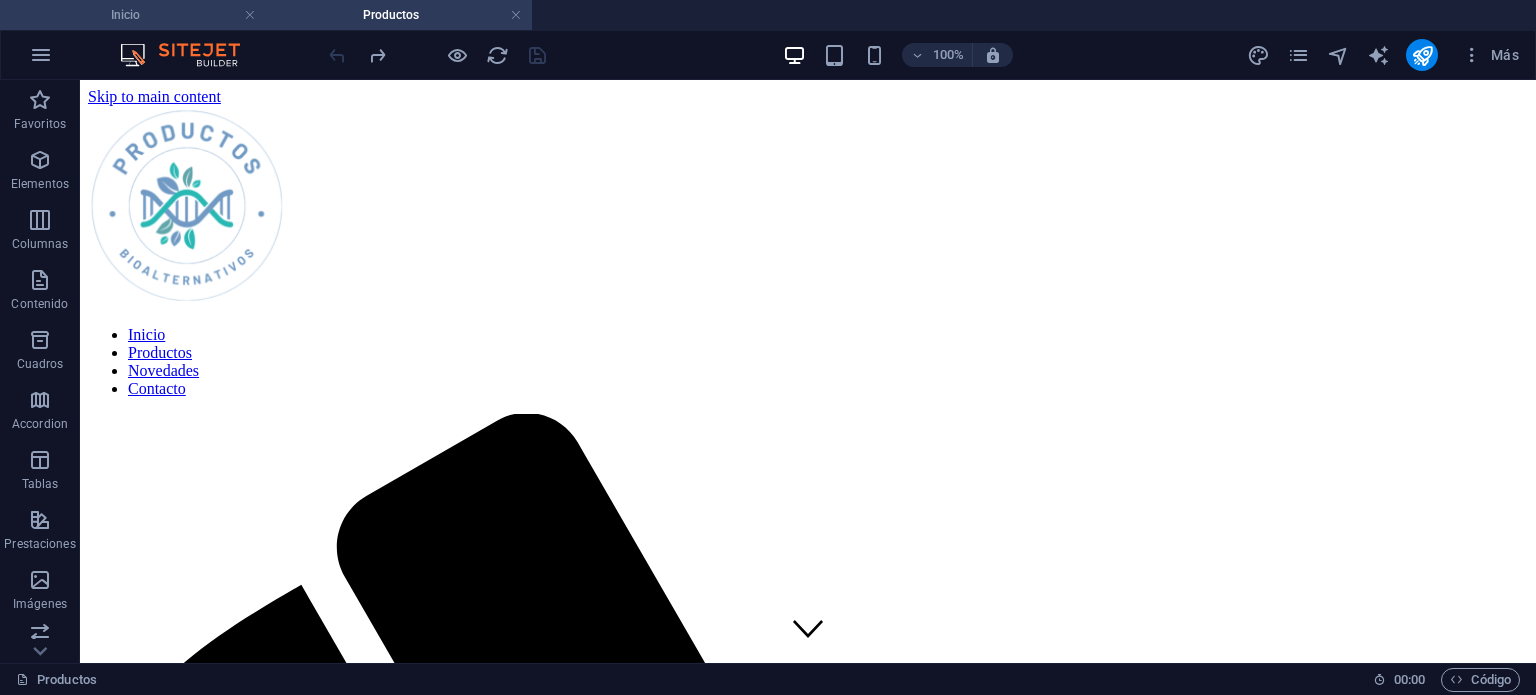 click on "Inicio" at bounding box center [133, 15] 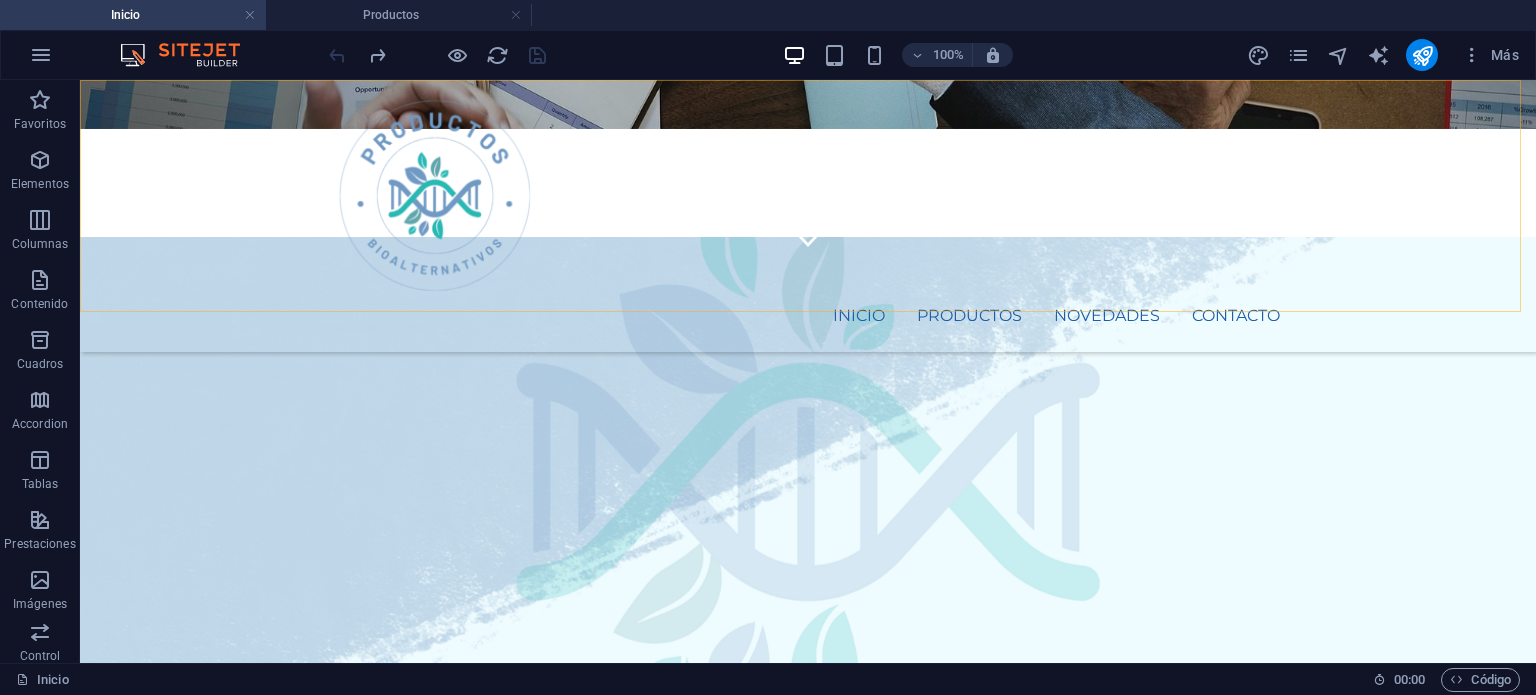 scroll, scrollTop: 0, scrollLeft: 0, axis: both 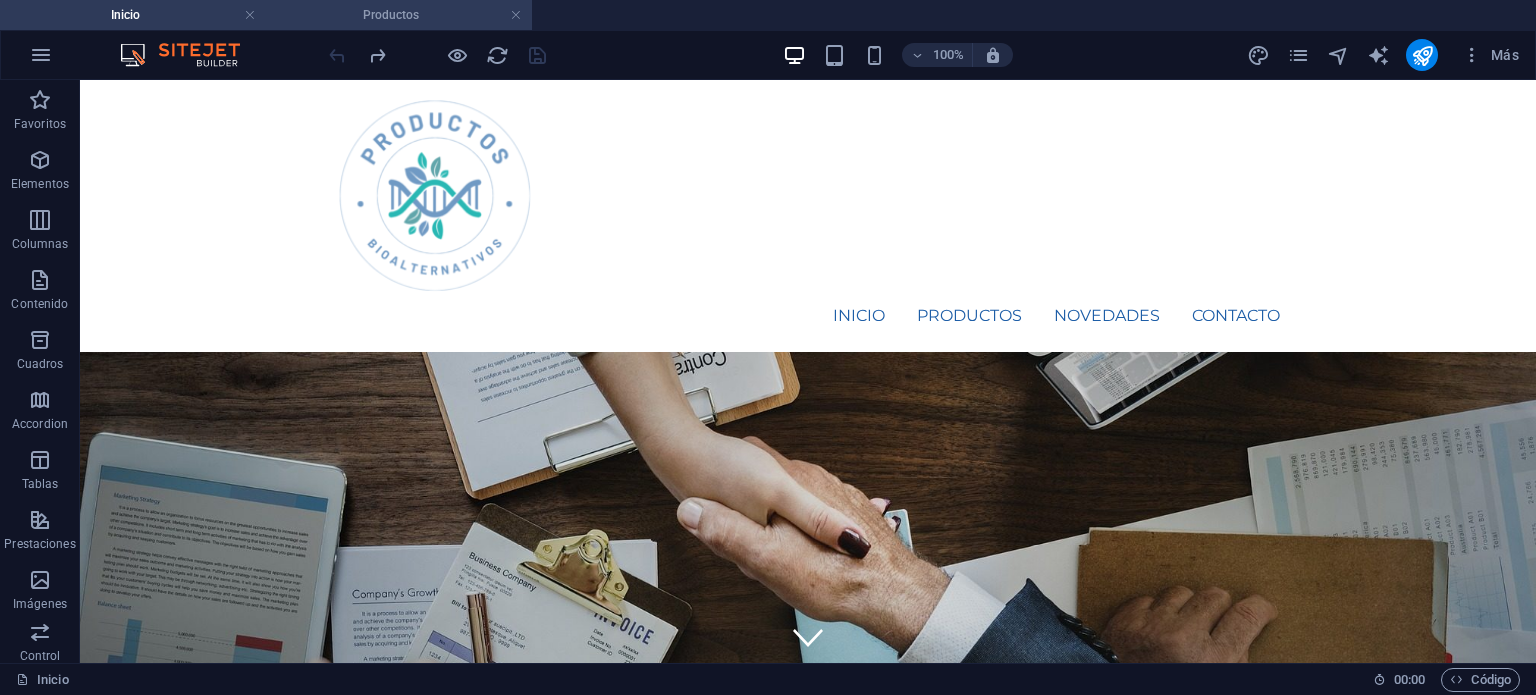 click on "Productos" at bounding box center [399, 15] 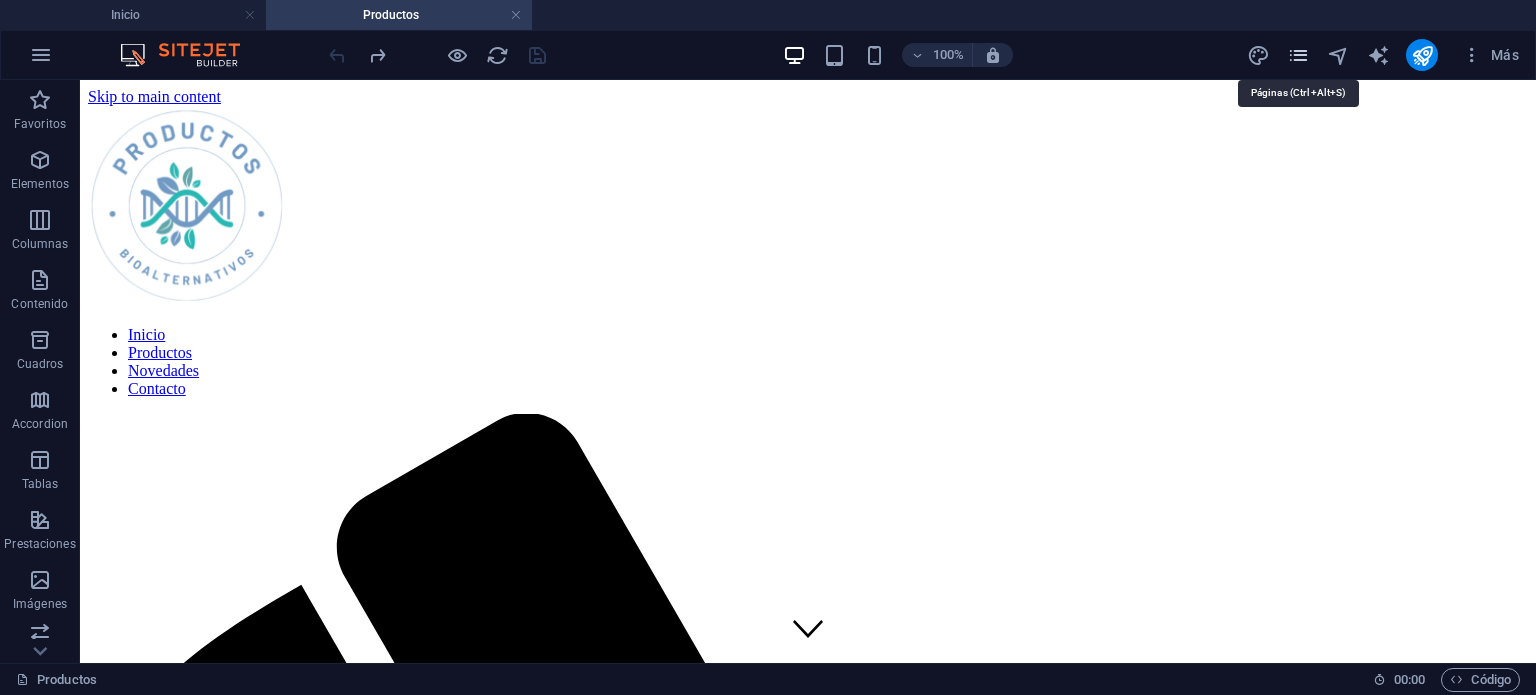 click at bounding box center (1298, 55) 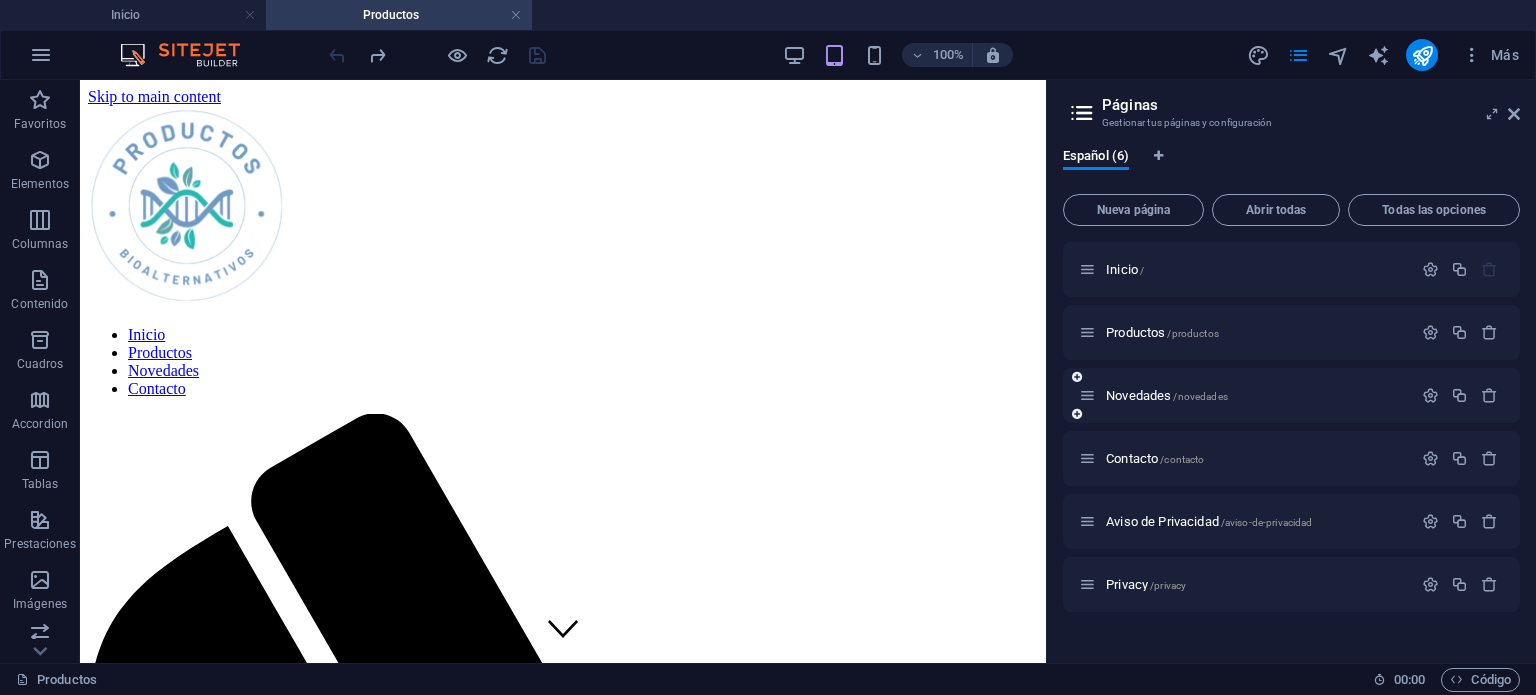 click on "Novedades /novedades" at bounding box center [1245, 395] 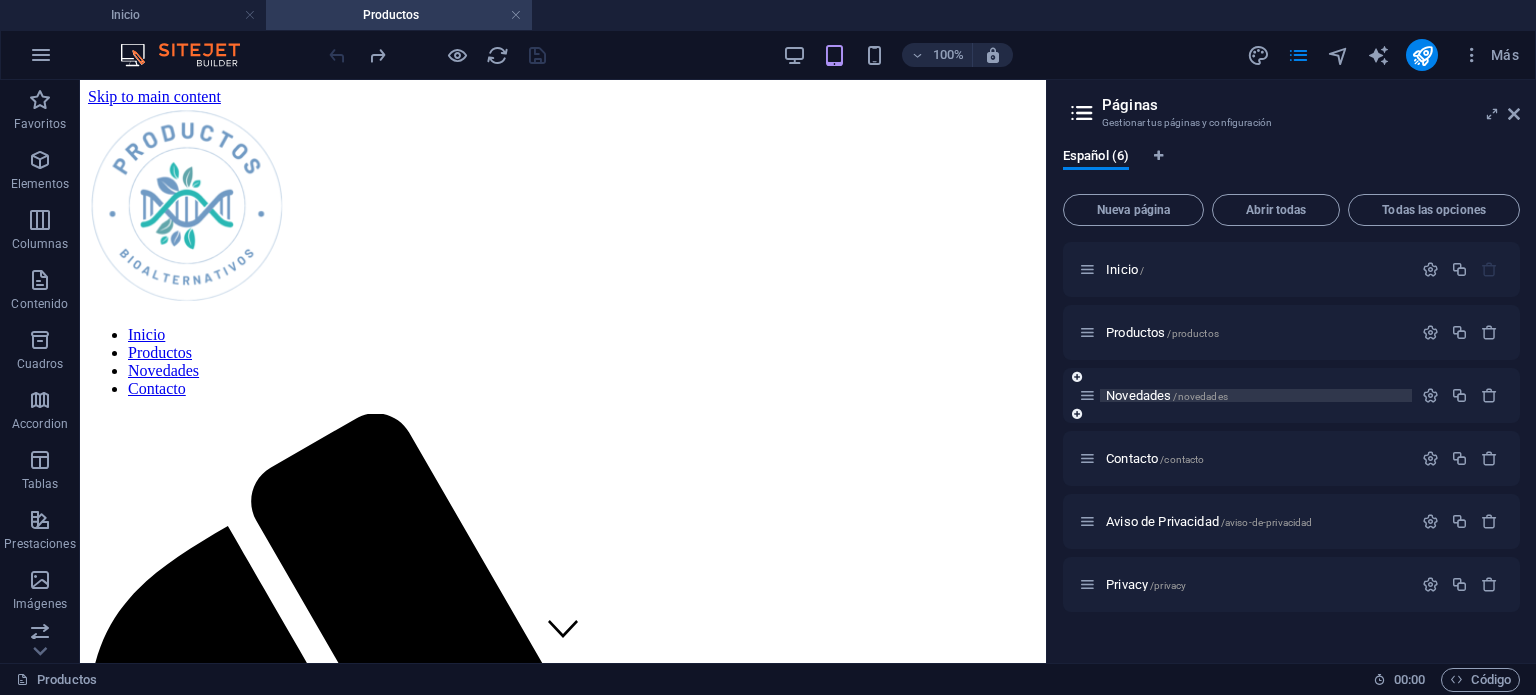 click on "Novedades /novedades" at bounding box center [1167, 395] 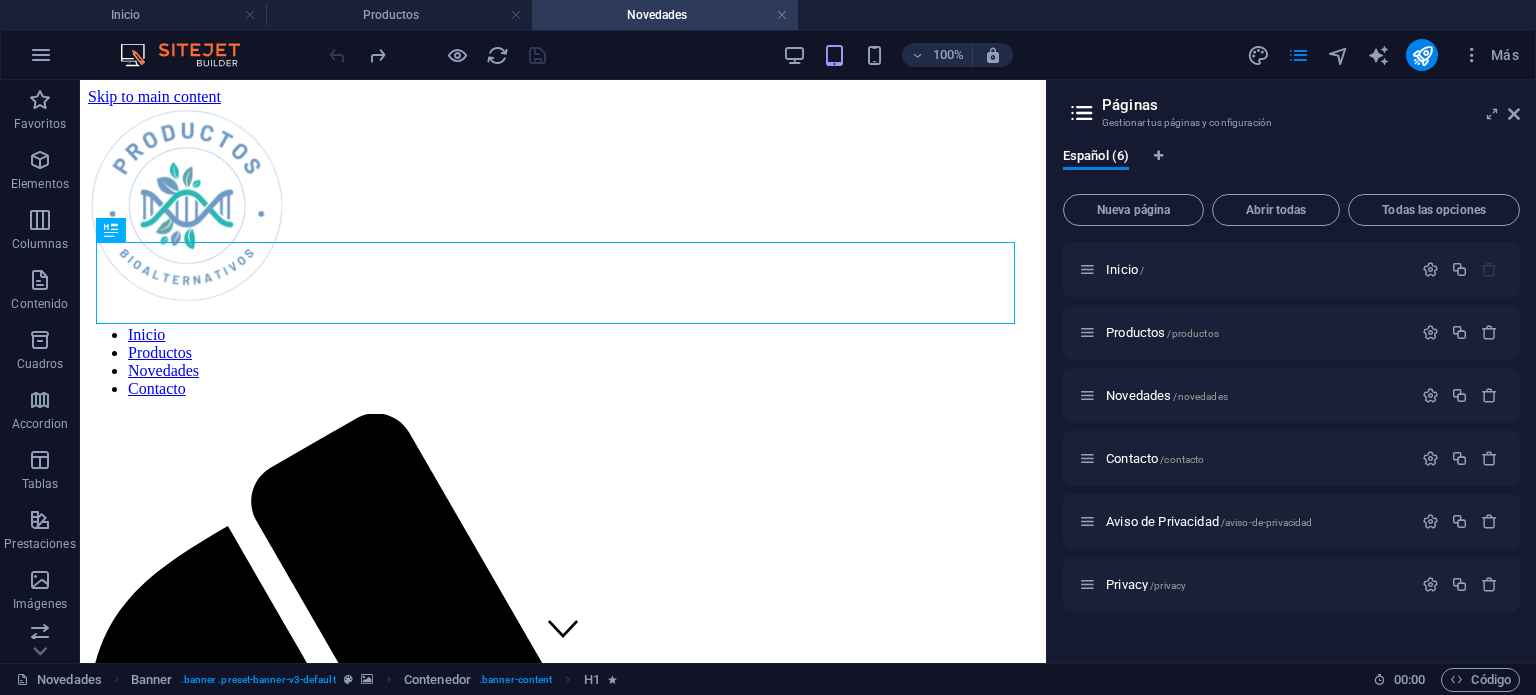 scroll, scrollTop: 0, scrollLeft: 0, axis: both 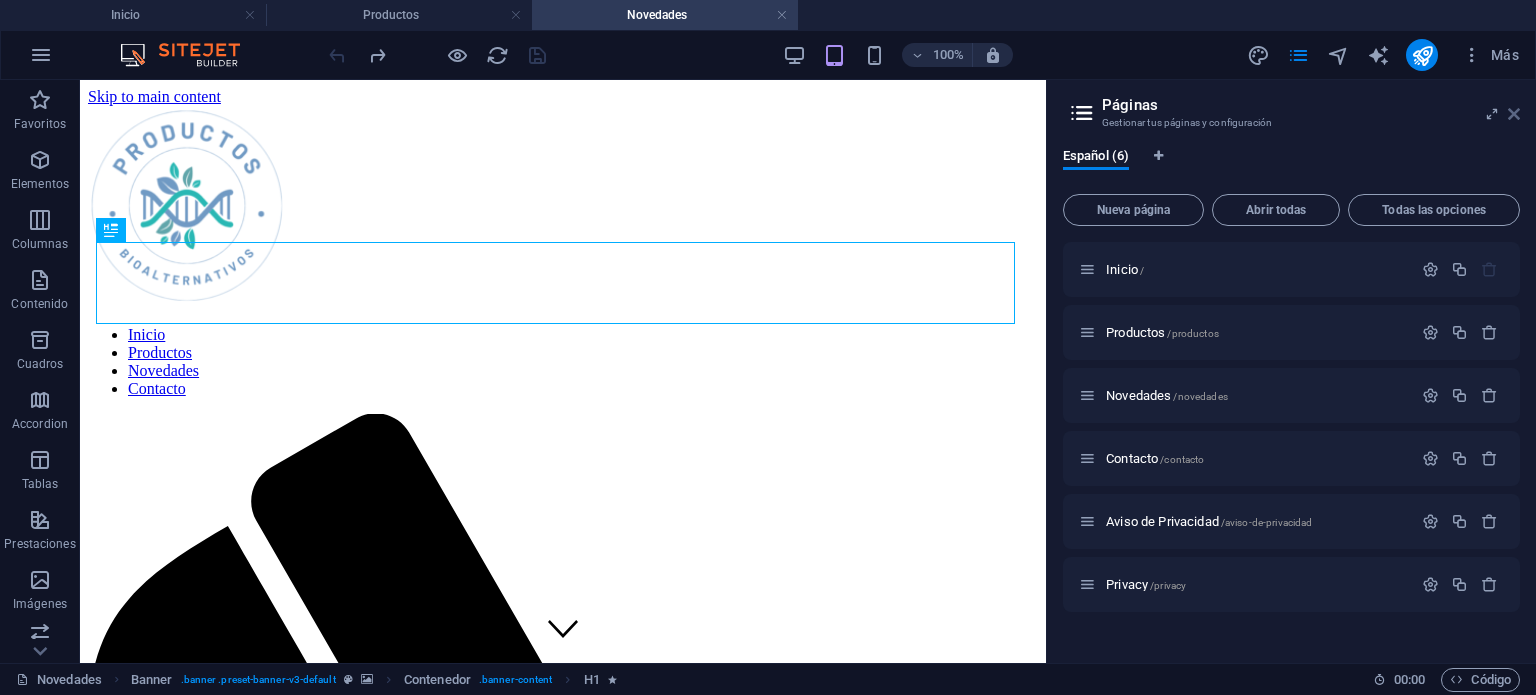 click at bounding box center [1514, 114] 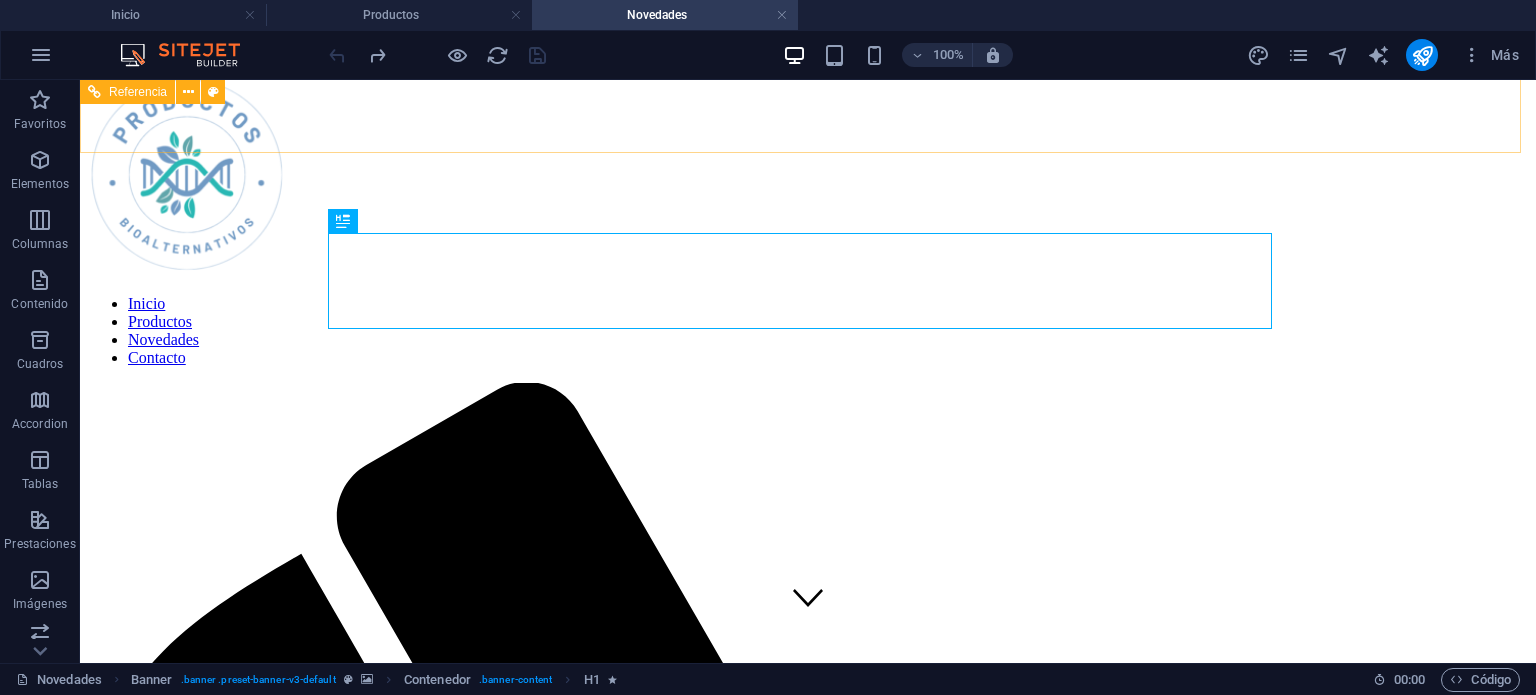 scroll, scrollTop: 0, scrollLeft: 0, axis: both 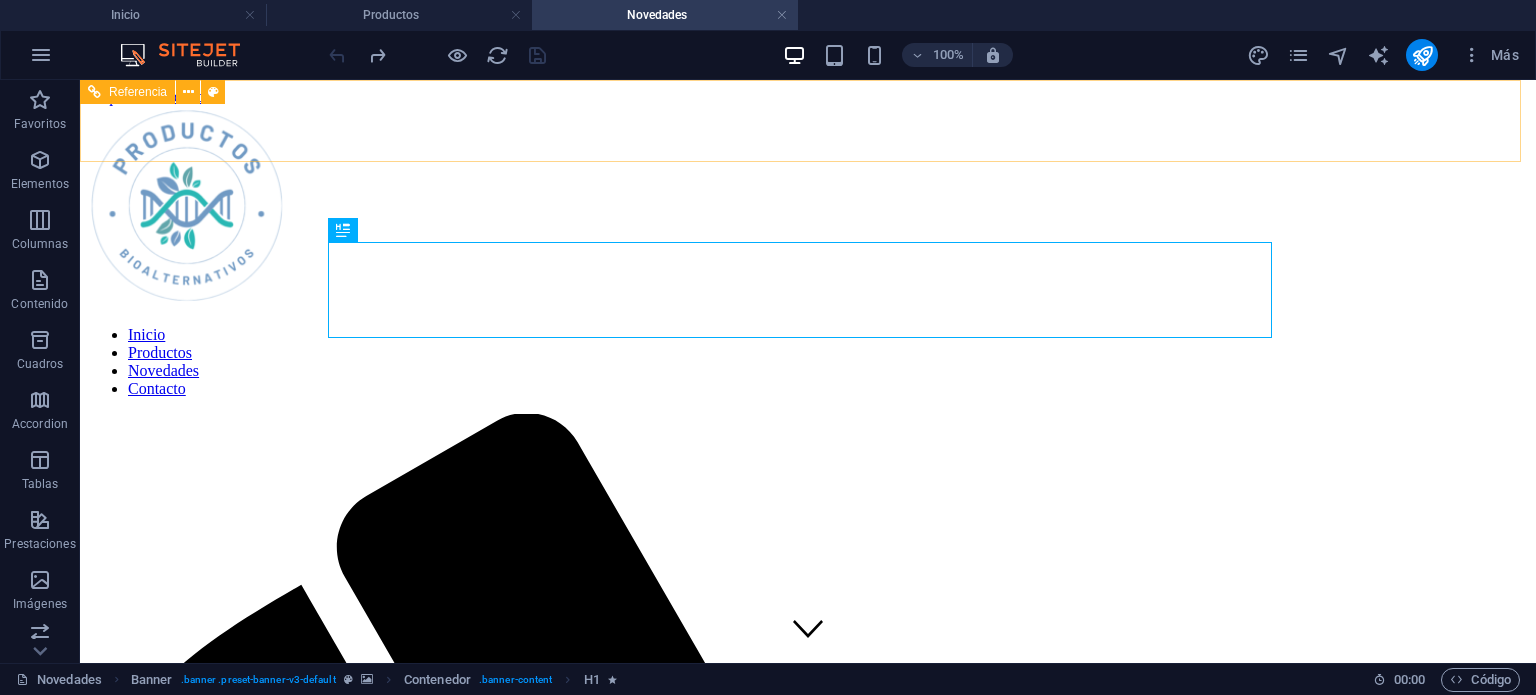 click on "Referencia" at bounding box center (138, 92) 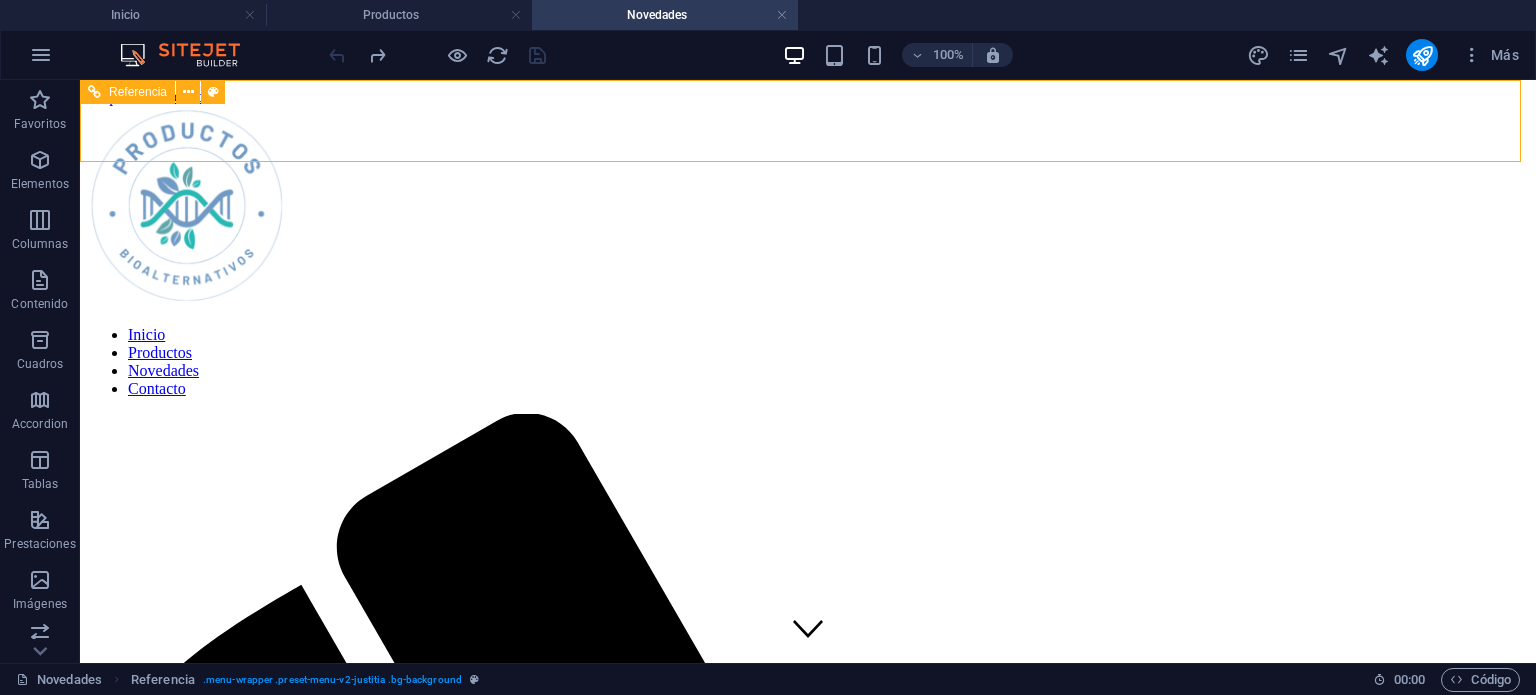 click on "Referencia" at bounding box center (138, 92) 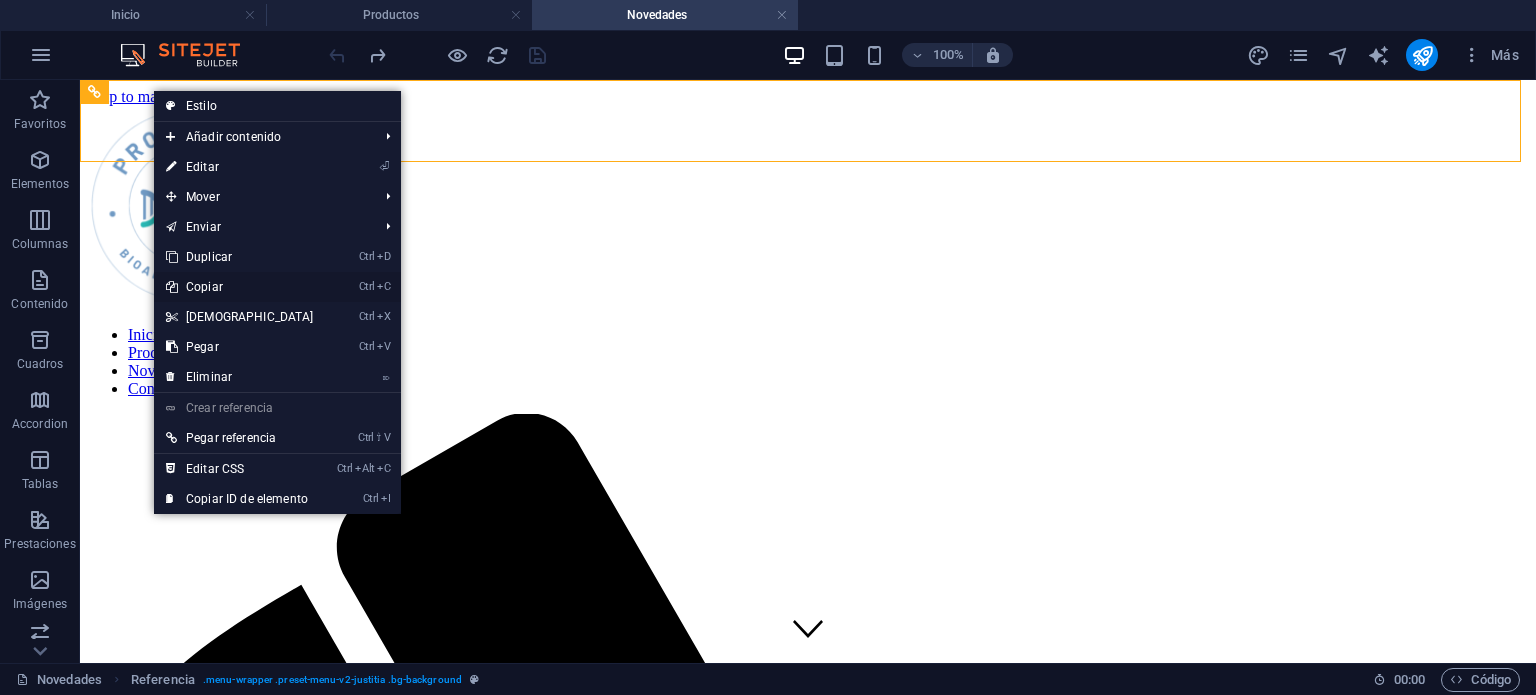 click on "Ctrl C  Copiar" at bounding box center [240, 287] 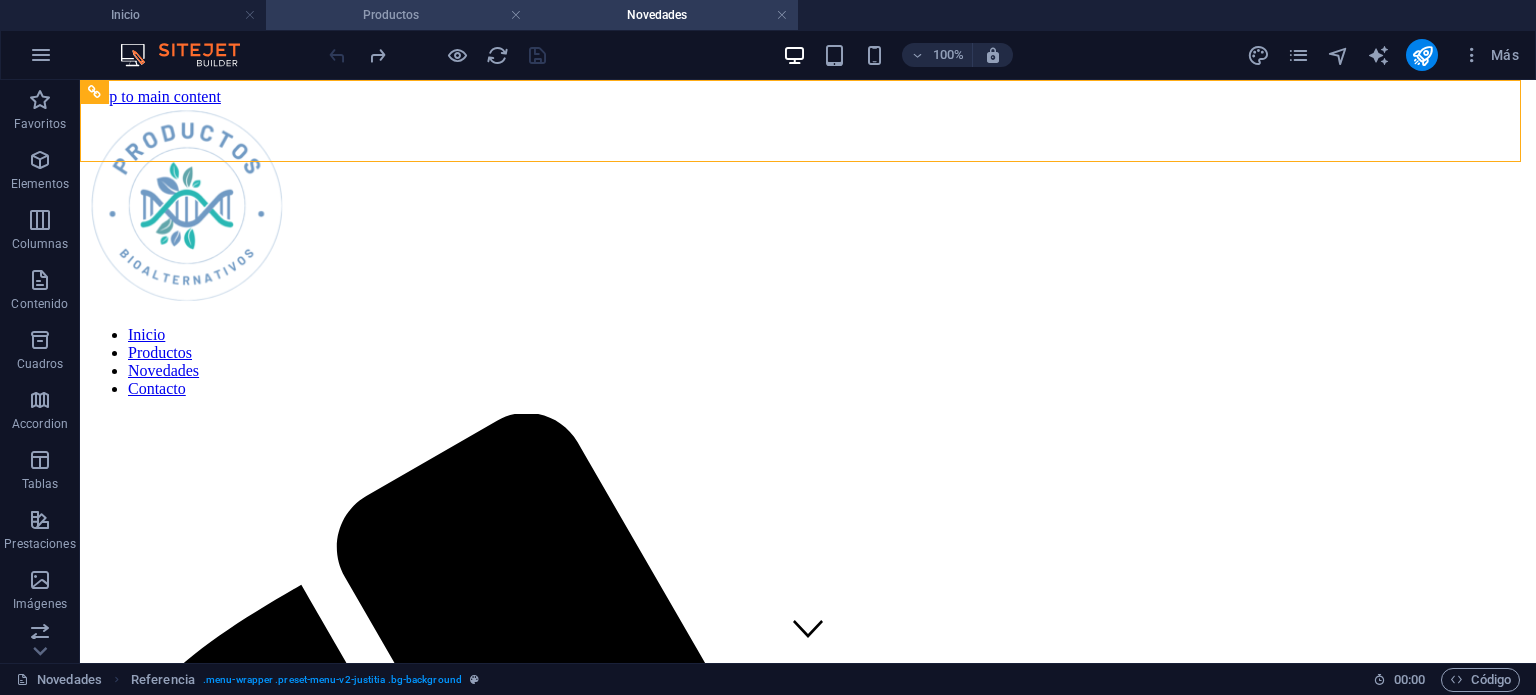 click on "Productos" at bounding box center (399, 15) 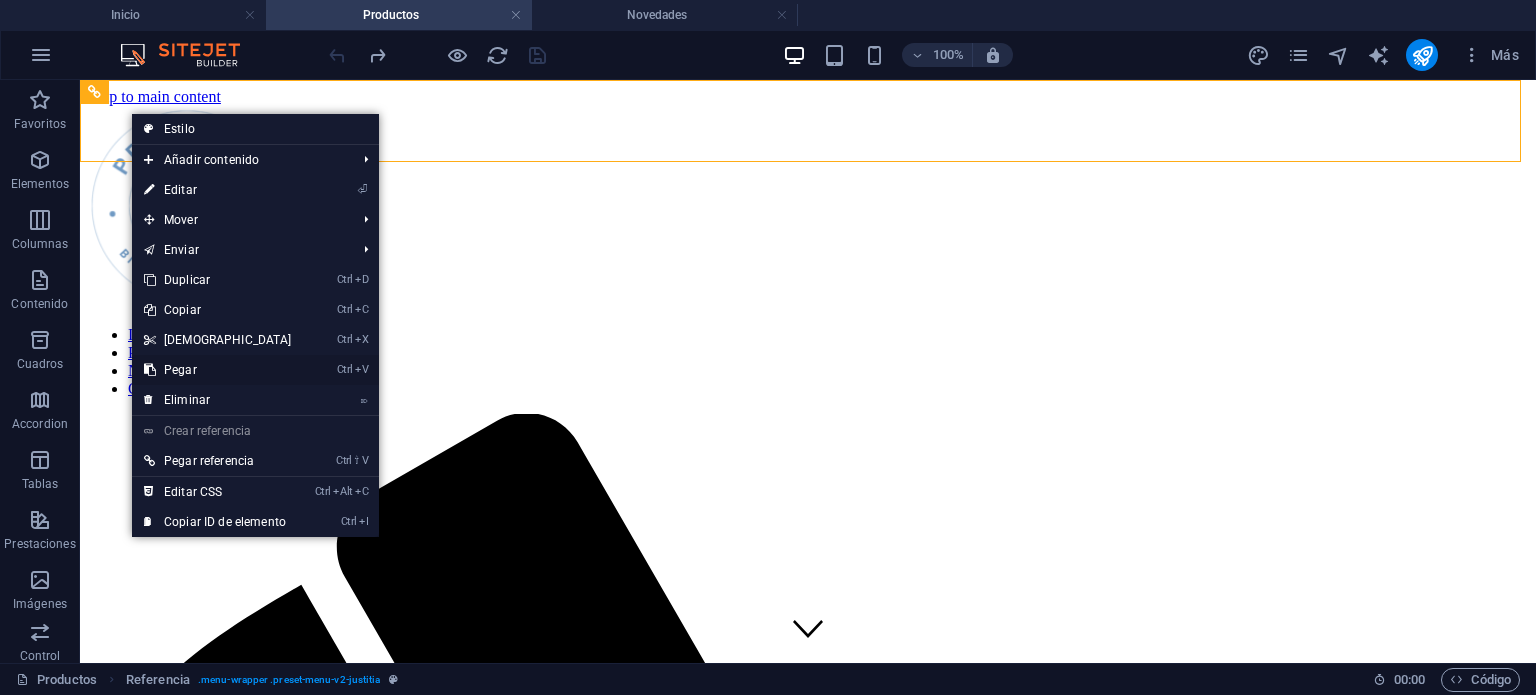 drag, startPoint x: 185, startPoint y: 363, endPoint x: 104, endPoint y: 279, distance: 116.6919 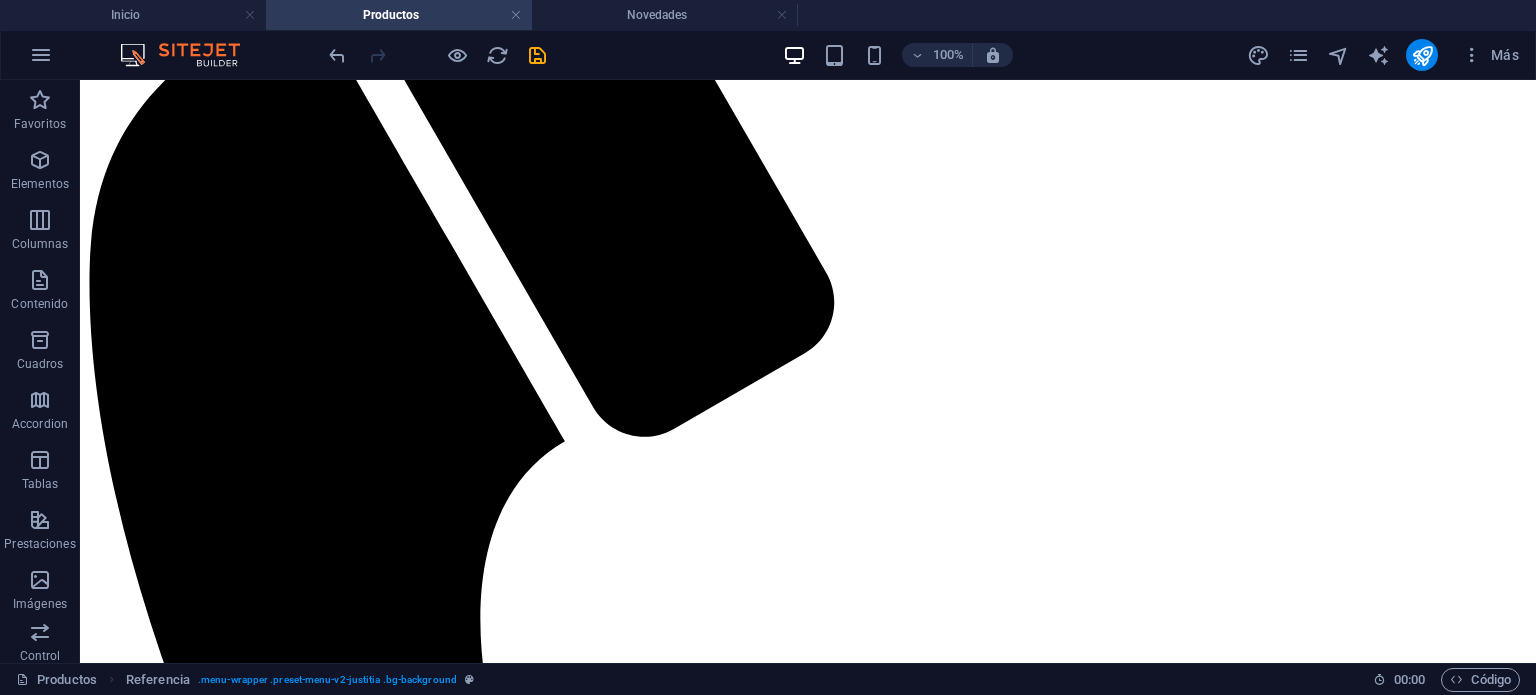 scroll, scrollTop: 0, scrollLeft: 0, axis: both 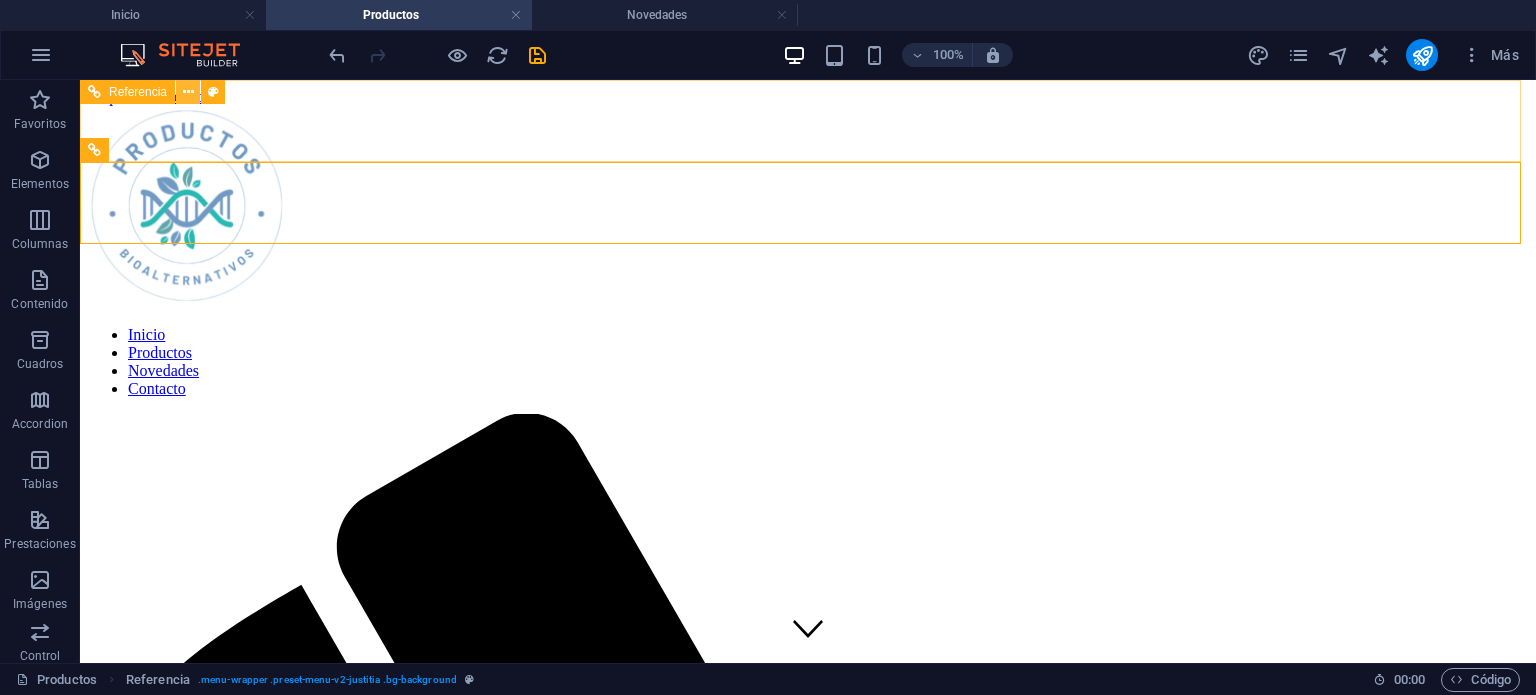click at bounding box center (188, 92) 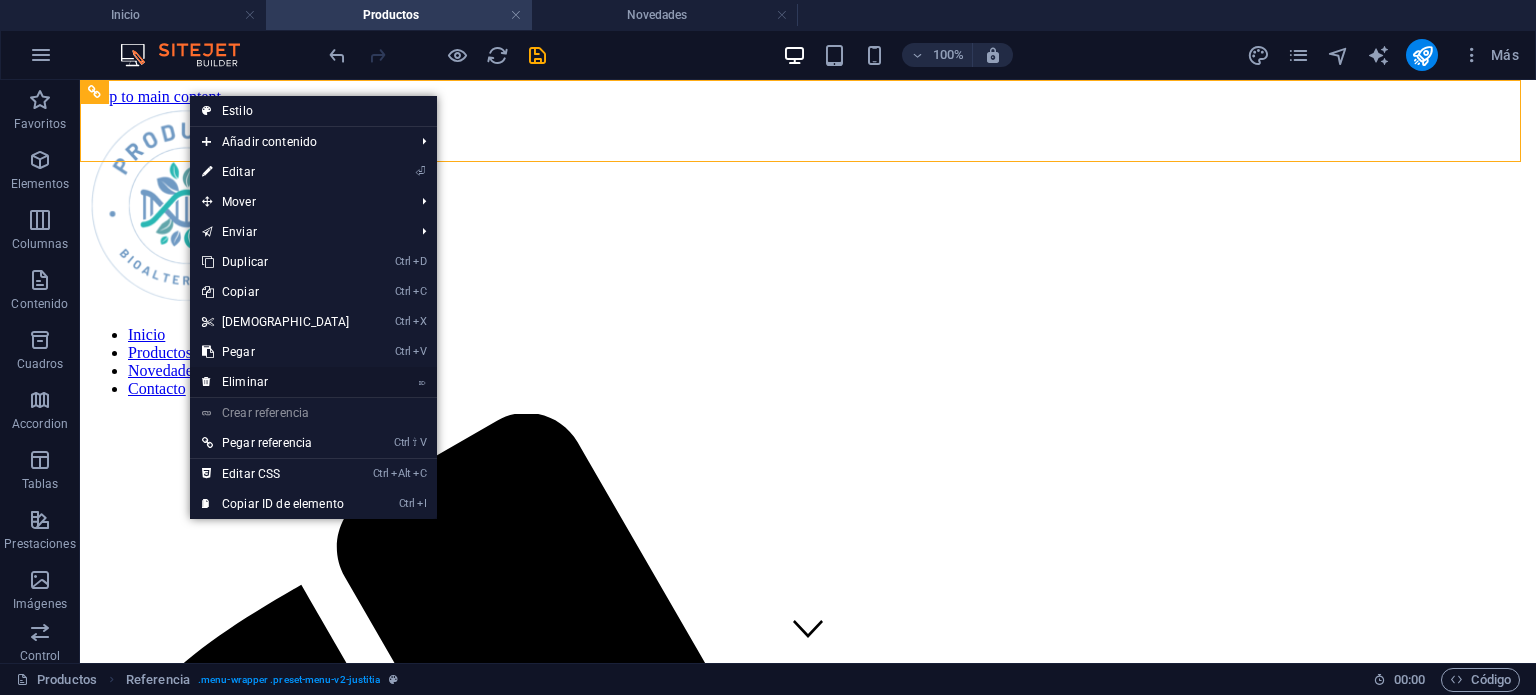 click on "⌦  Eliminar" at bounding box center [276, 382] 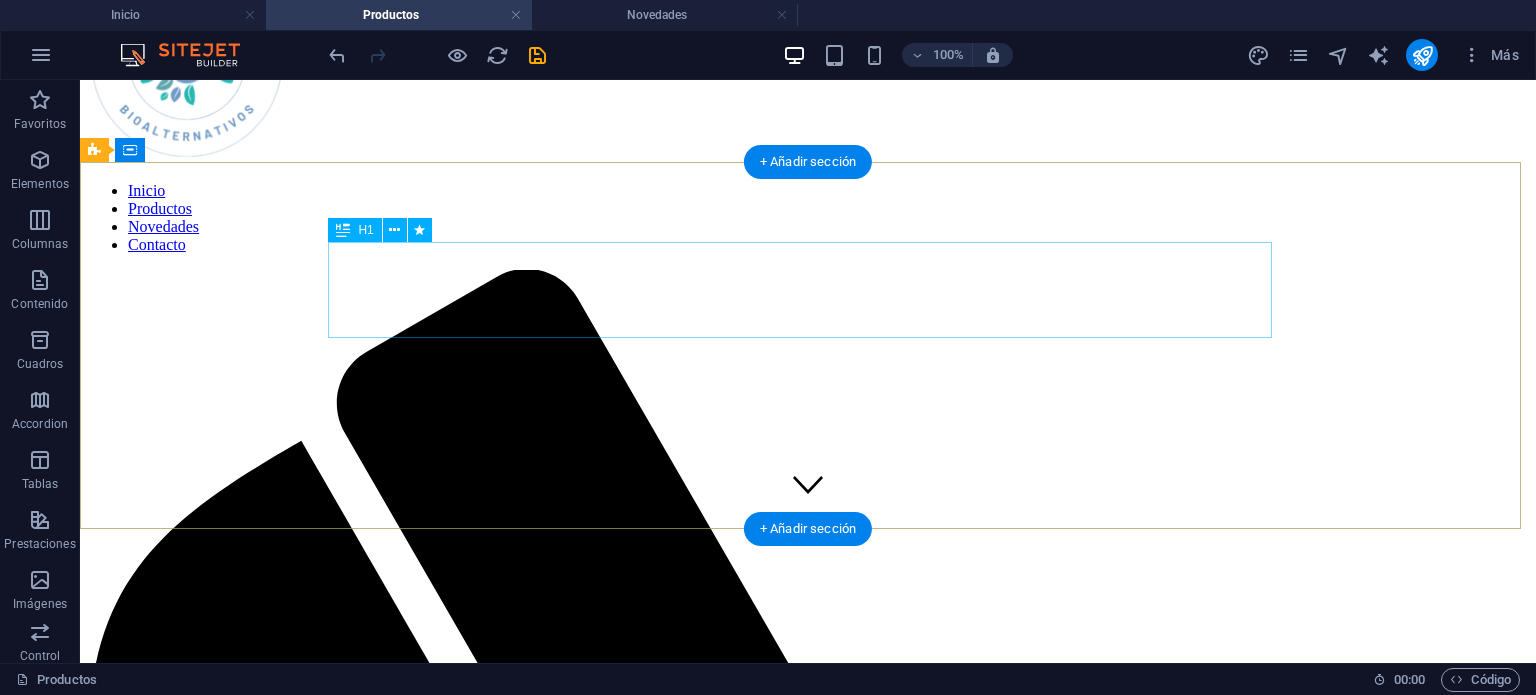 scroll, scrollTop: 0, scrollLeft: 0, axis: both 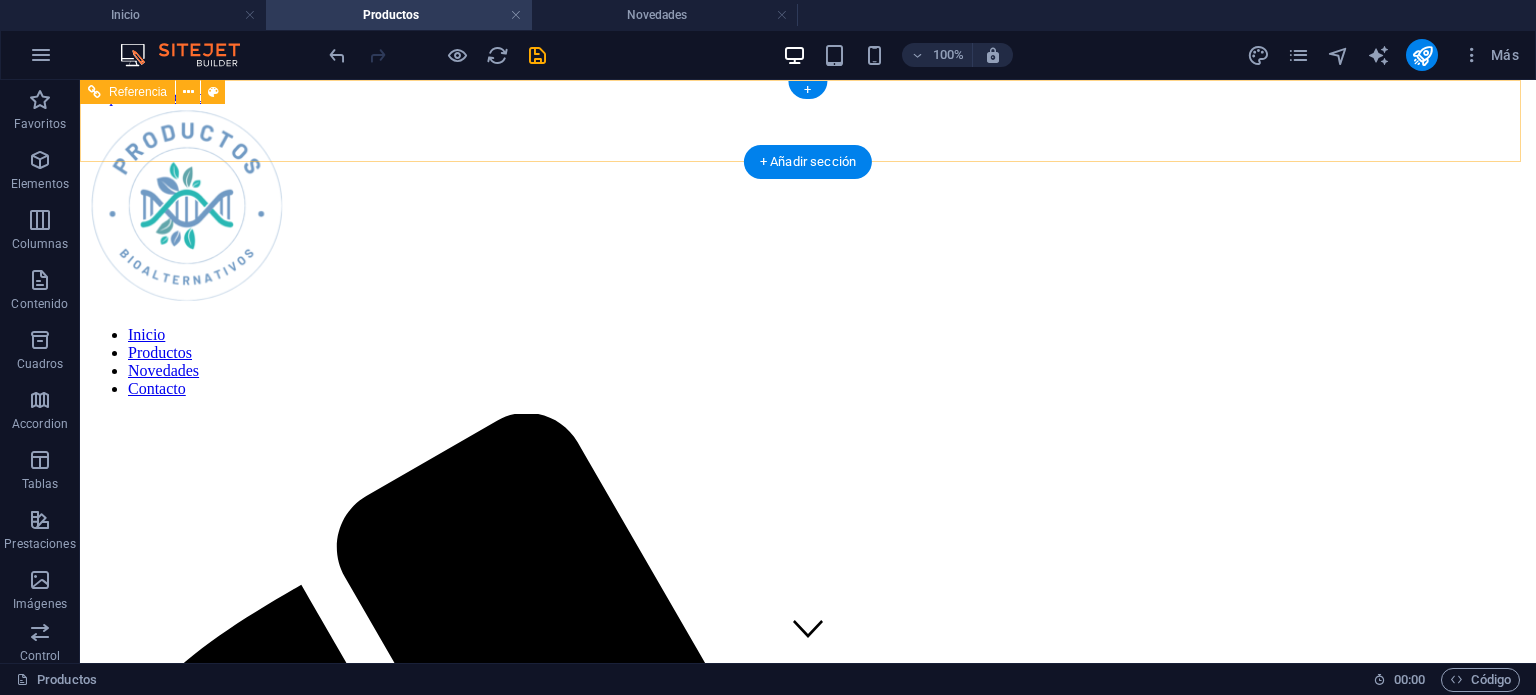 click on "Inicio Productos Novedades Contacto" at bounding box center [808, 1216] 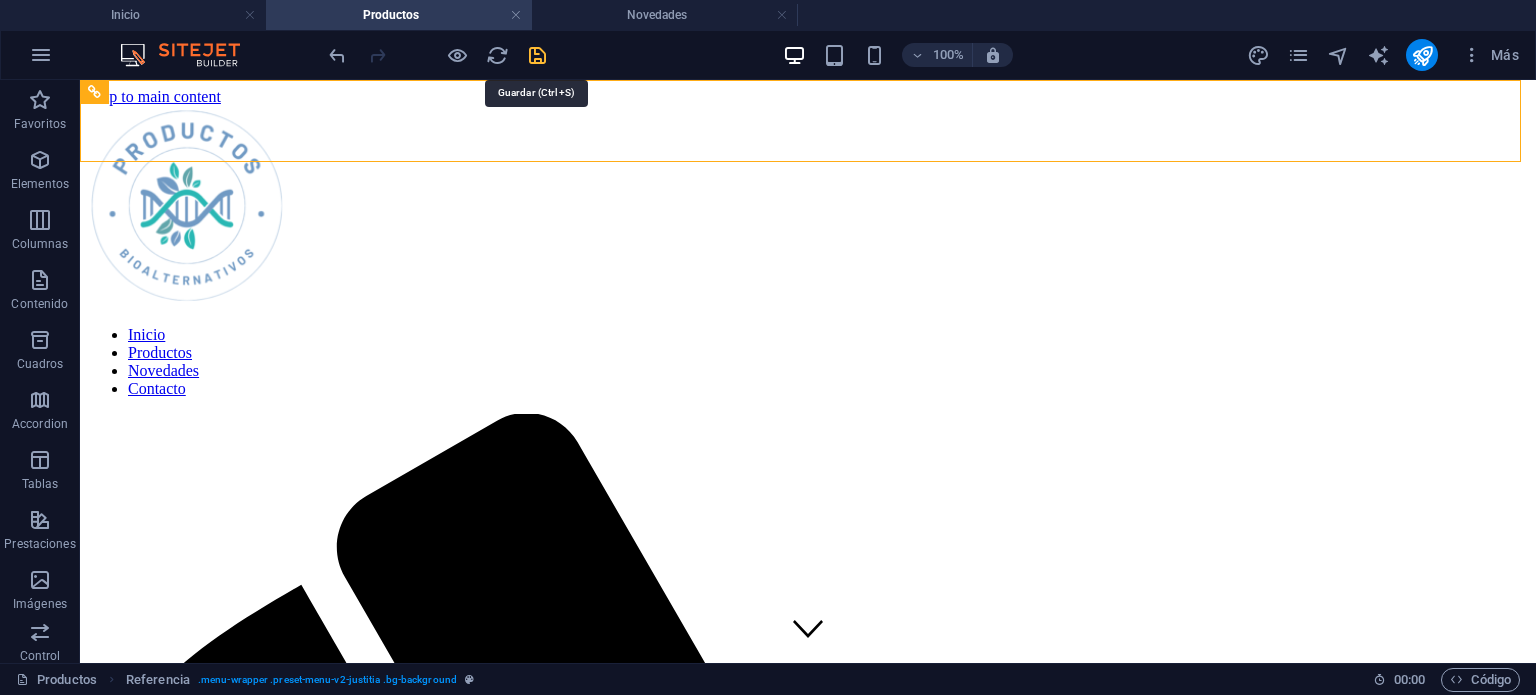 click at bounding box center [537, 55] 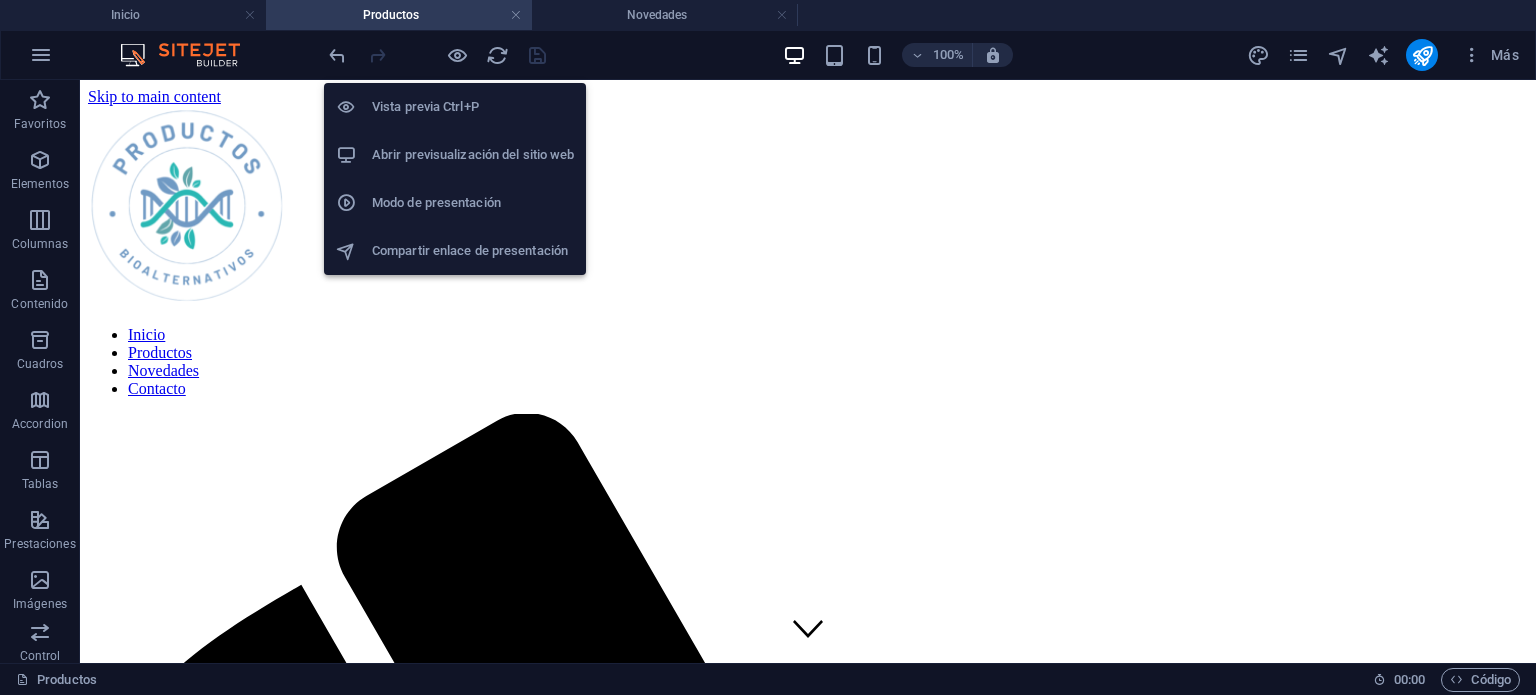 click on "Abrir previsualización del sitio web" at bounding box center (473, 155) 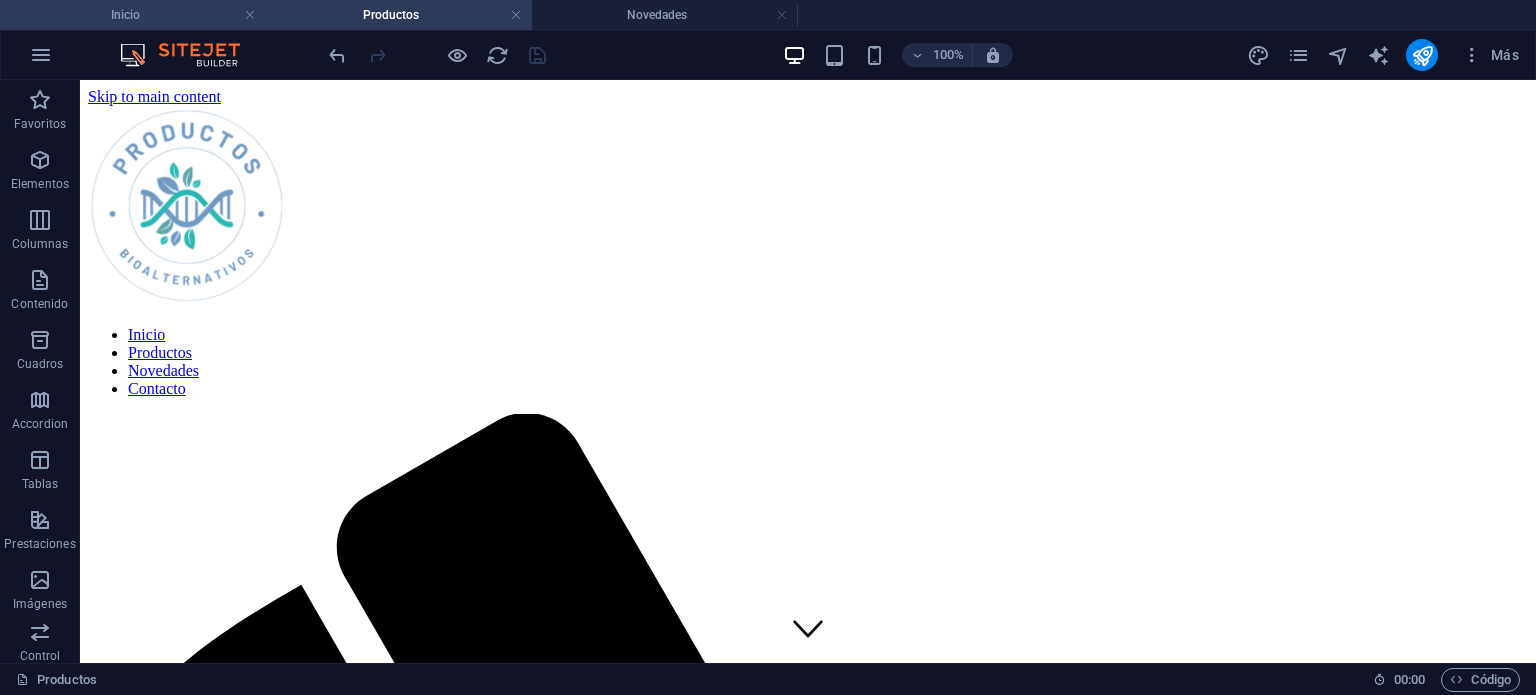 click on "Inicio" at bounding box center [133, 15] 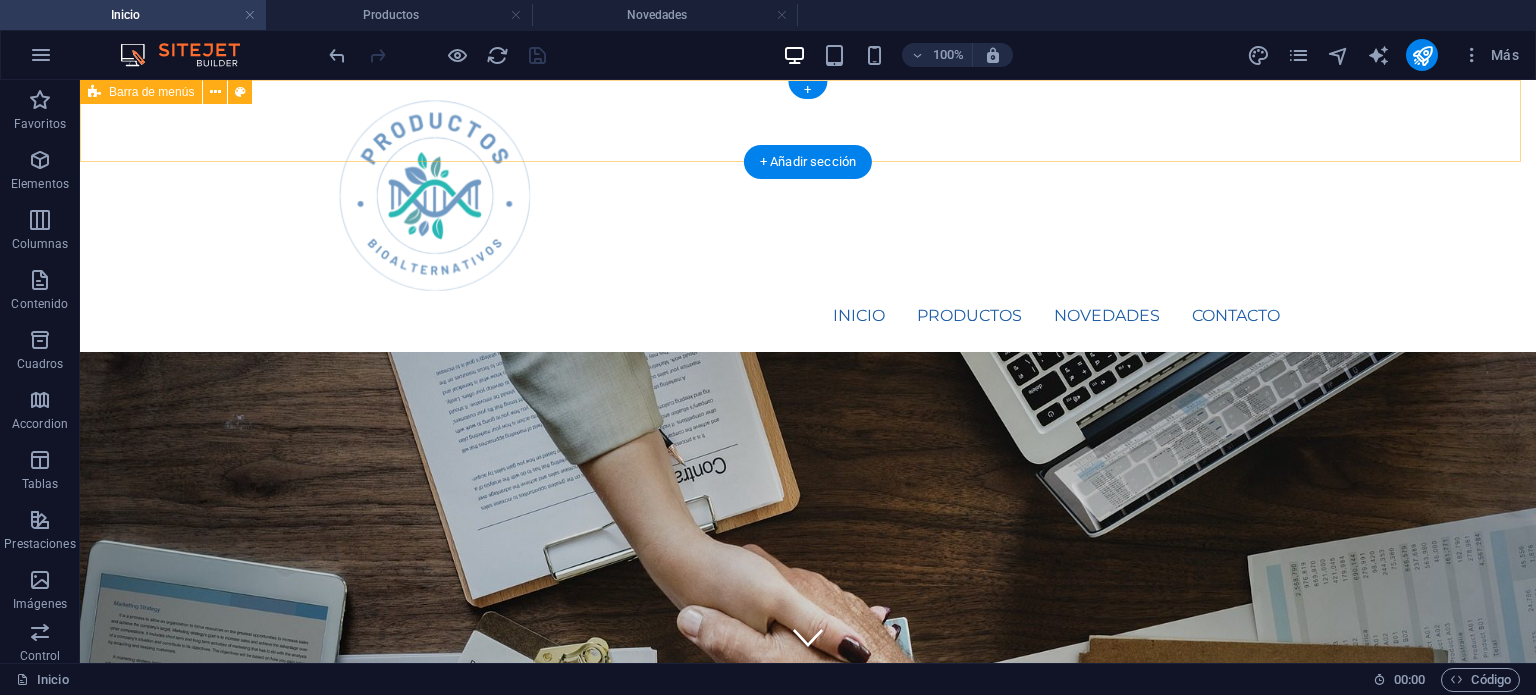 click on "Inicio Productos Novedades Contacto" at bounding box center (808, 216) 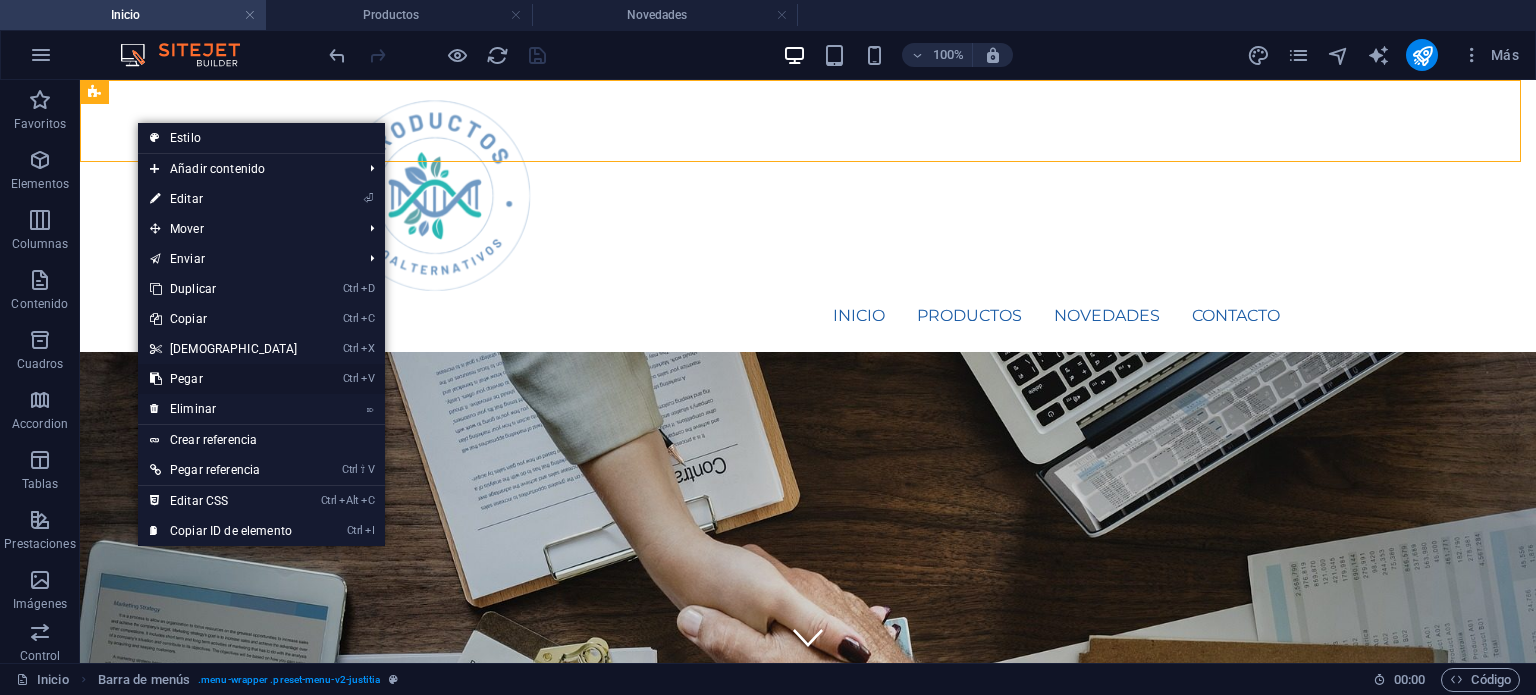 click on "Ctrl V  Pegar" at bounding box center (224, 379) 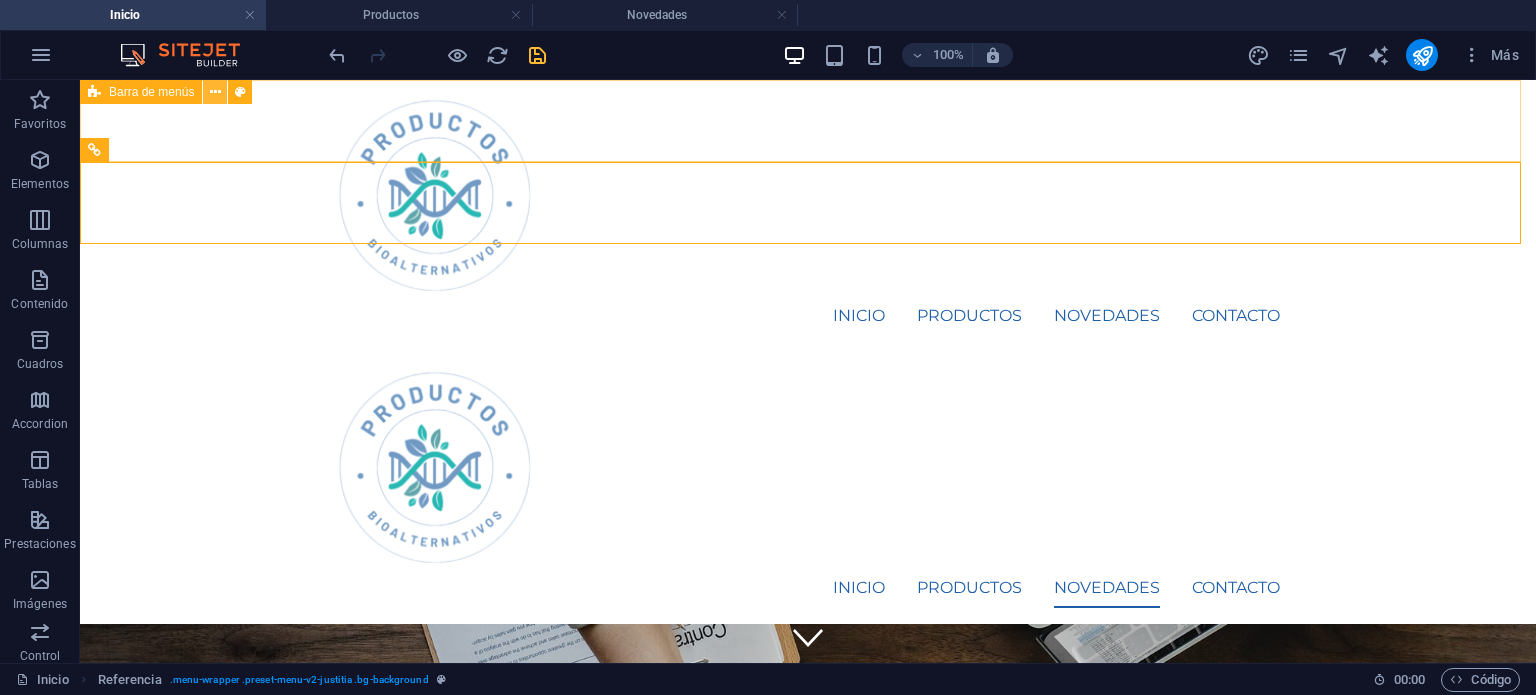 click at bounding box center (215, 92) 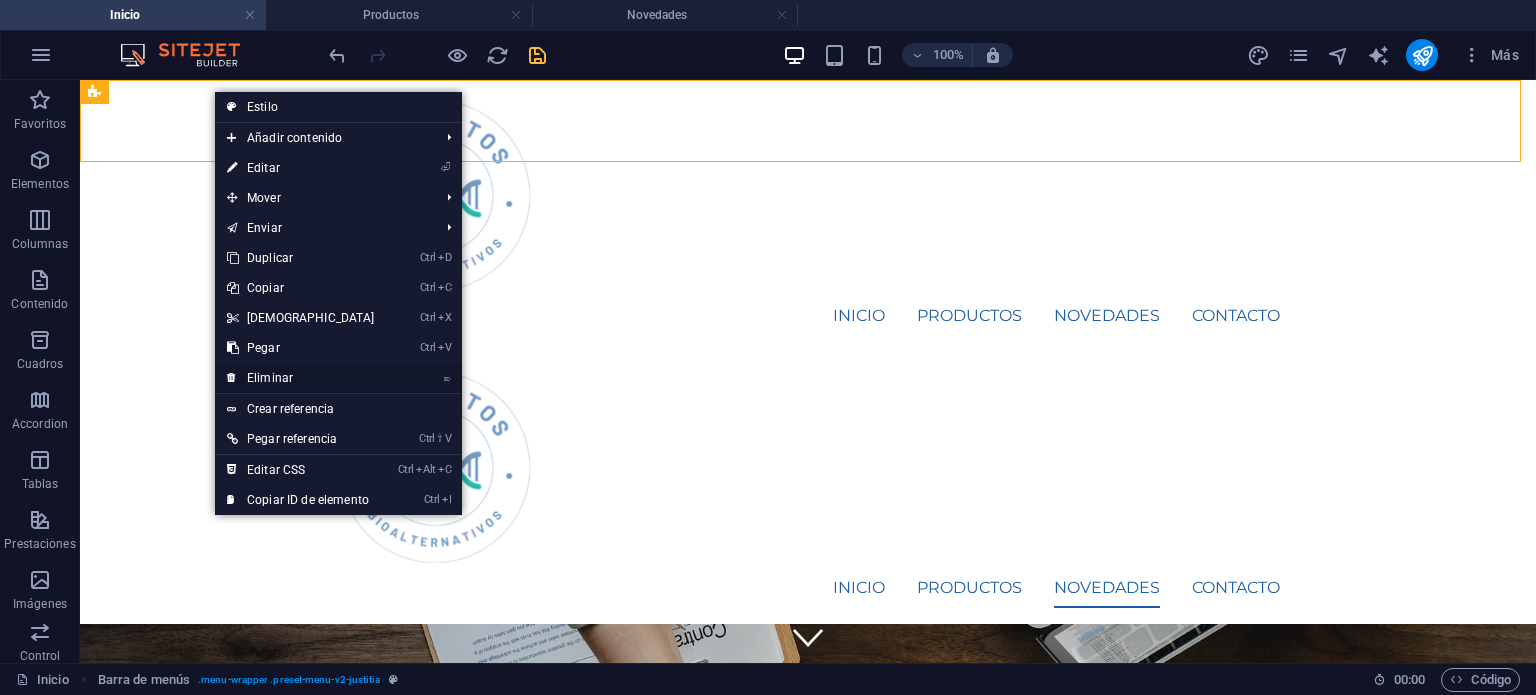 click on "⌦  Eliminar" at bounding box center (301, 378) 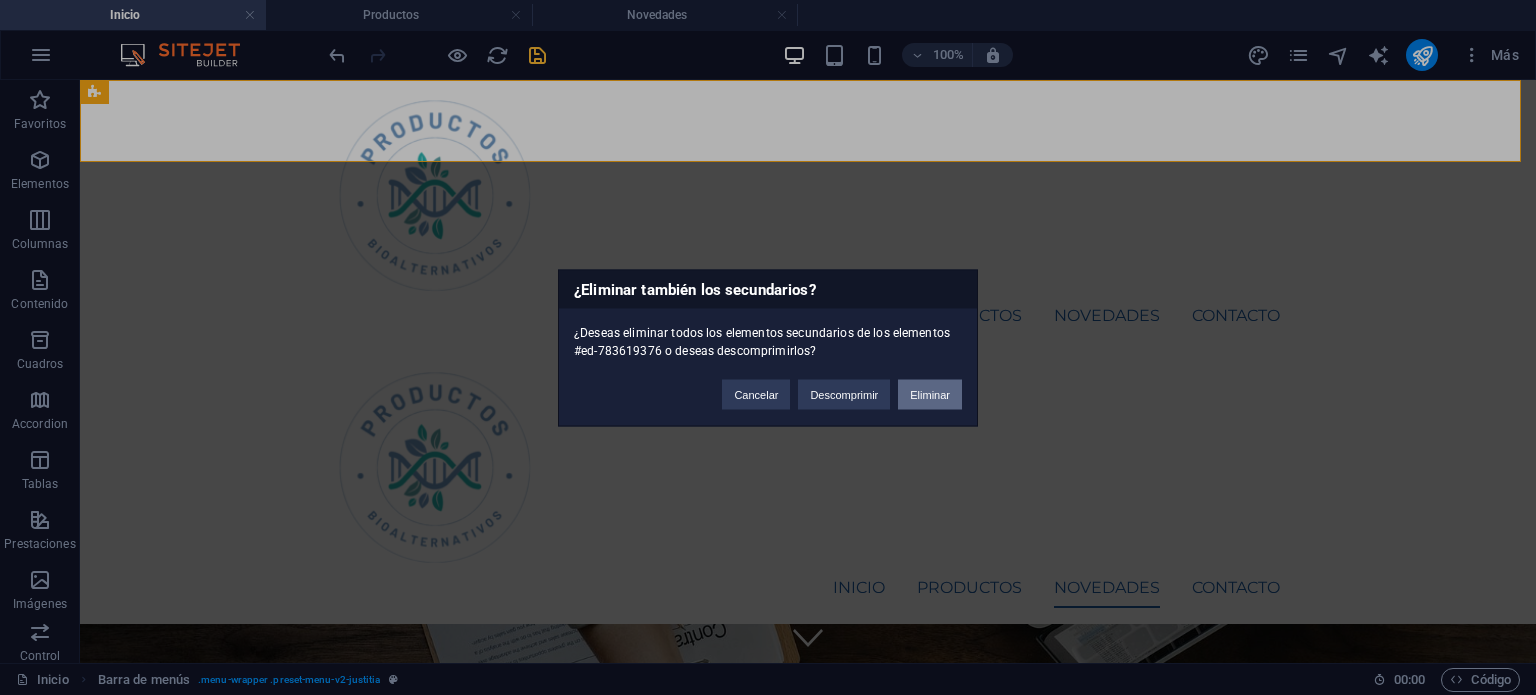 click on "Eliminar" at bounding box center [930, 394] 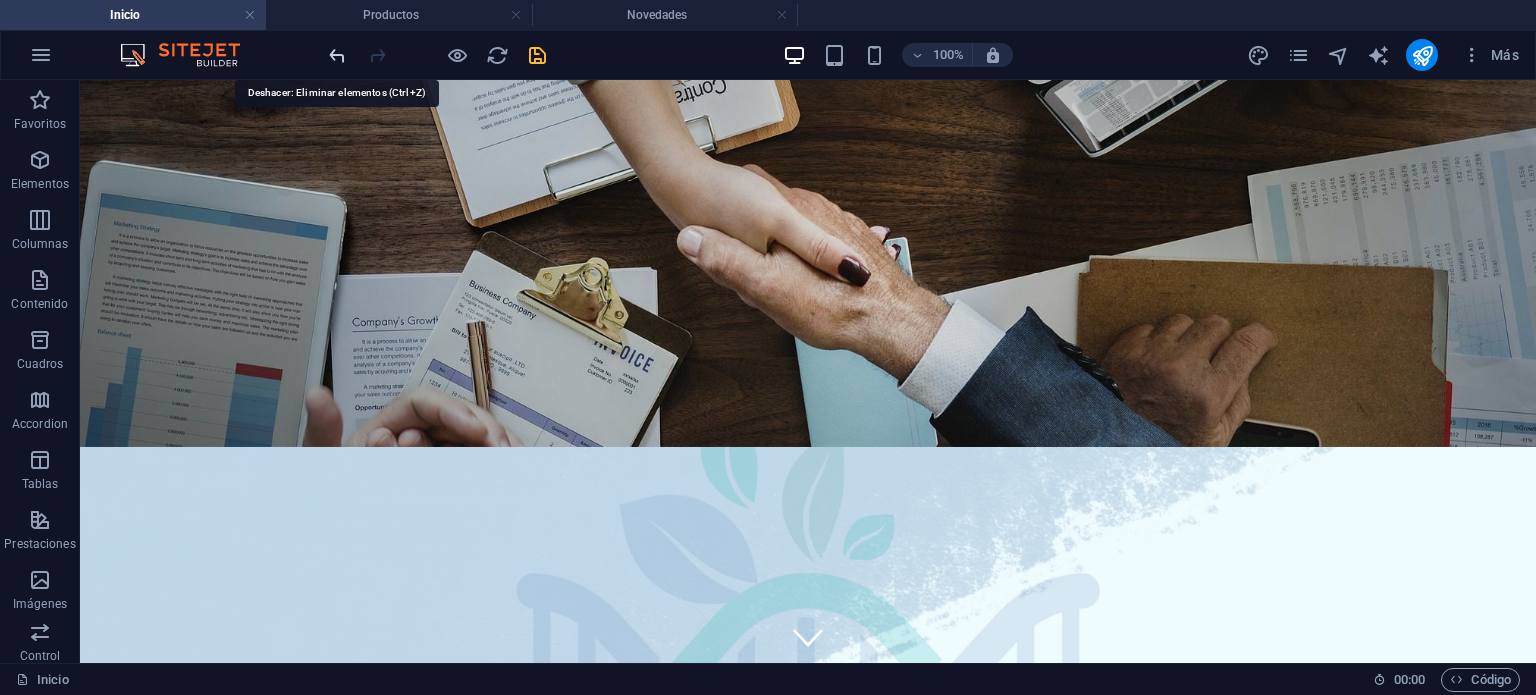 click at bounding box center [337, 55] 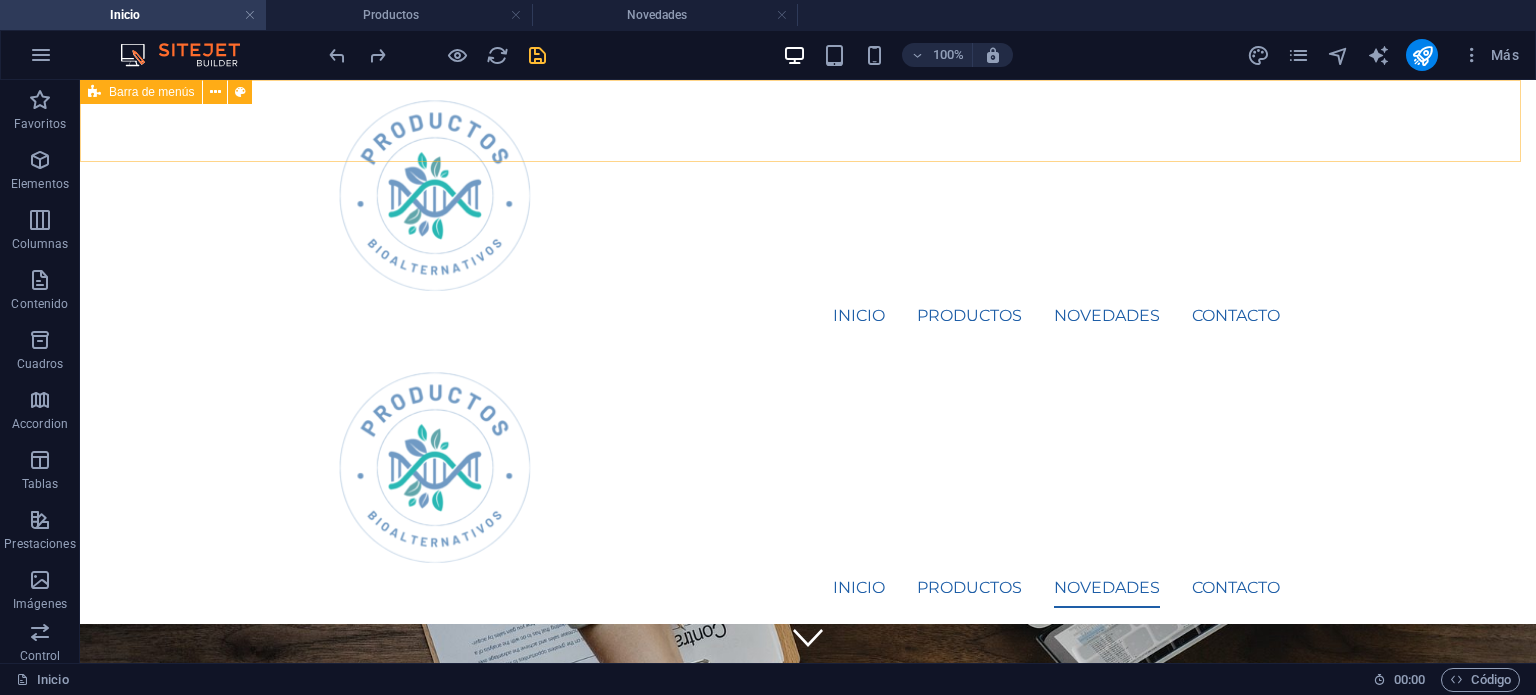 click on "Barra de menús" at bounding box center [151, 92] 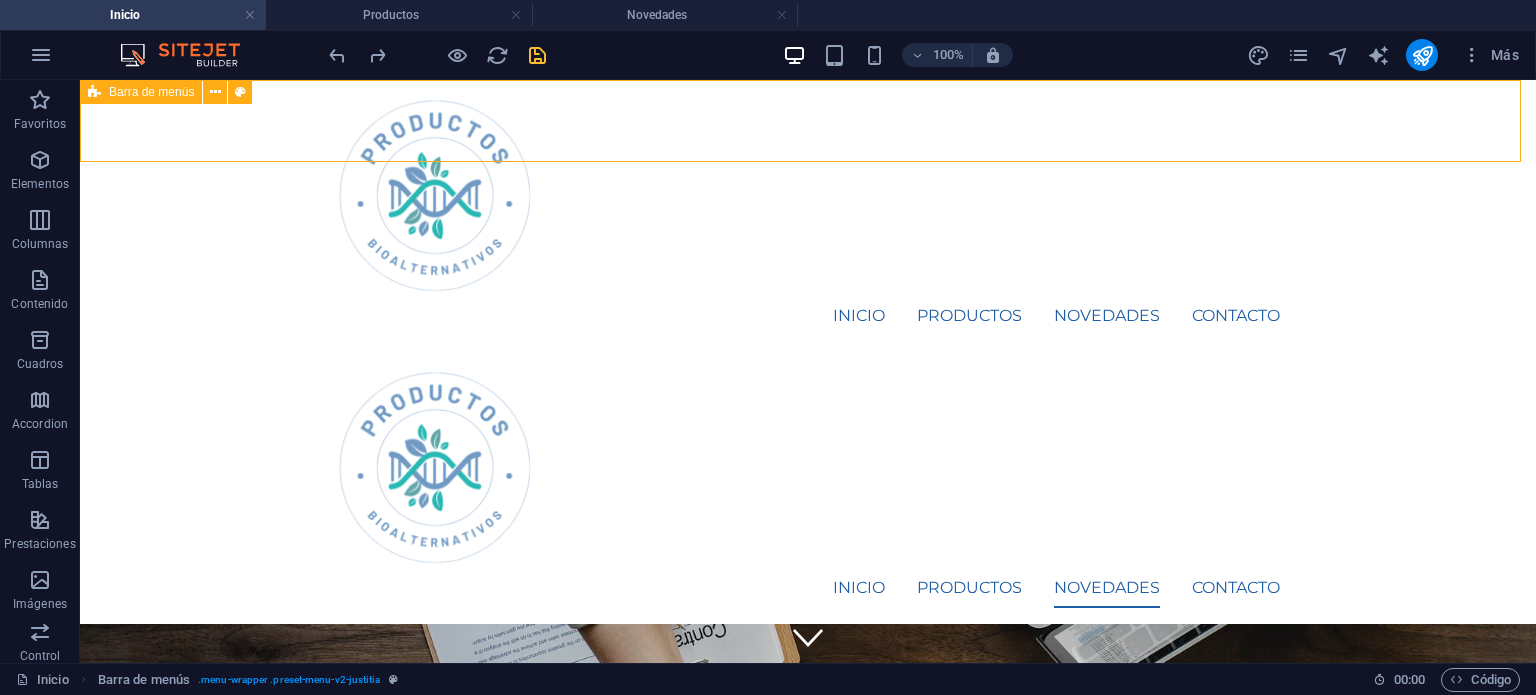 click on "Barra de menús" at bounding box center (151, 92) 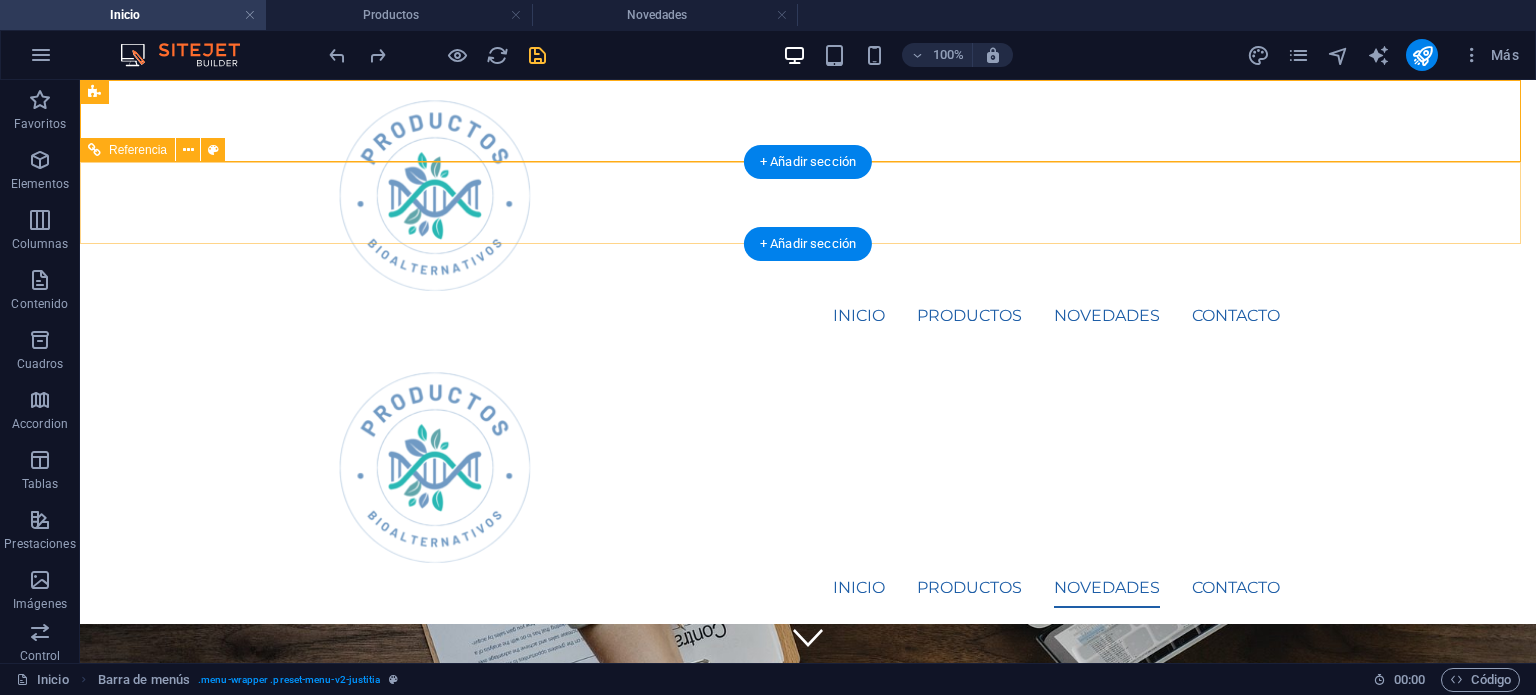 click on "Inicio Productos Novedades Contacto" at bounding box center (808, 488) 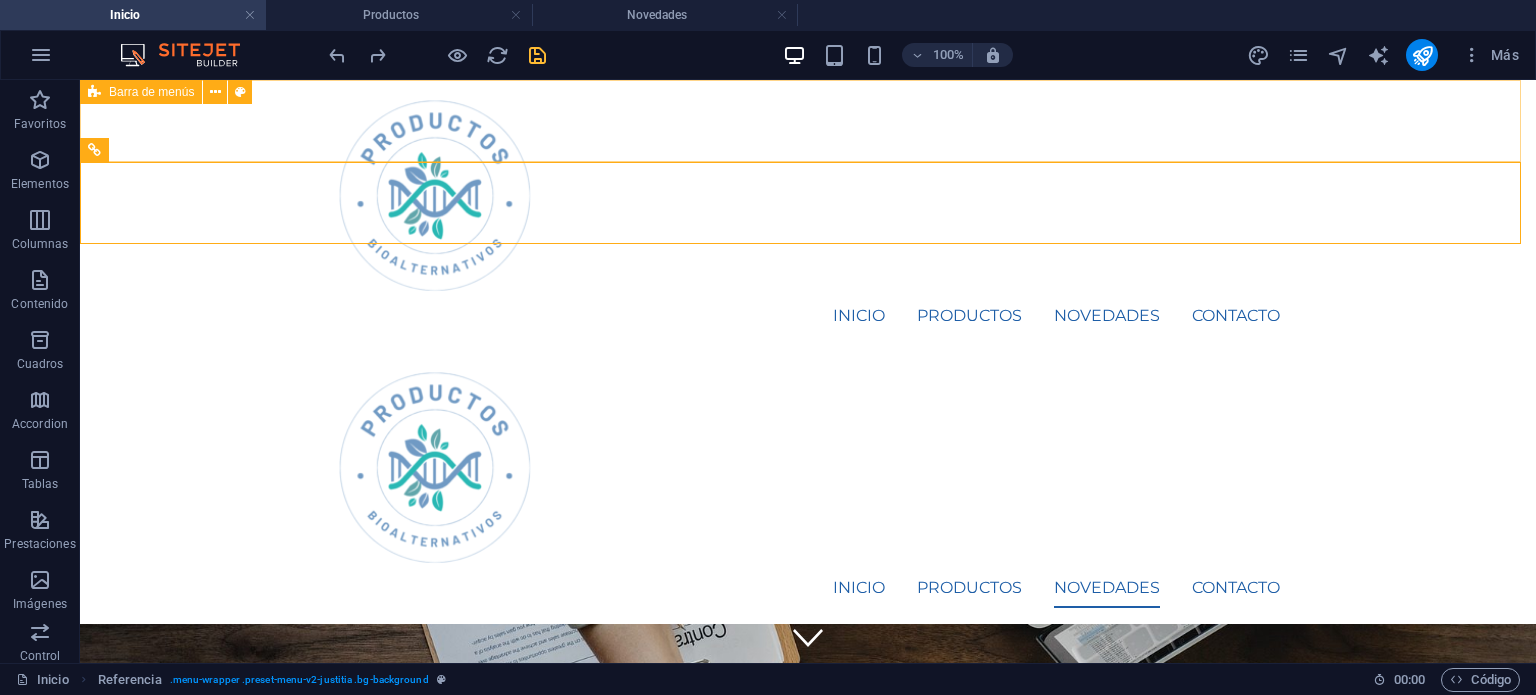 click on "Barra de menús" at bounding box center (141, 92) 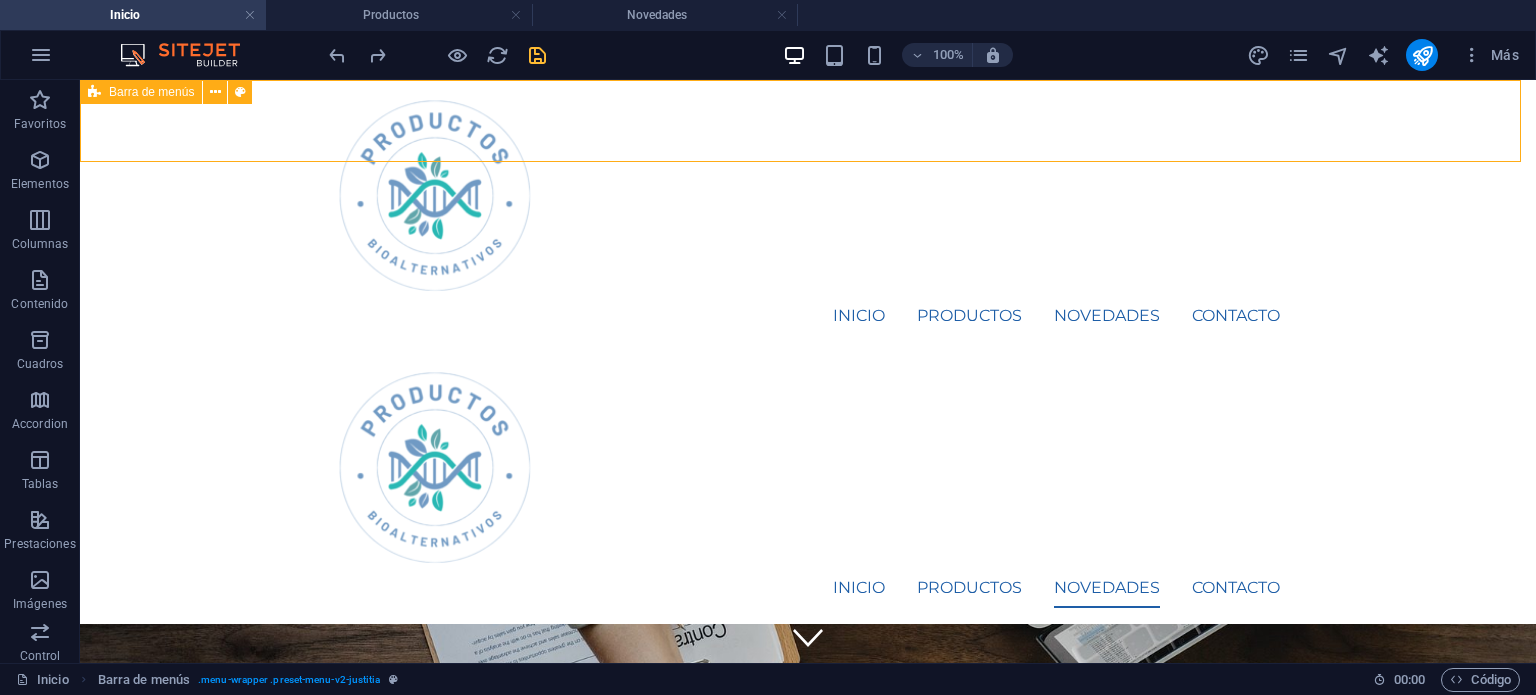 click on "Barra de menús" at bounding box center [151, 92] 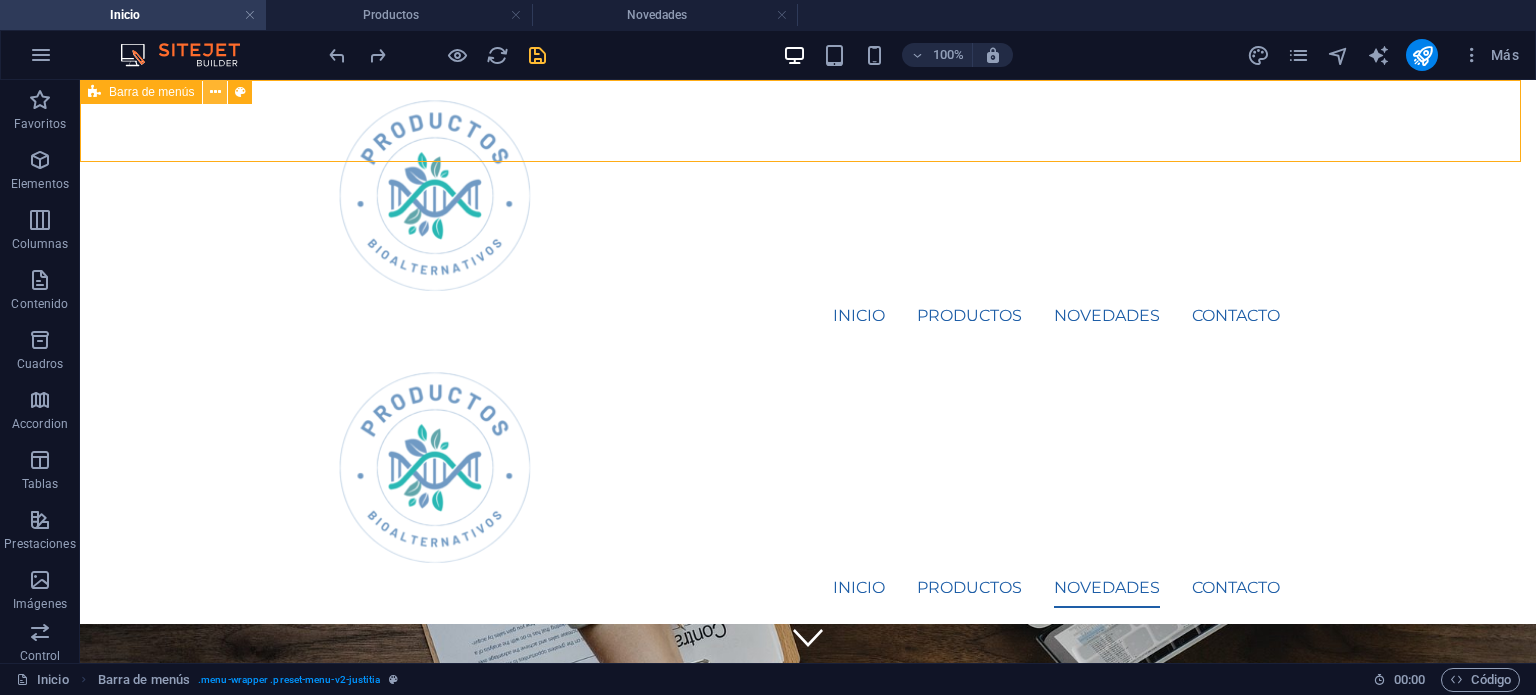 click at bounding box center [215, 92] 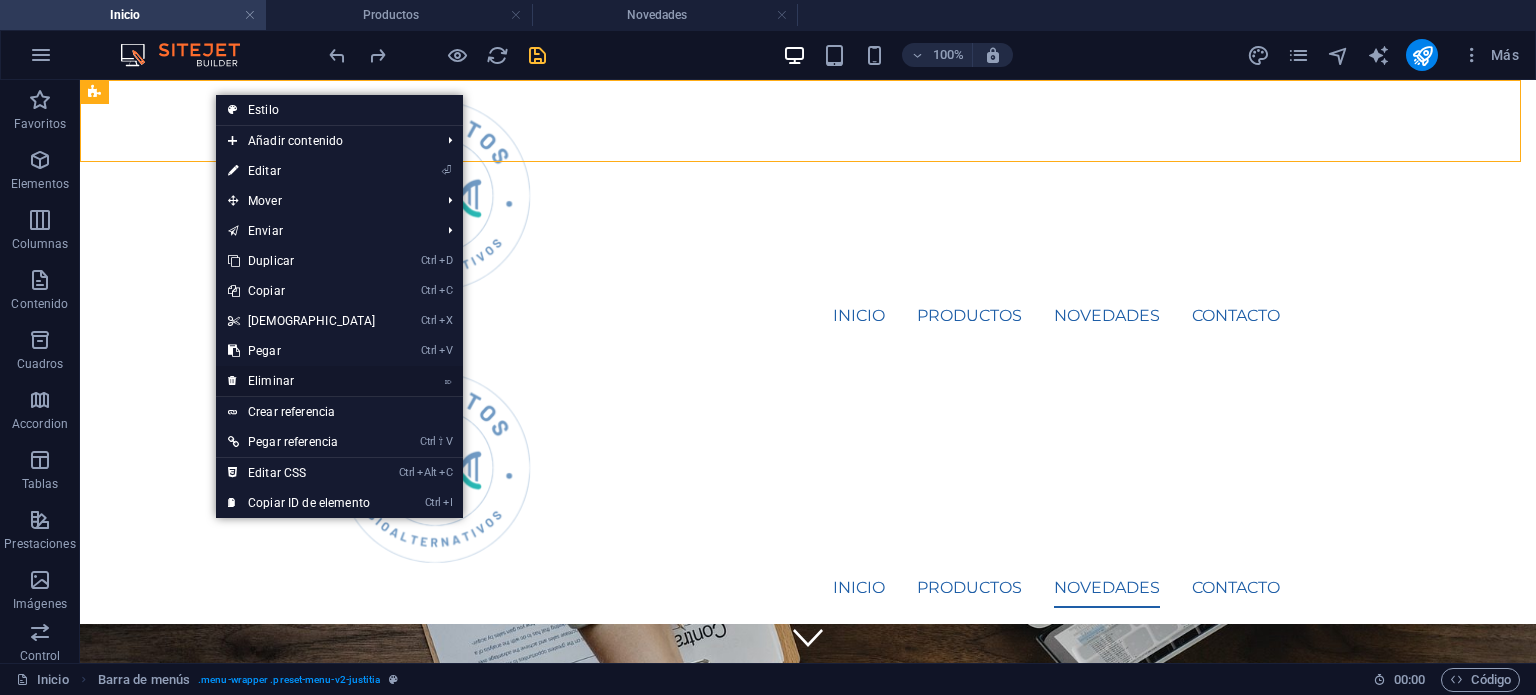 click on "⌦  Eliminar" at bounding box center (302, 381) 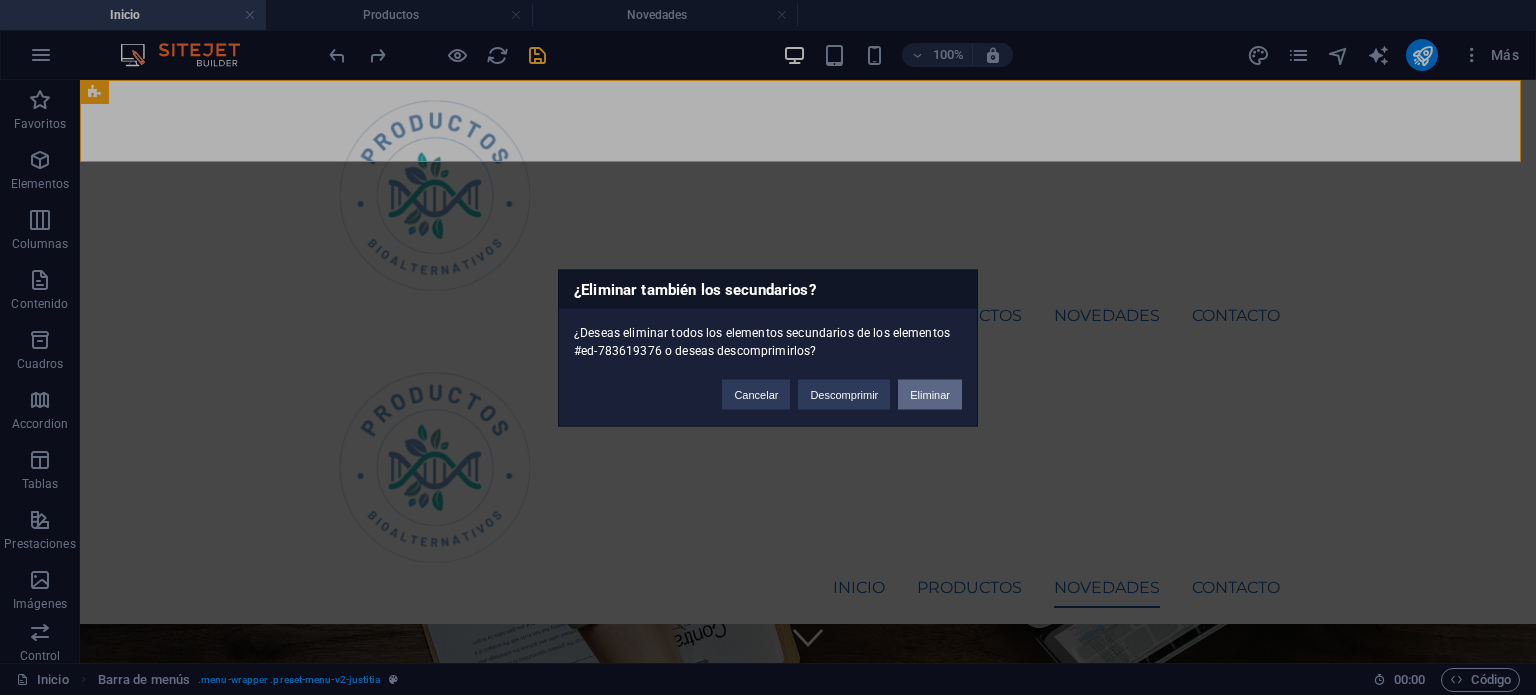 click on "Eliminar" at bounding box center [930, 394] 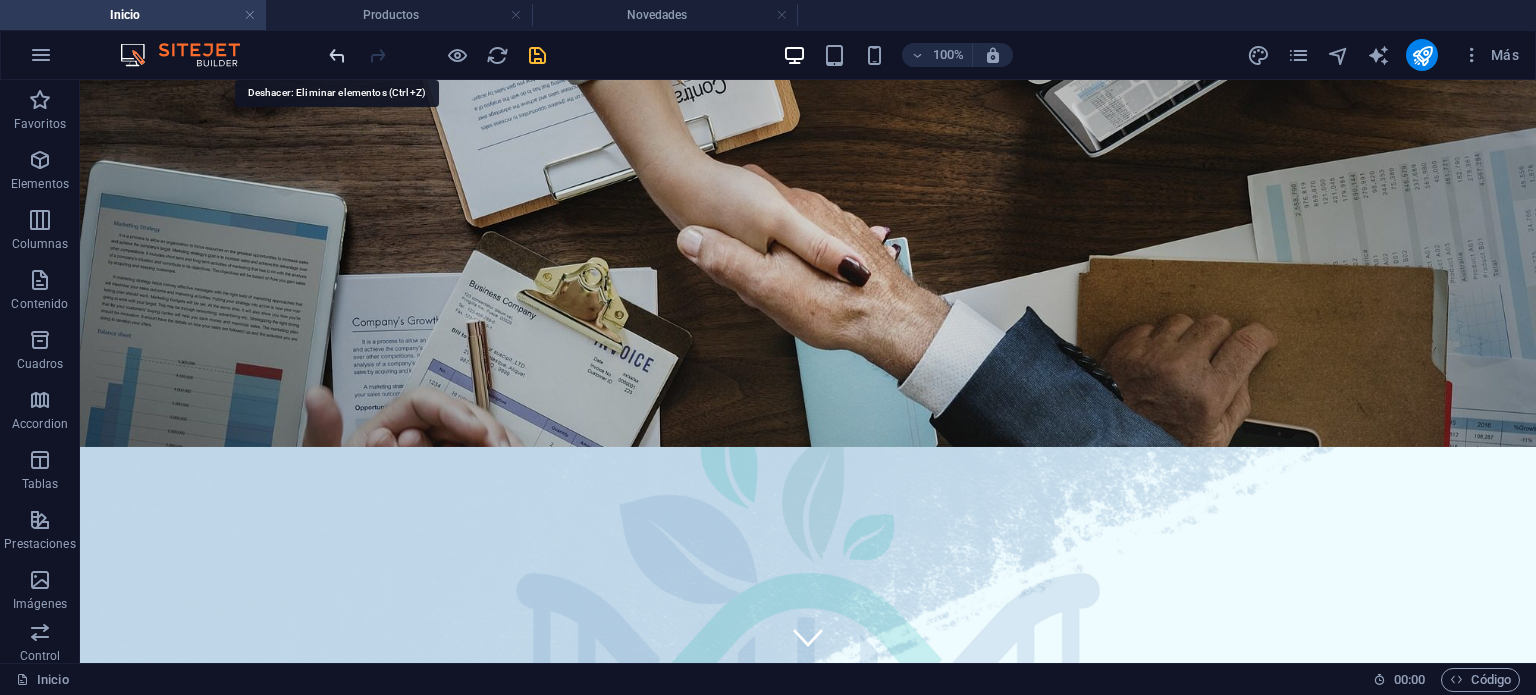 click at bounding box center (337, 55) 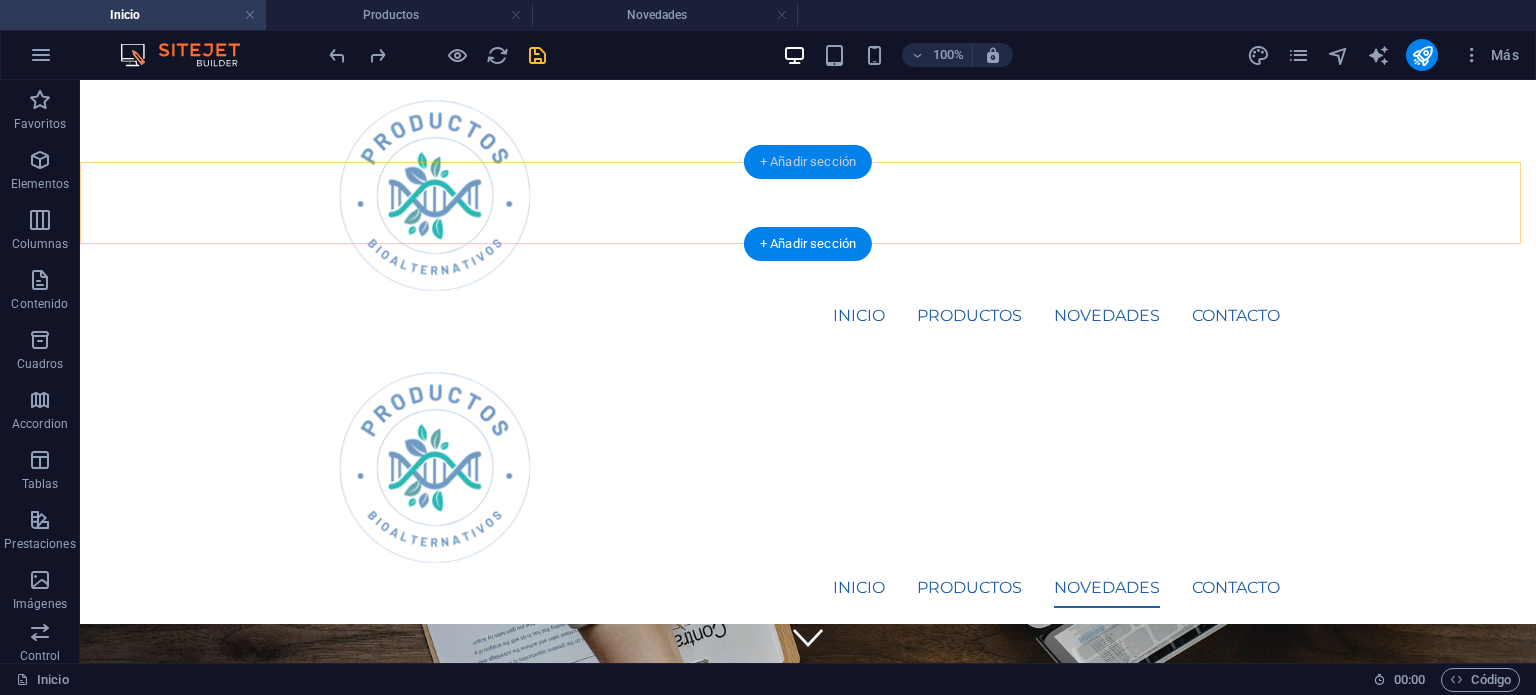 click on "+ Añadir sección" at bounding box center [808, 162] 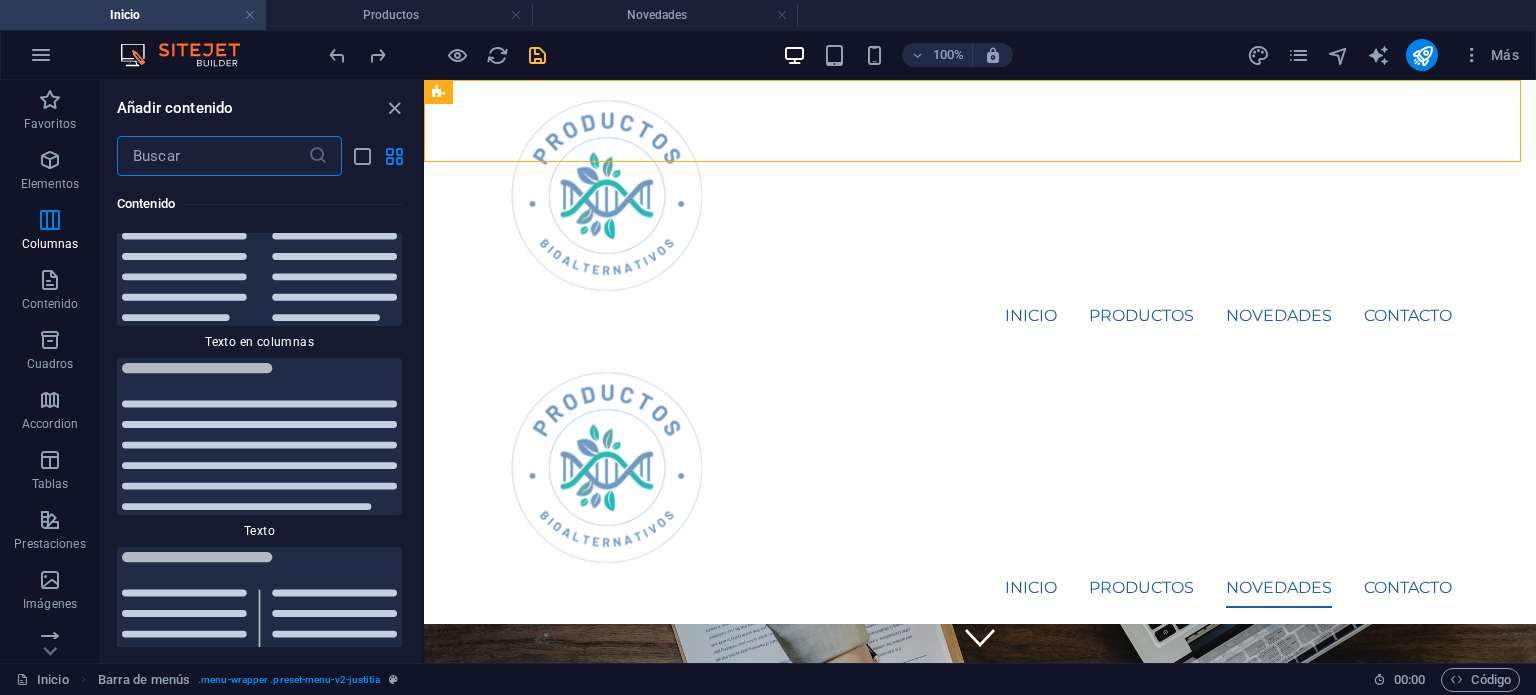 scroll, scrollTop: 6722, scrollLeft: 0, axis: vertical 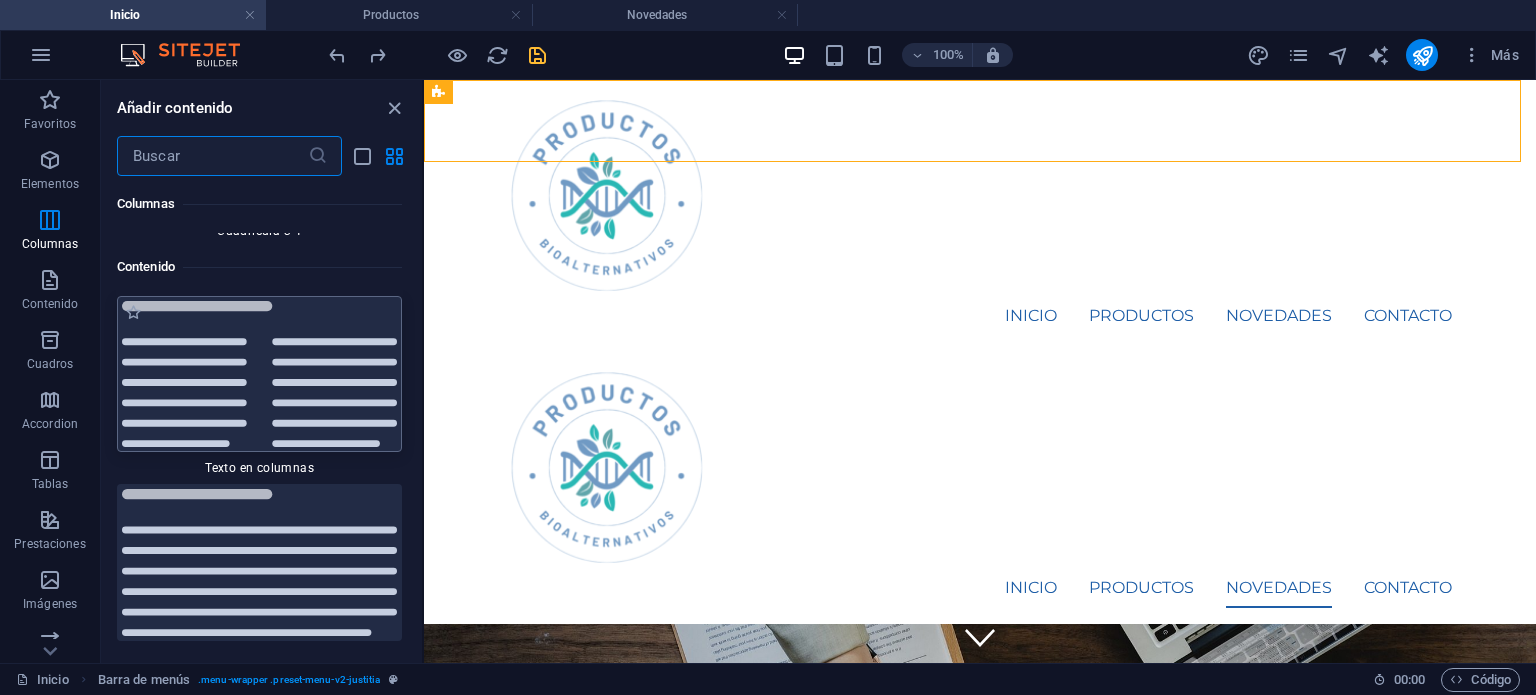 click at bounding box center (259, 374) 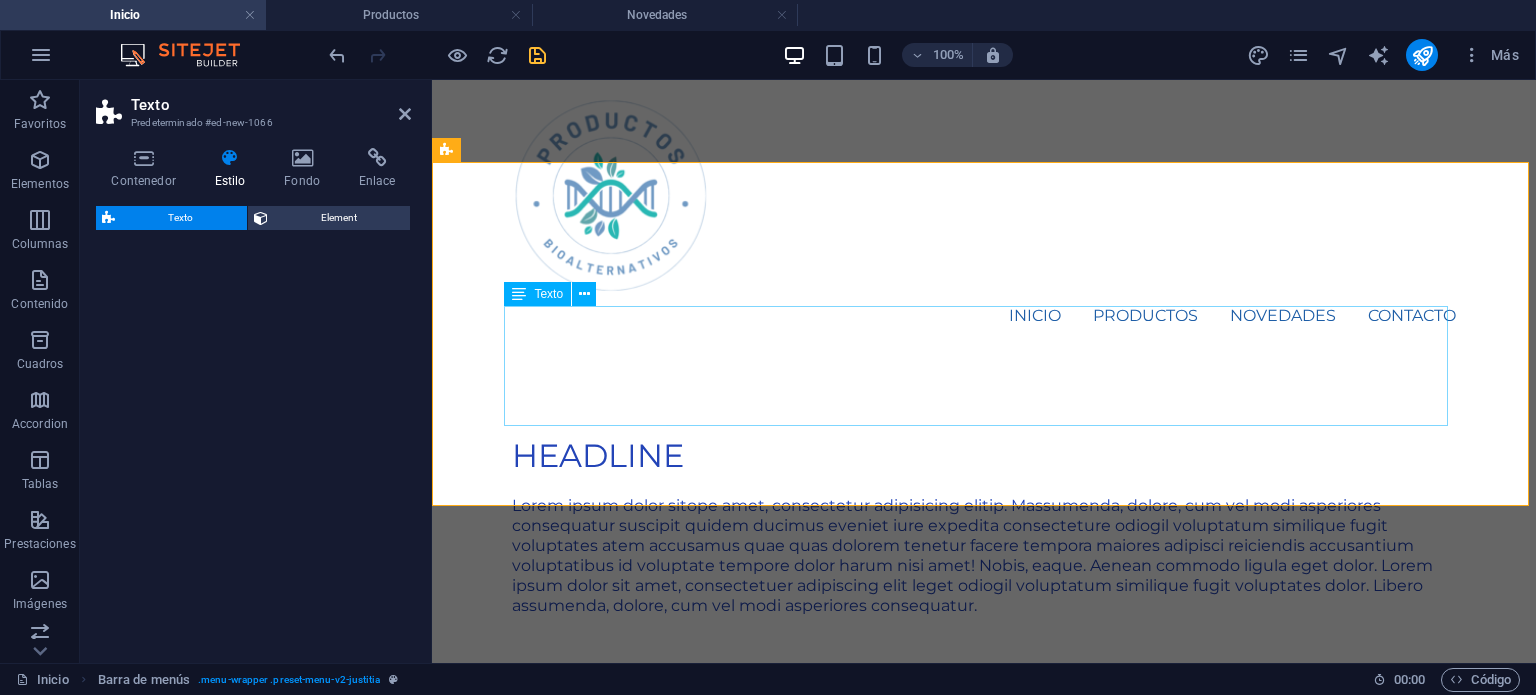 select on "rem" 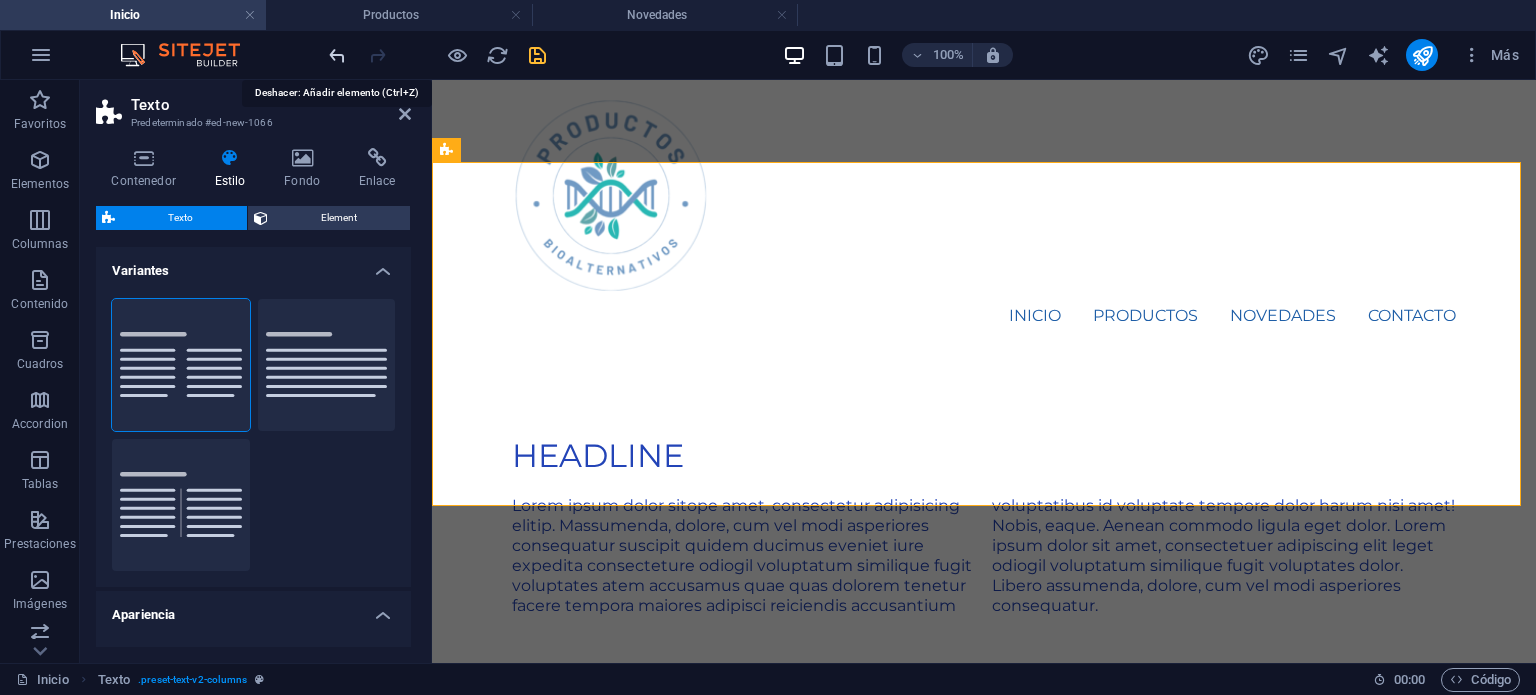 click at bounding box center [337, 55] 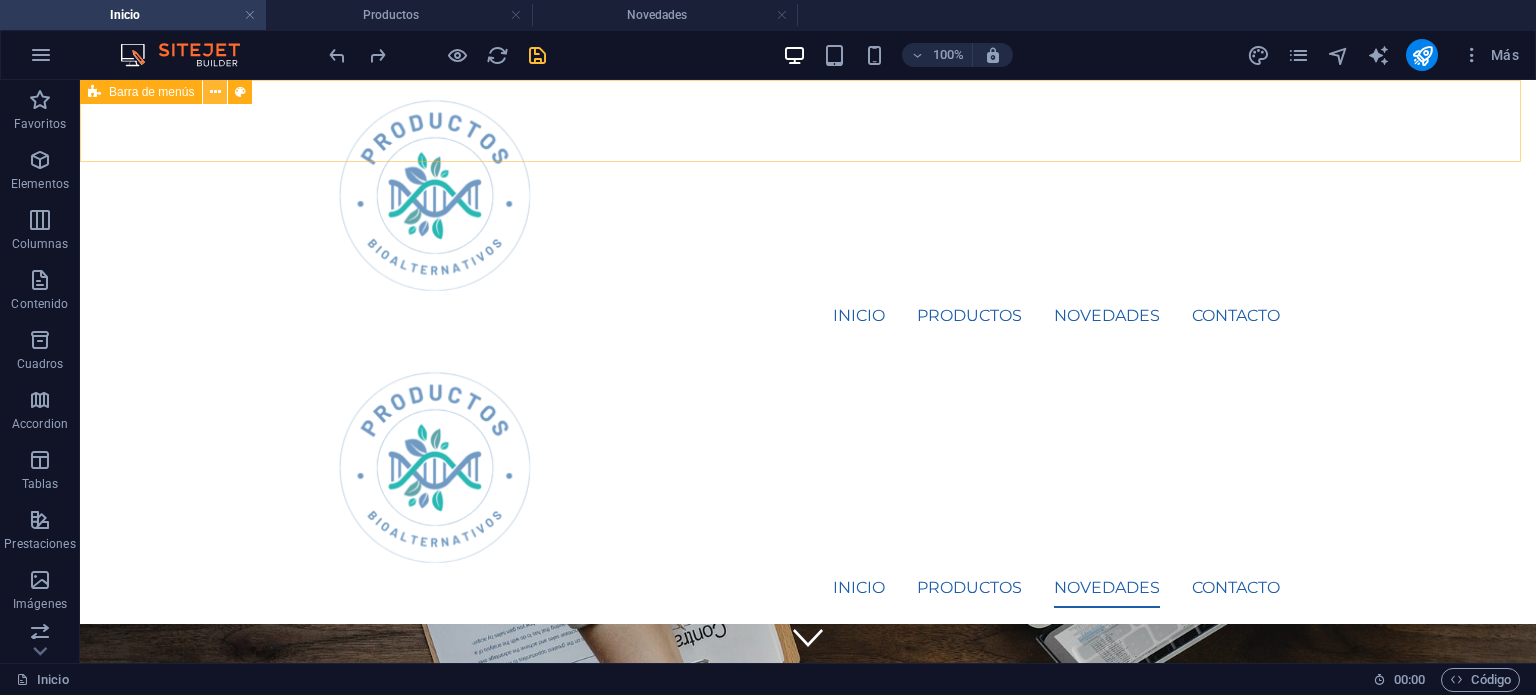 click at bounding box center [215, 92] 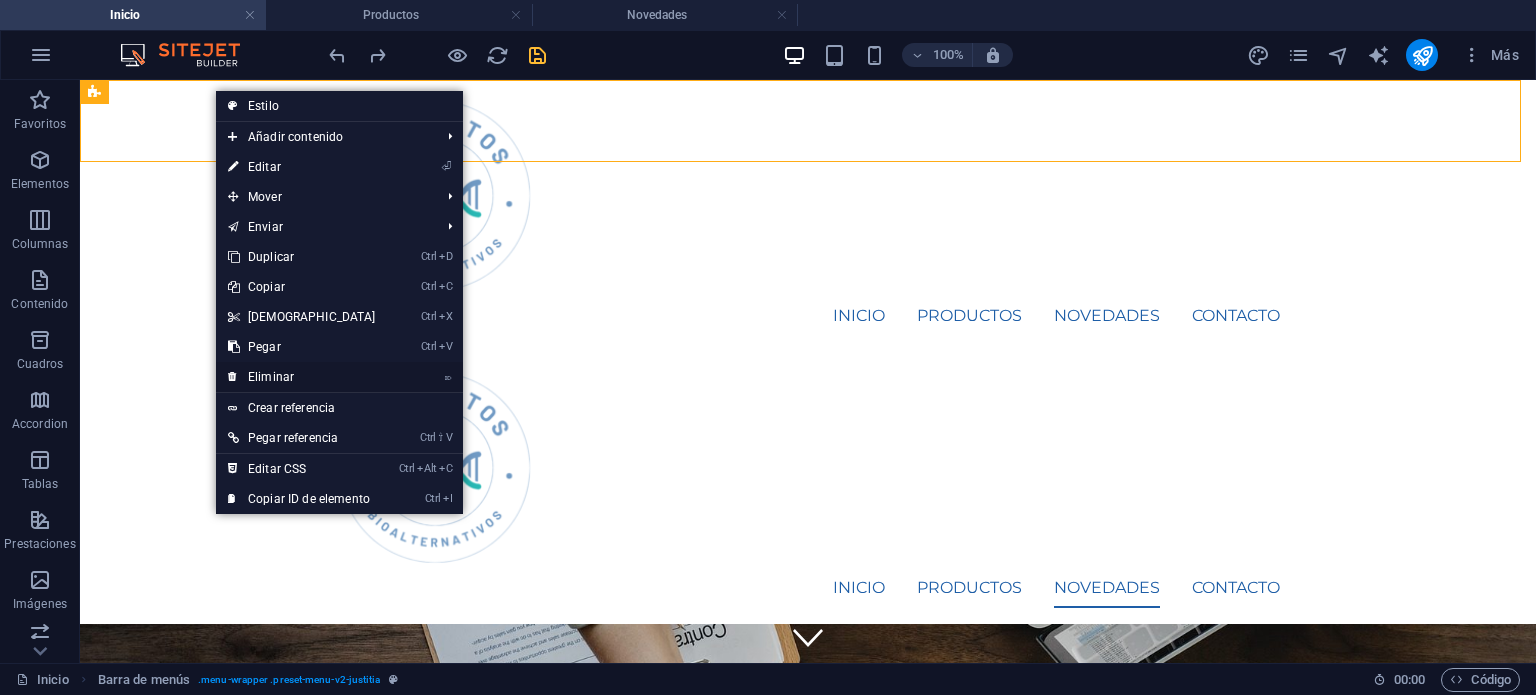 click on "⌦  Eliminar" at bounding box center (302, 377) 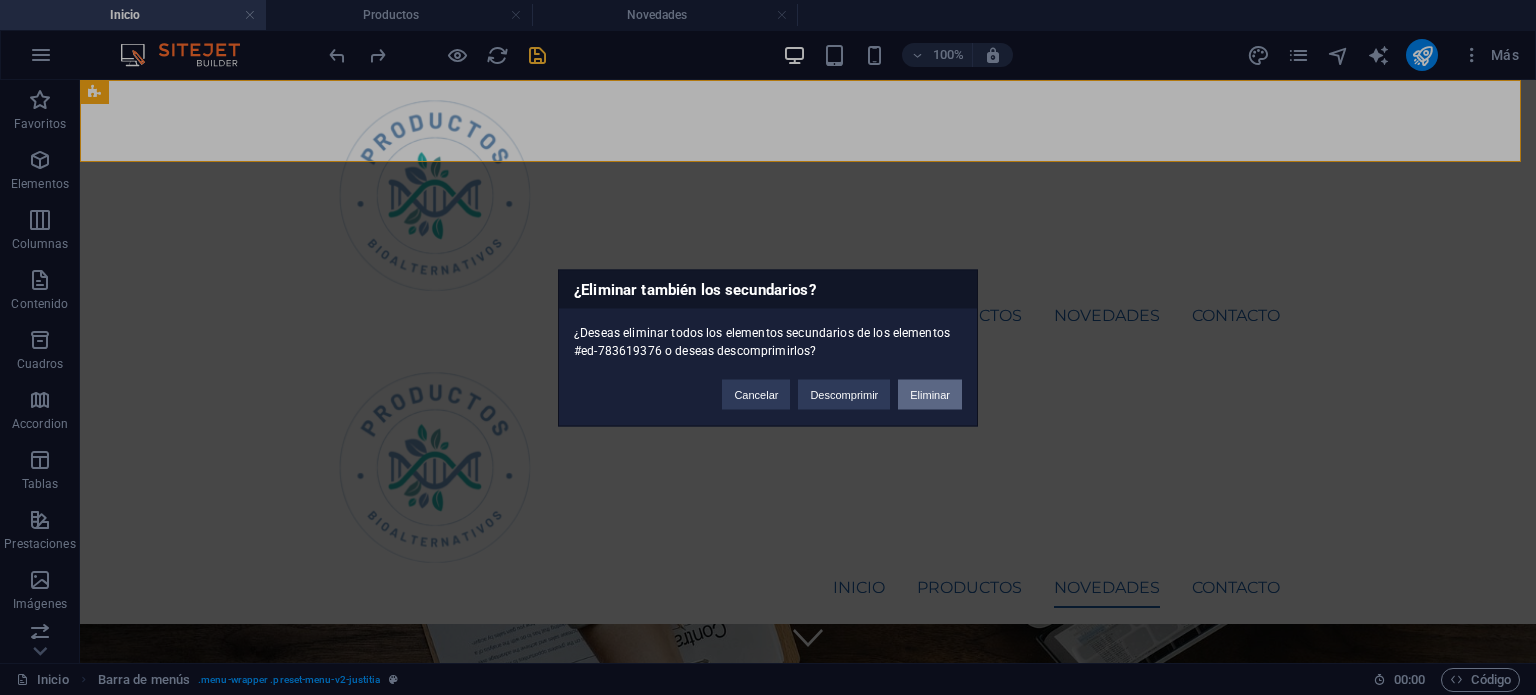 click on "Eliminar" at bounding box center [930, 394] 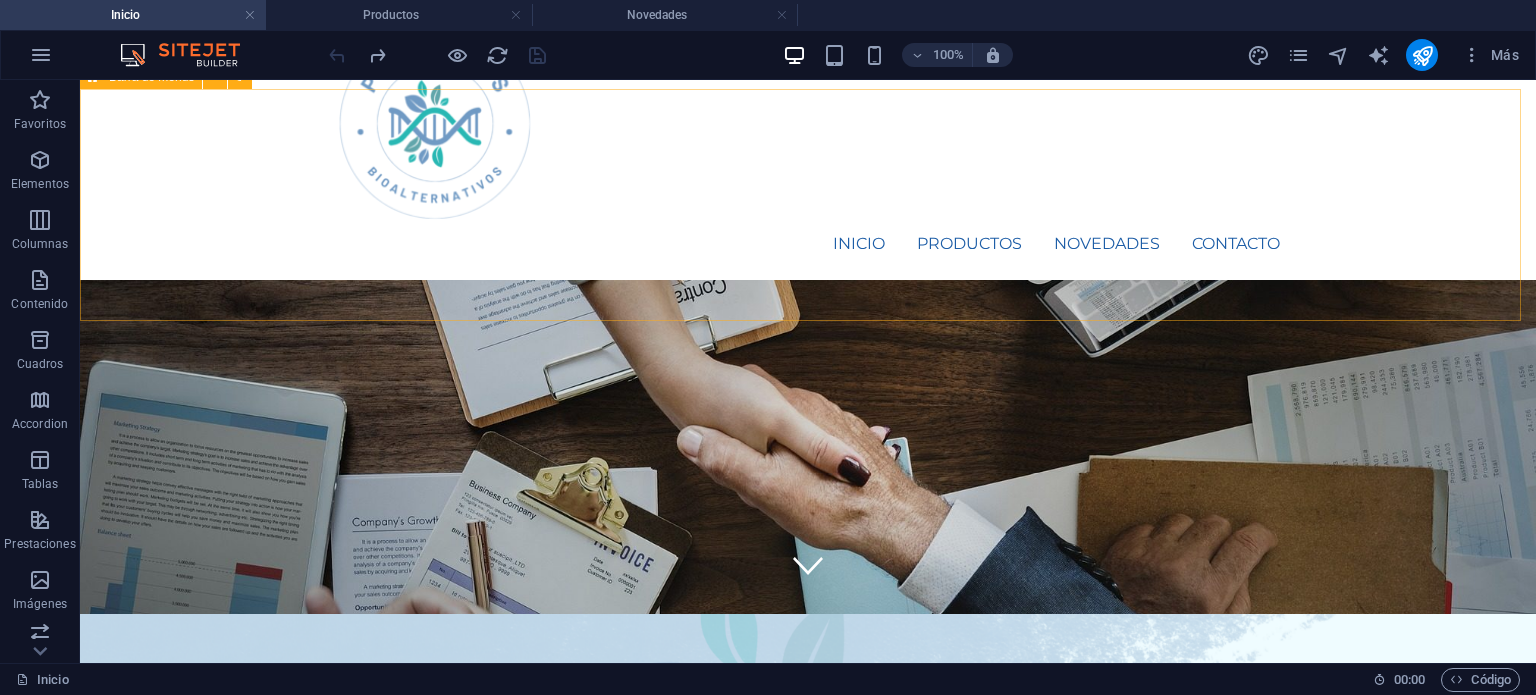 scroll, scrollTop: 0, scrollLeft: 0, axis: both 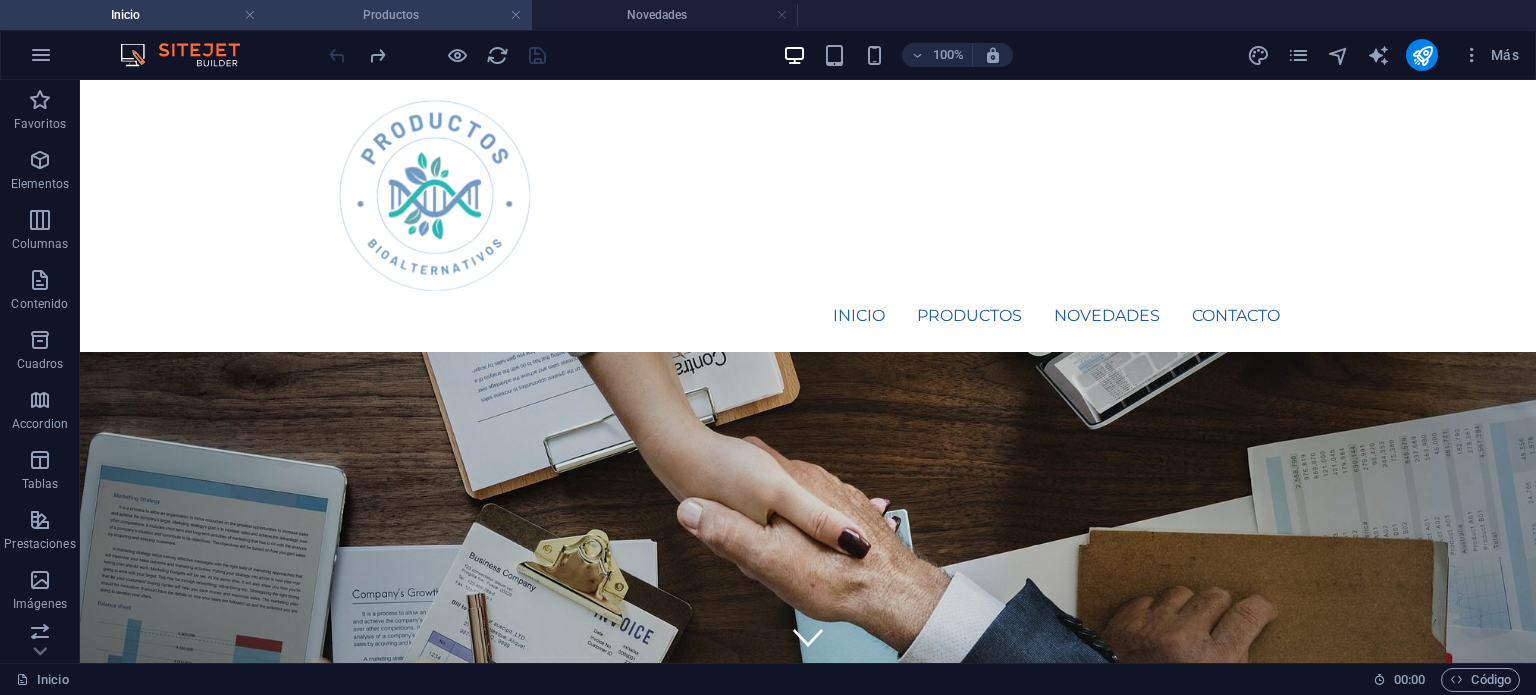 click on "Productos" at bounding box center [399, 15] 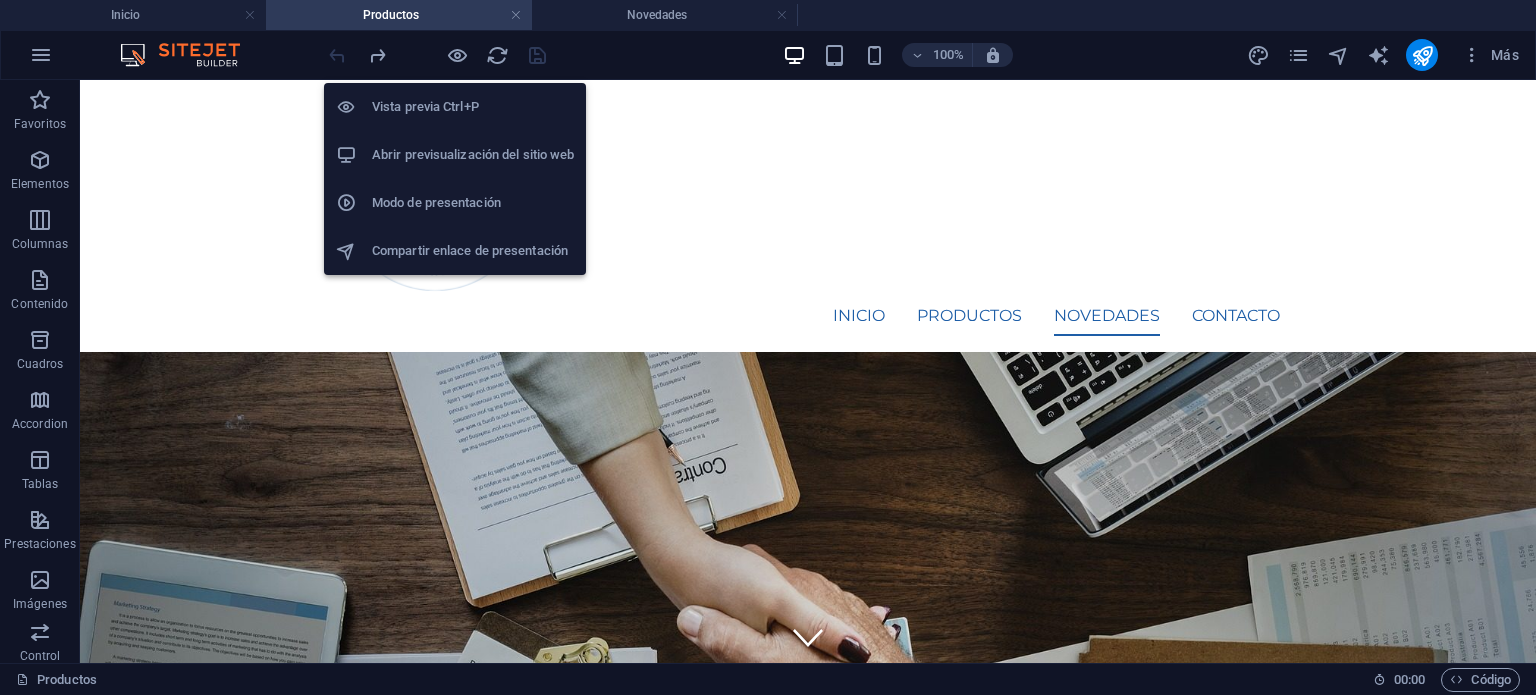click on "Abrir previsualización del sitio web" at bounding box center [473, 155] 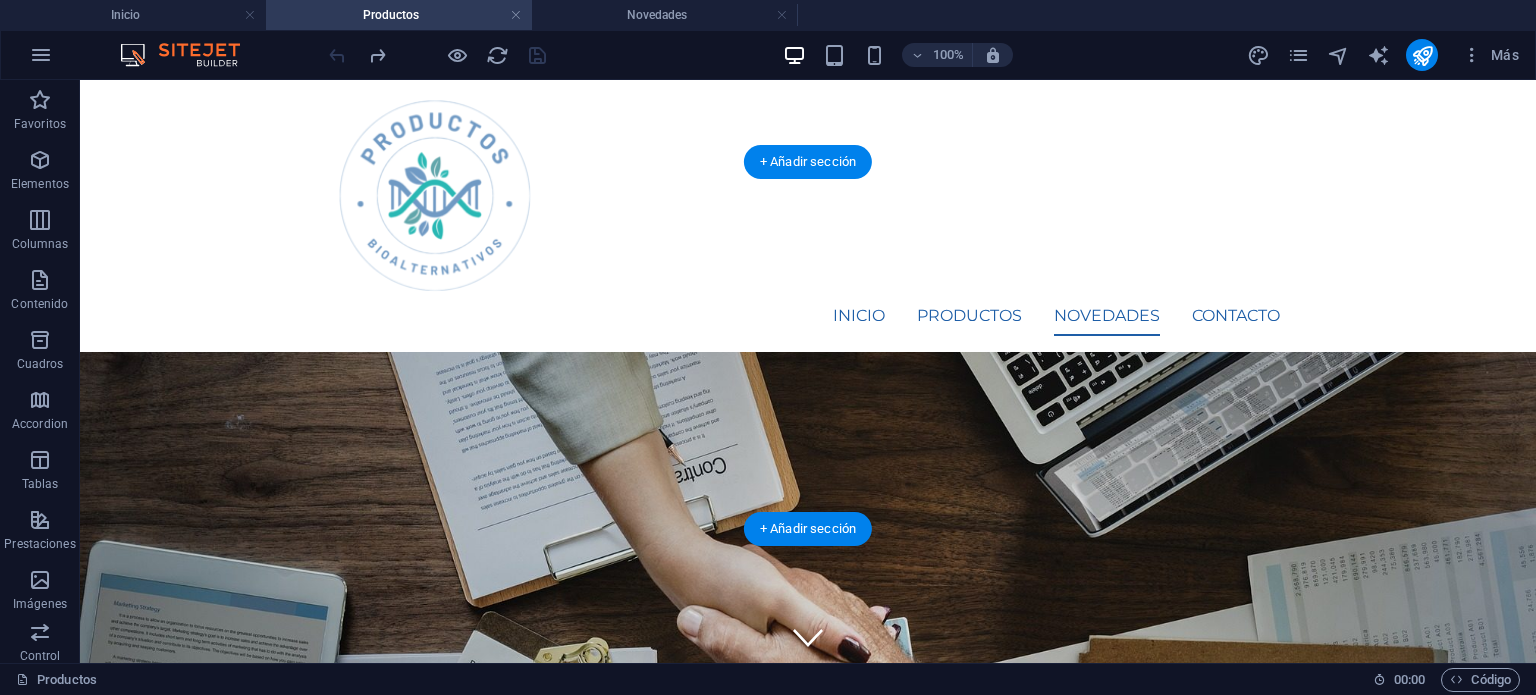 click at bounding box center (808, 1010) 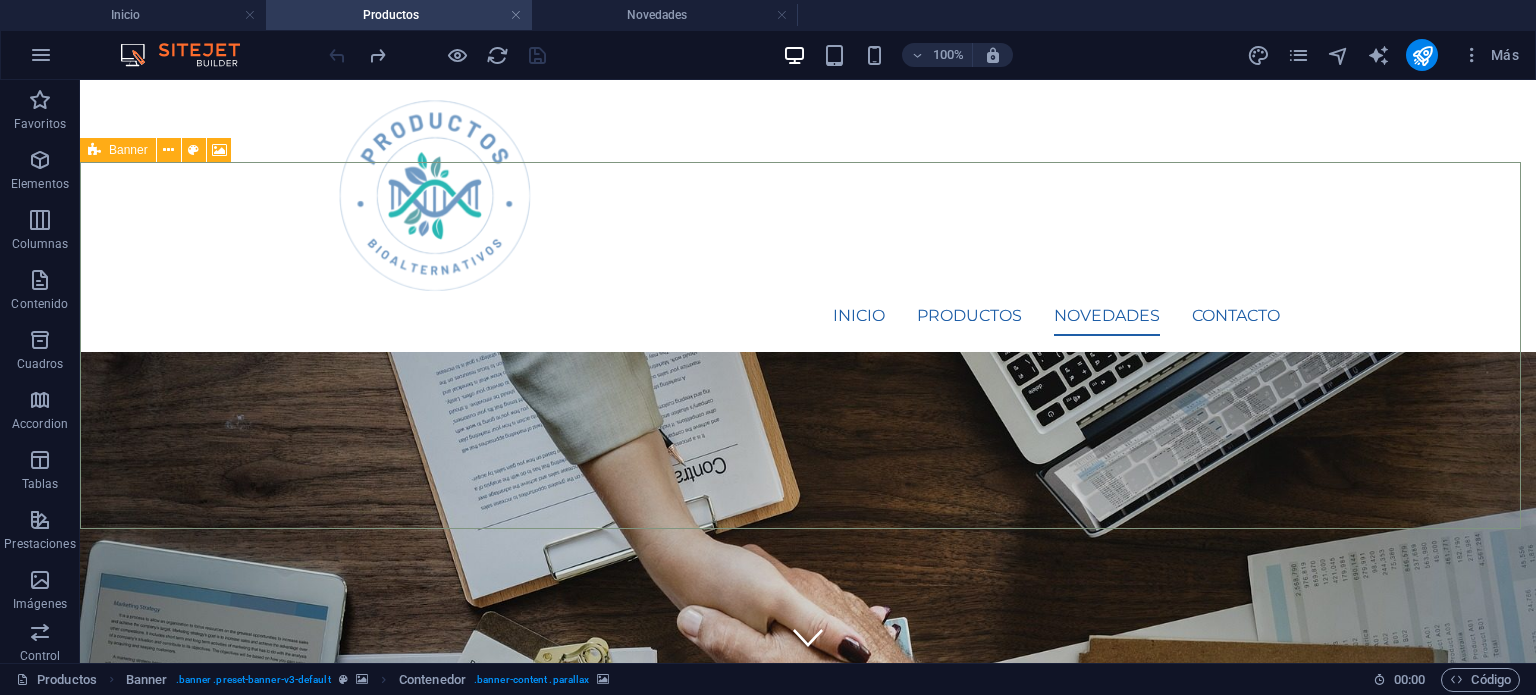 click at bounding box center [94, 150] 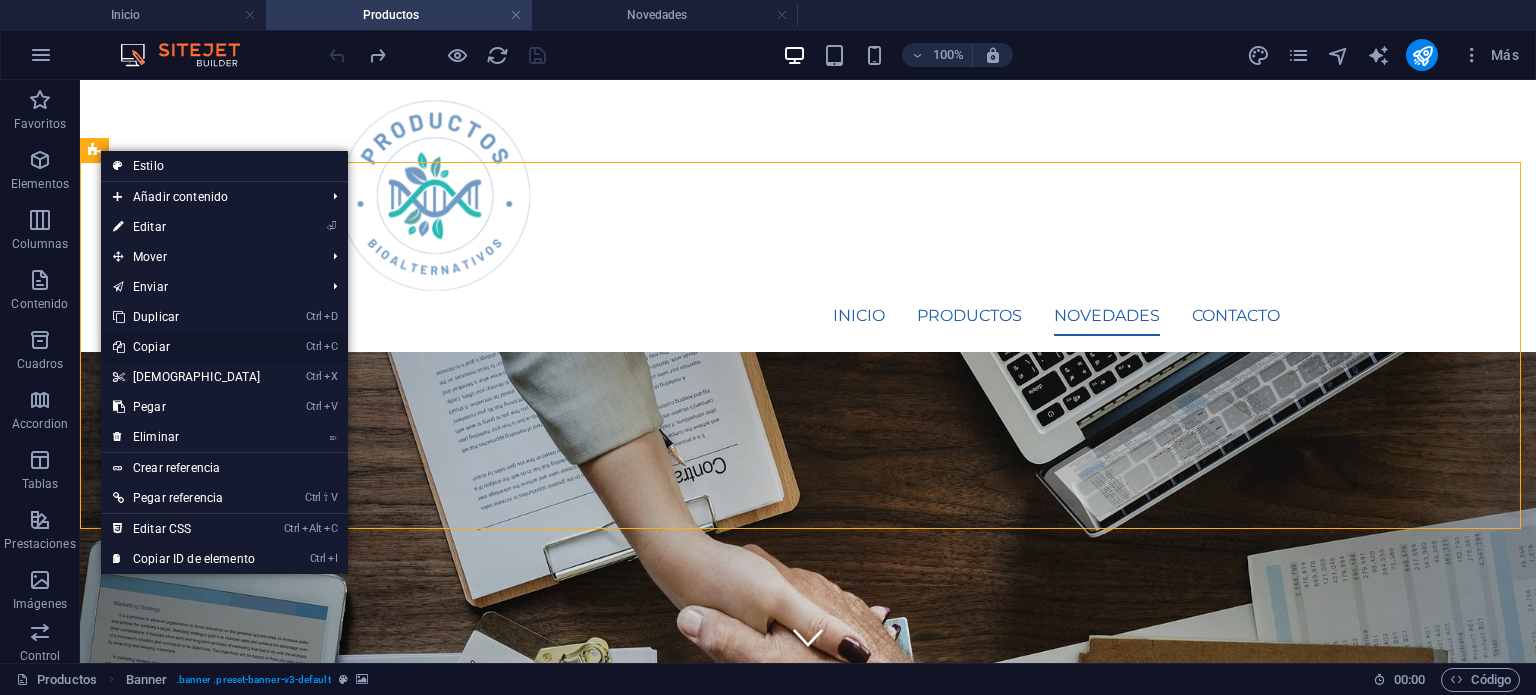 drag, startPoint x: 177, startPoint y: 344, endPoint x: 97, endPoint y: 263, distance: 113.84639 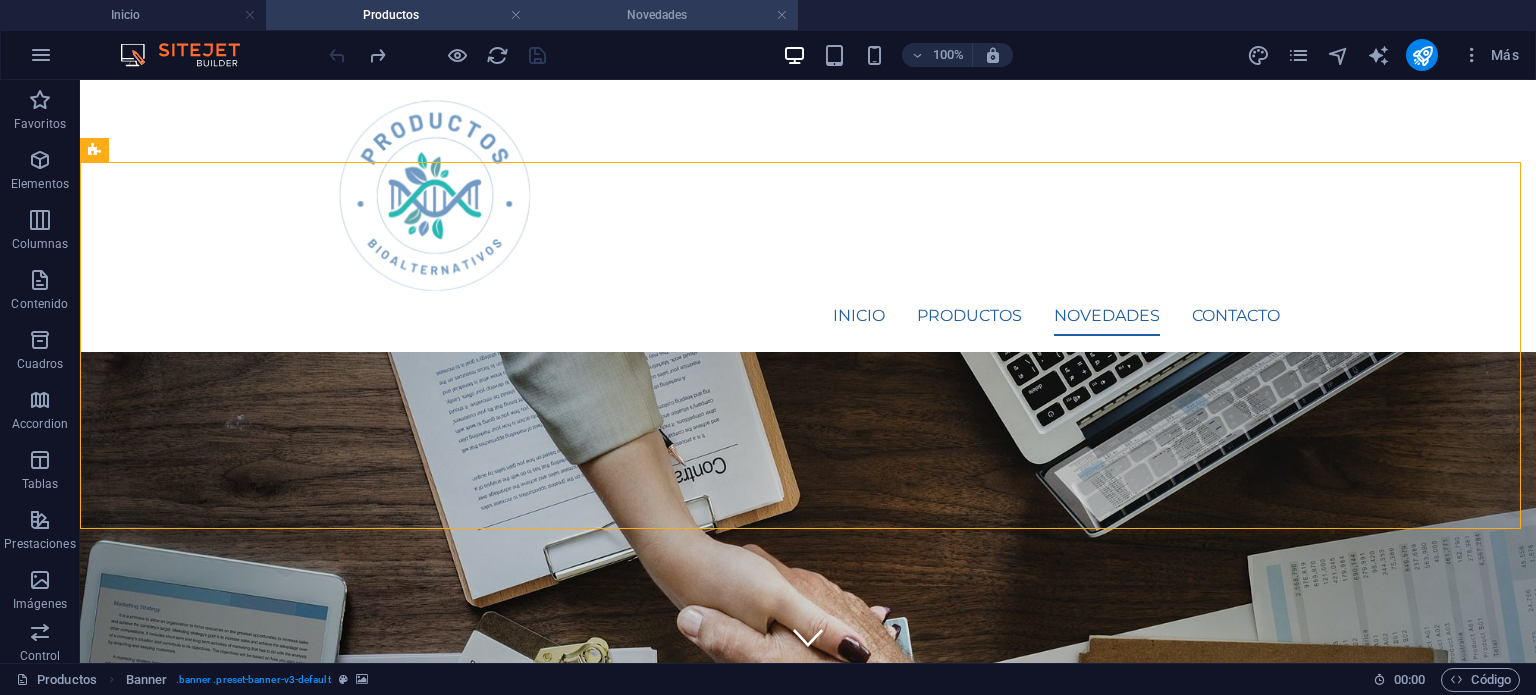 click on "Novedades" at bounding box center (665, 15) 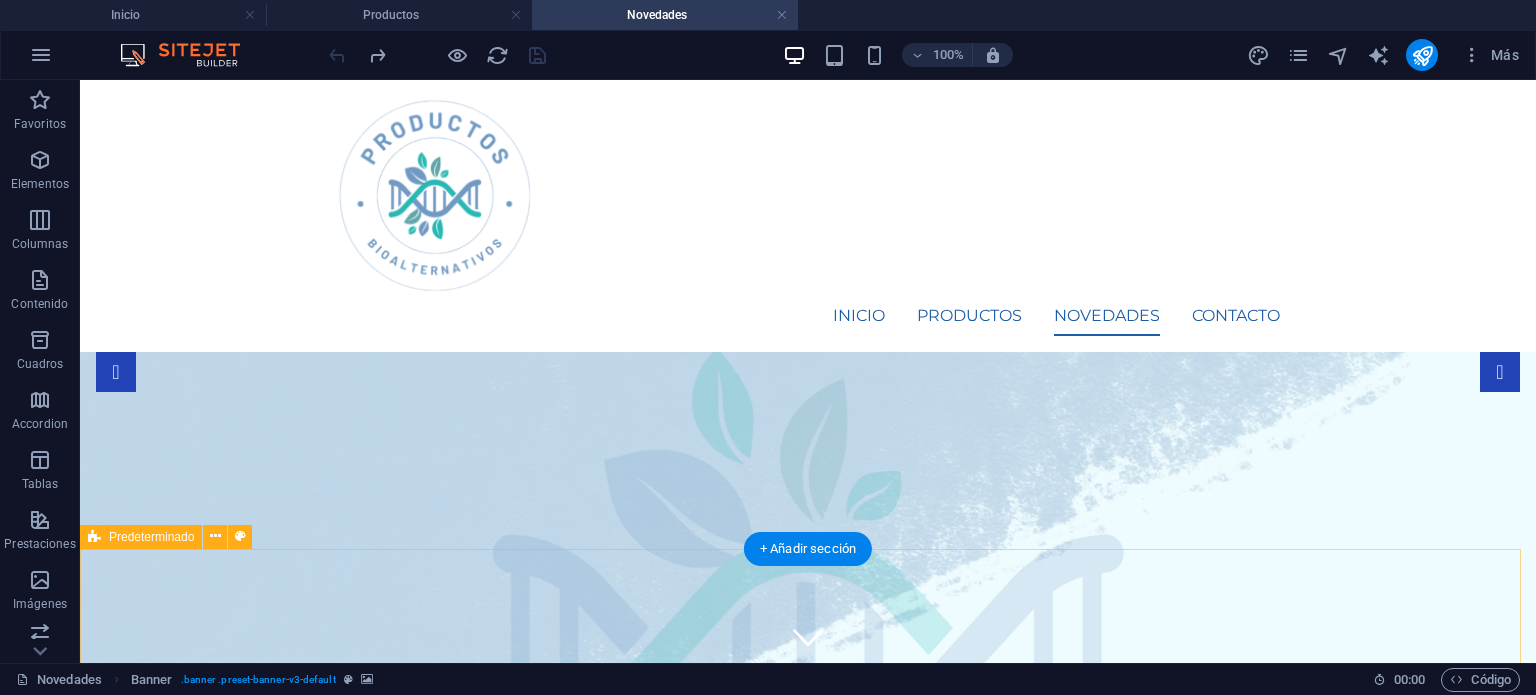 click on "We protect your Rights Lorem ipsum dolor sit amet, consetetur sadipscing elitr, sed diam nonumy eirmod tempor invidunt ut labore et dolore magna aliquyam erat, sed diam voluptua. At vero eos et accusam et justo duo dolores et ea rebum. Stet clita kasd gubergren, no sea takimata sanctus est Lorem ipsum dolor sit amet. Lorem ipsum dolor sit amet, consetetur sadipscing elitr, sed diam nonumy eirmod tempor invidunt ut labore et dolore magna aliquyam erat, sed diam voluptua. At vero eos et accusam et justo duo dolores et ea rebum. Stet clita kasd gubergren, no sea takimata sanctus est Lorem ipsum dolor sit amet. Lorem ipsum dolor sit amet, consetetur sadipscing elitr, sed diam nonumy eirmod tempor invidunt ut labore et dolore magna aliquyam erat, sed diam voluptua. At vero eos et accusam et justo duo dolores et ea rebum. Stet clita kasd gubergren, no sea takimata sanctus est Lorem ipsum dolor sit amet.   Contact us now" at bounding box center [808, 1609] 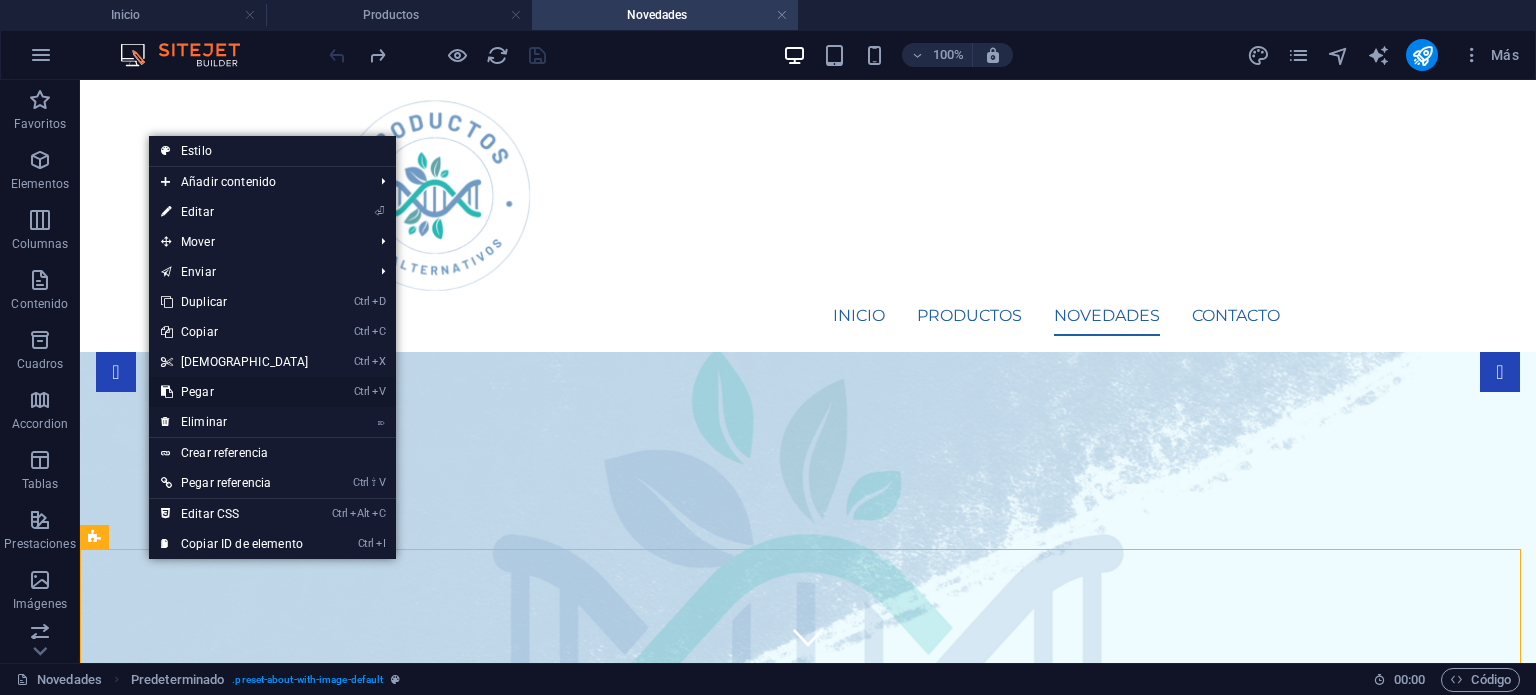 click on "Ctrl V  Pegar" at bounding box center [235, 392] 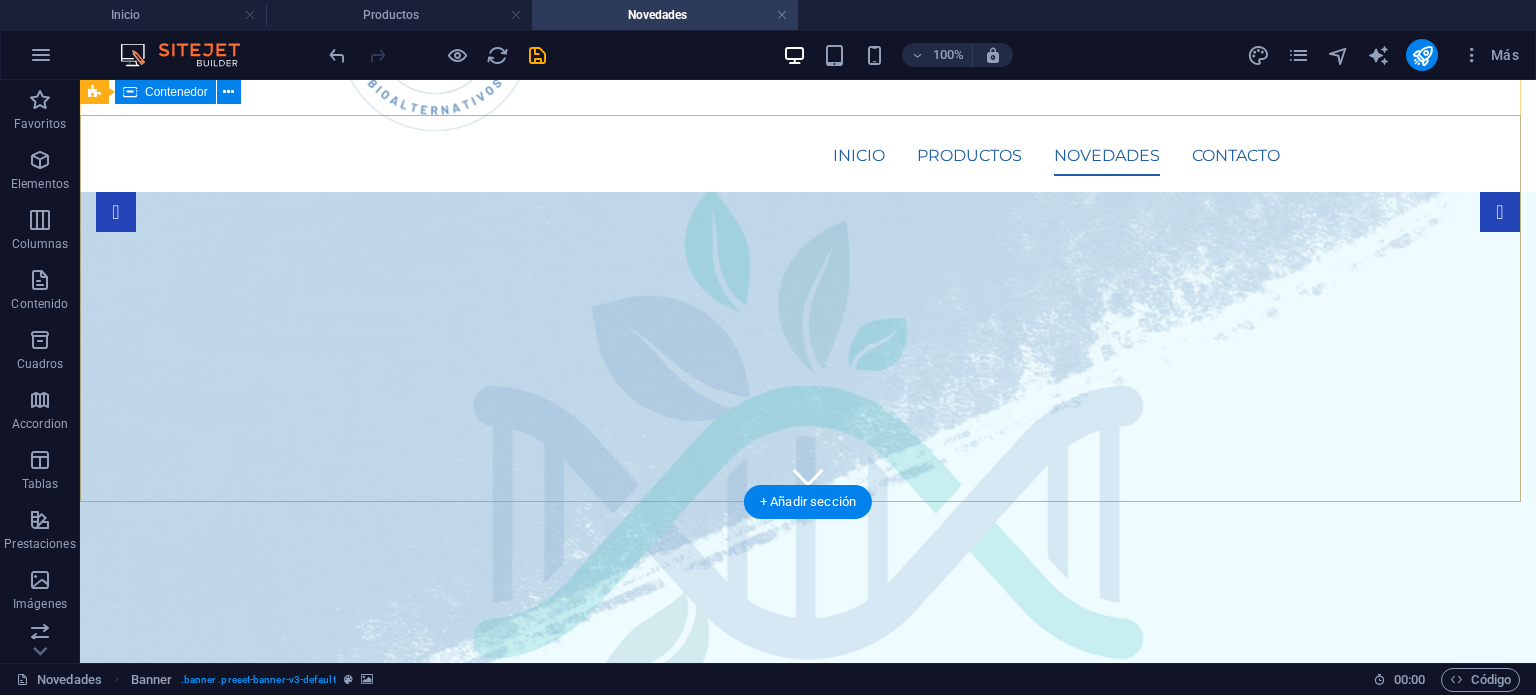 scroll, scrollTop: 0, scrollLeft: 0, axis: both 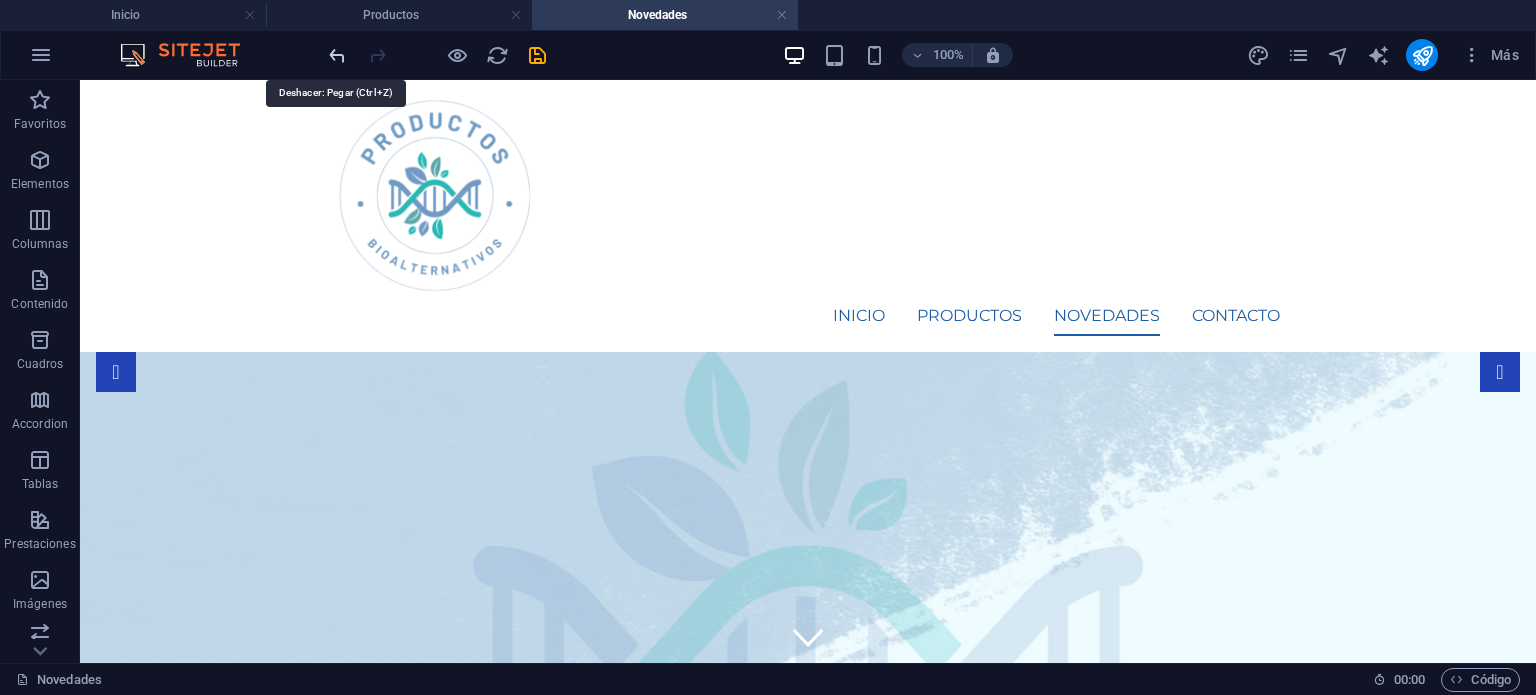 click at bounding box center [337, 55] 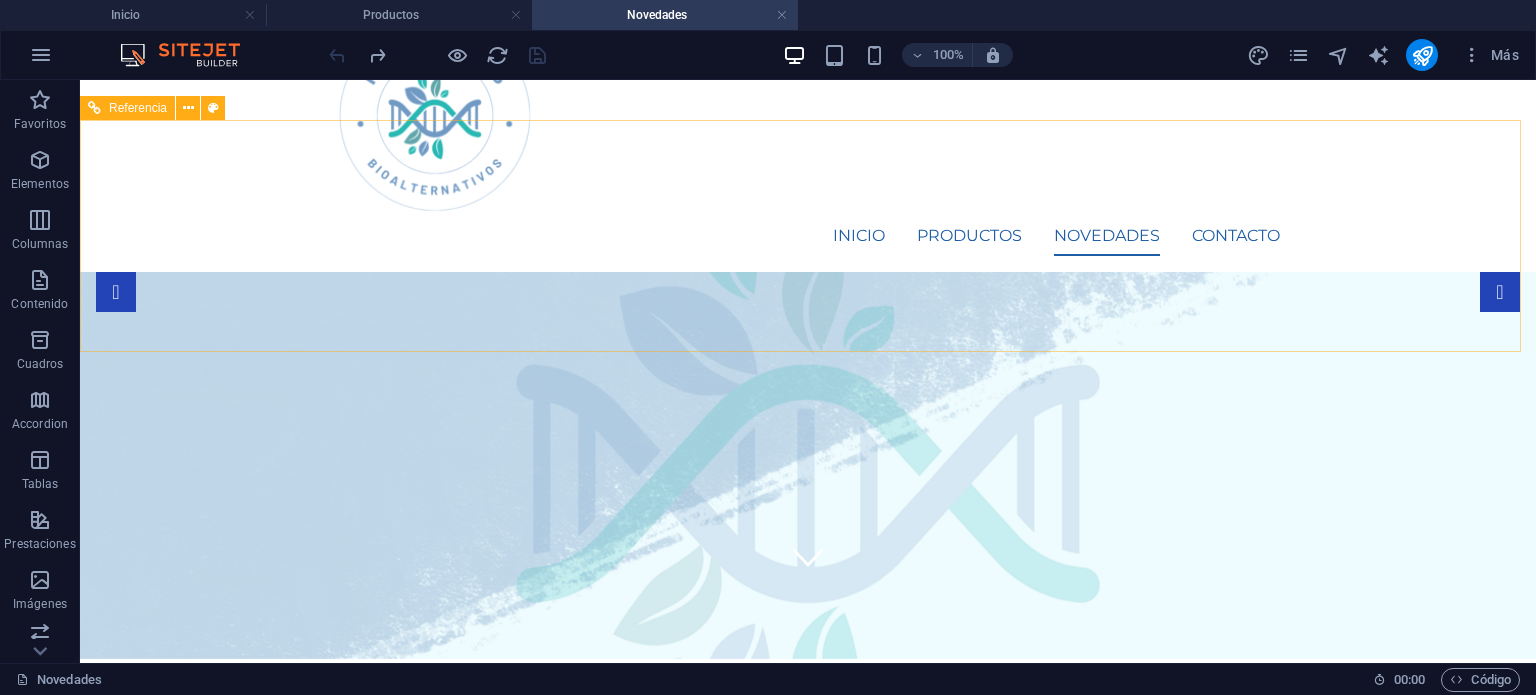 scroll, scrollTop: 0, scrollLeft: 0, axis: both 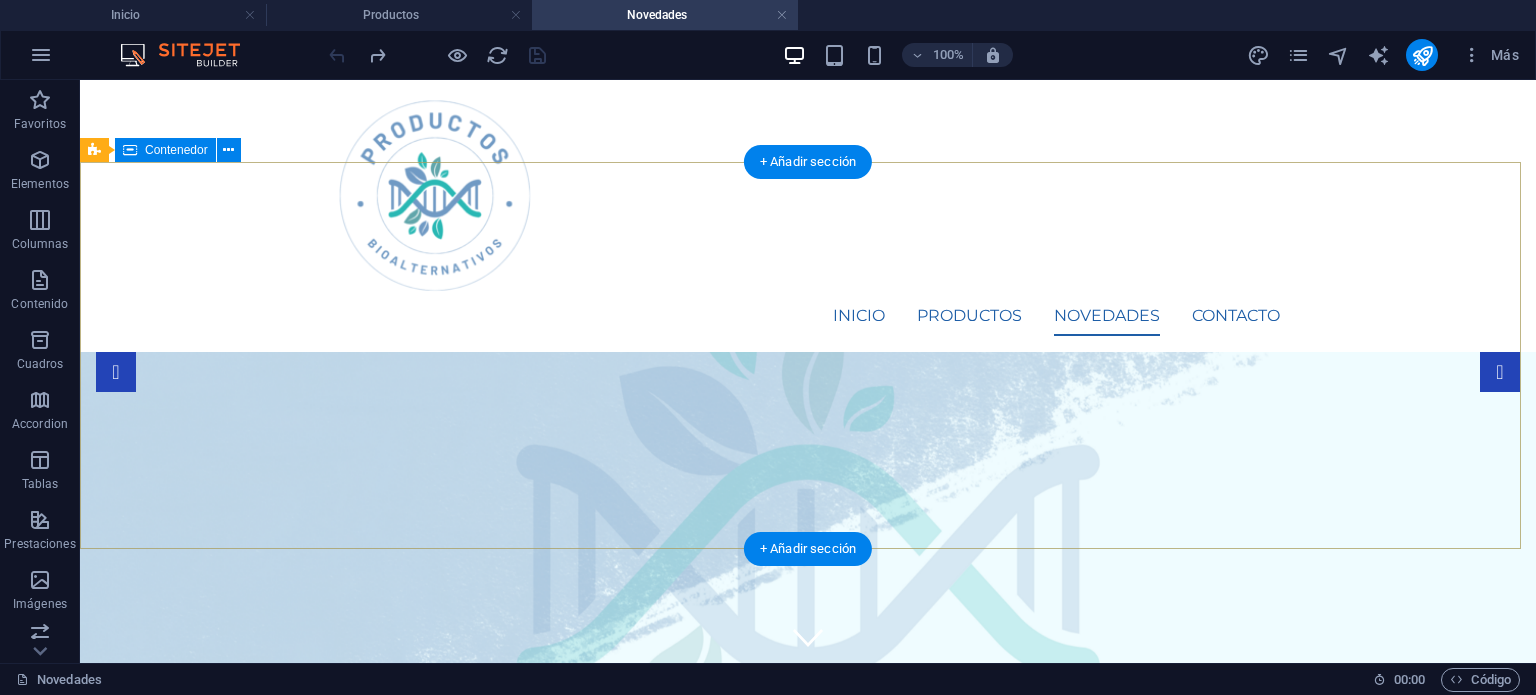 click on "Novedades Consetetur sadipscing elitr, sed diam nonumy eirmod tempor invidunt ut labore et dolore magna aliquyam erat, sed diam voluptua. At vero eos et accusam et justo duo dolores et ea rebum. Learn more" at bounding box center [808, 932] 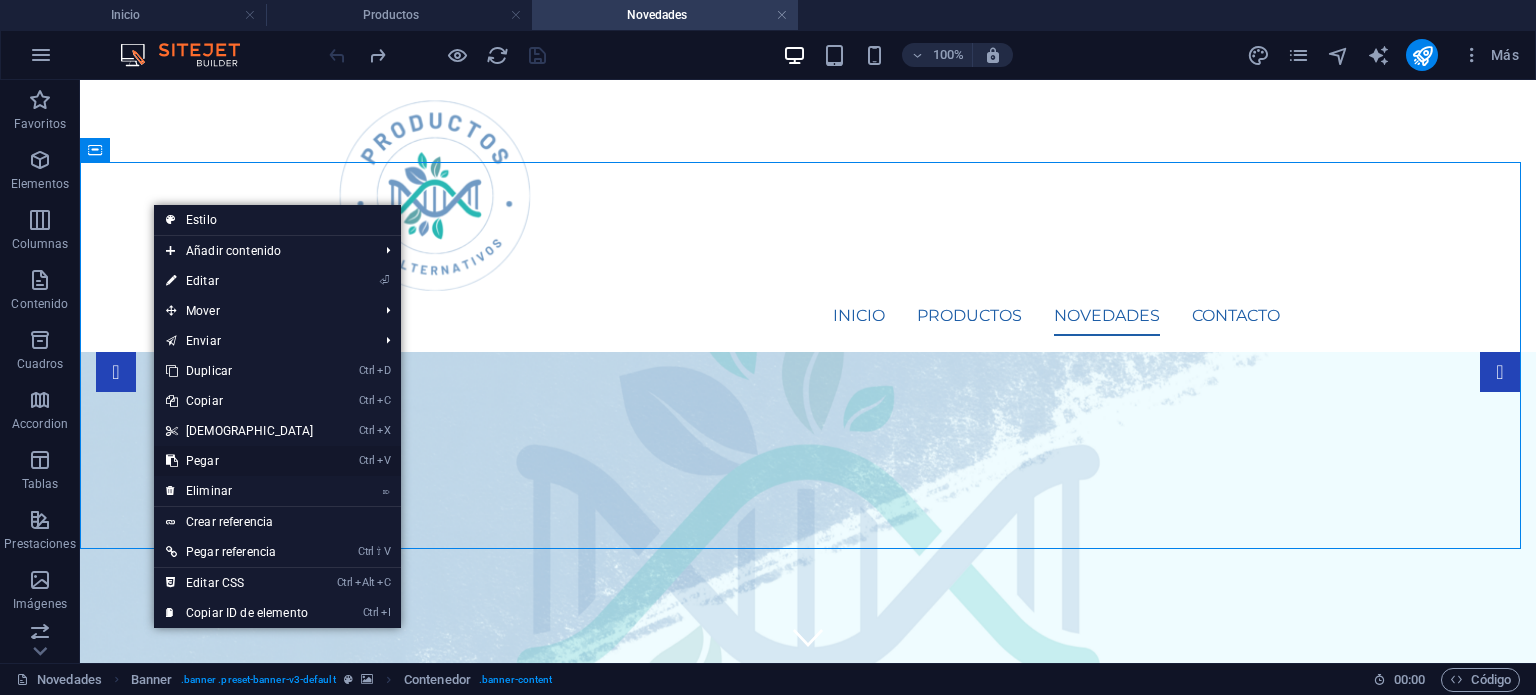 click on "Ctrl V  Pegar" at bounding box center [240, 461] 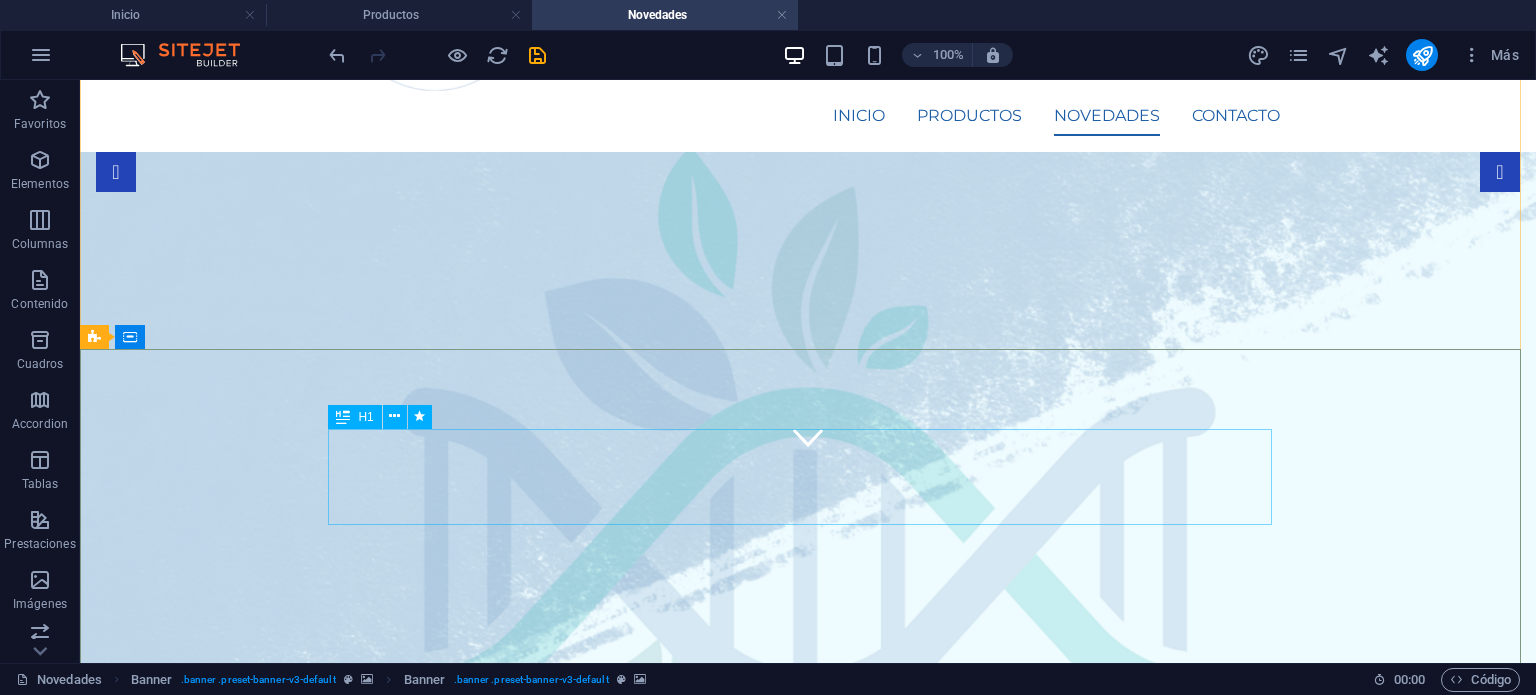 scroll, scrollTop: 100, scrollLeft: 0, axis: vertical 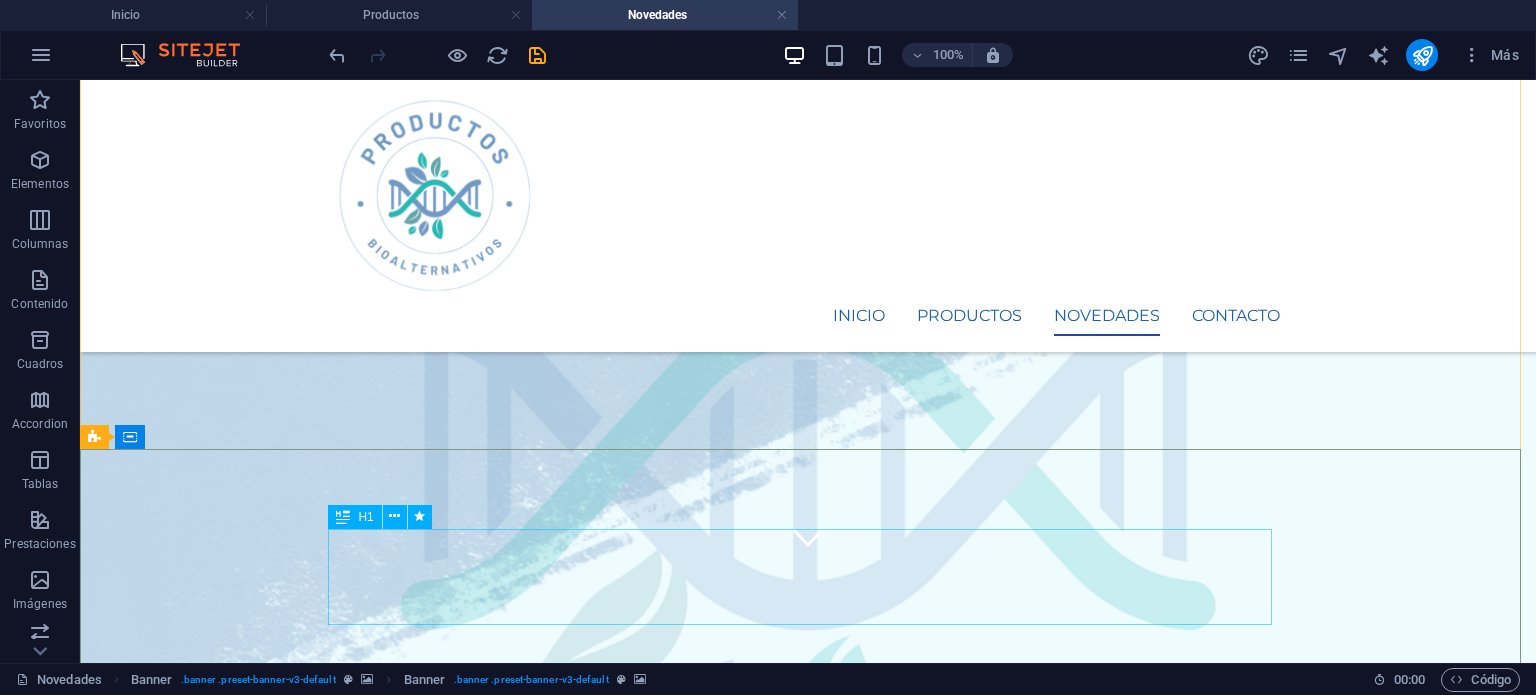 click on "Nuestros Productos" at bounding box center (808, 2196) 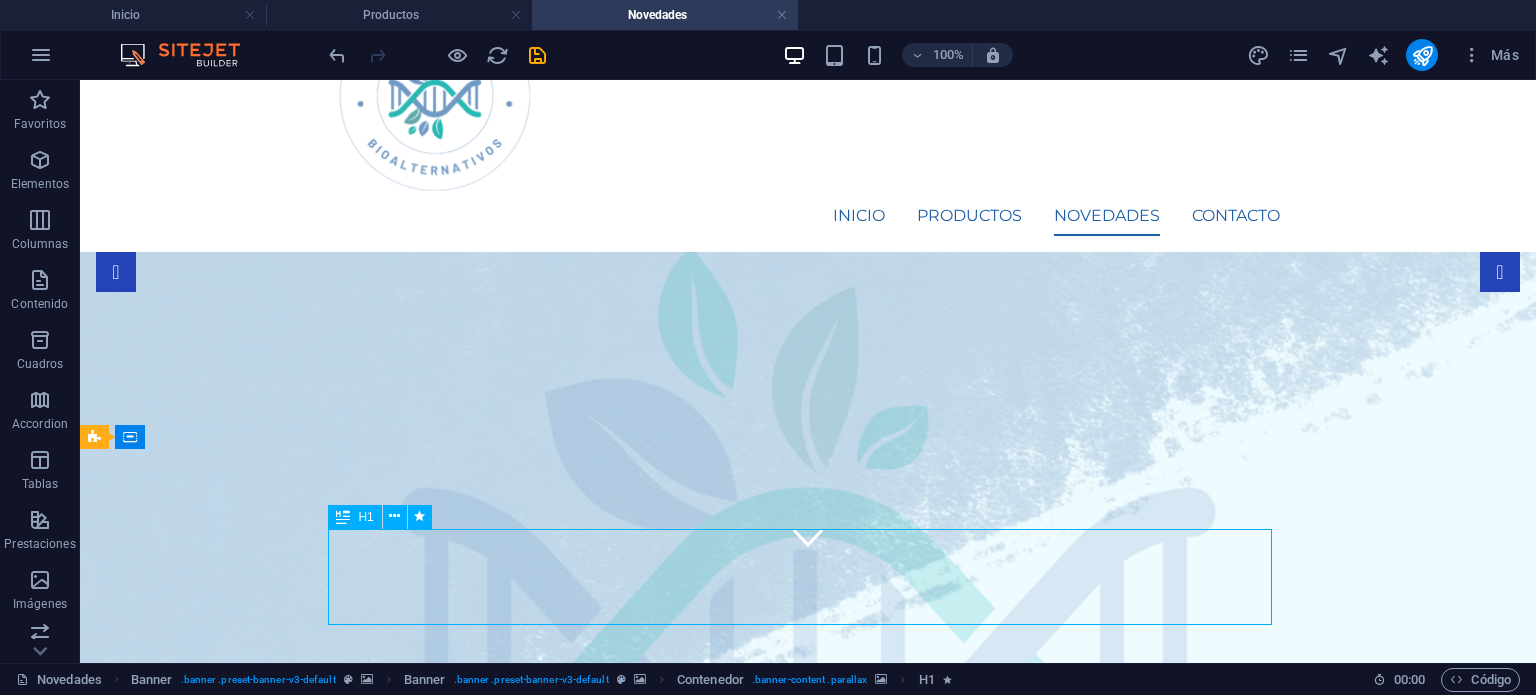 click on "Nuestros Productos" at bounding box center [808, 2386] 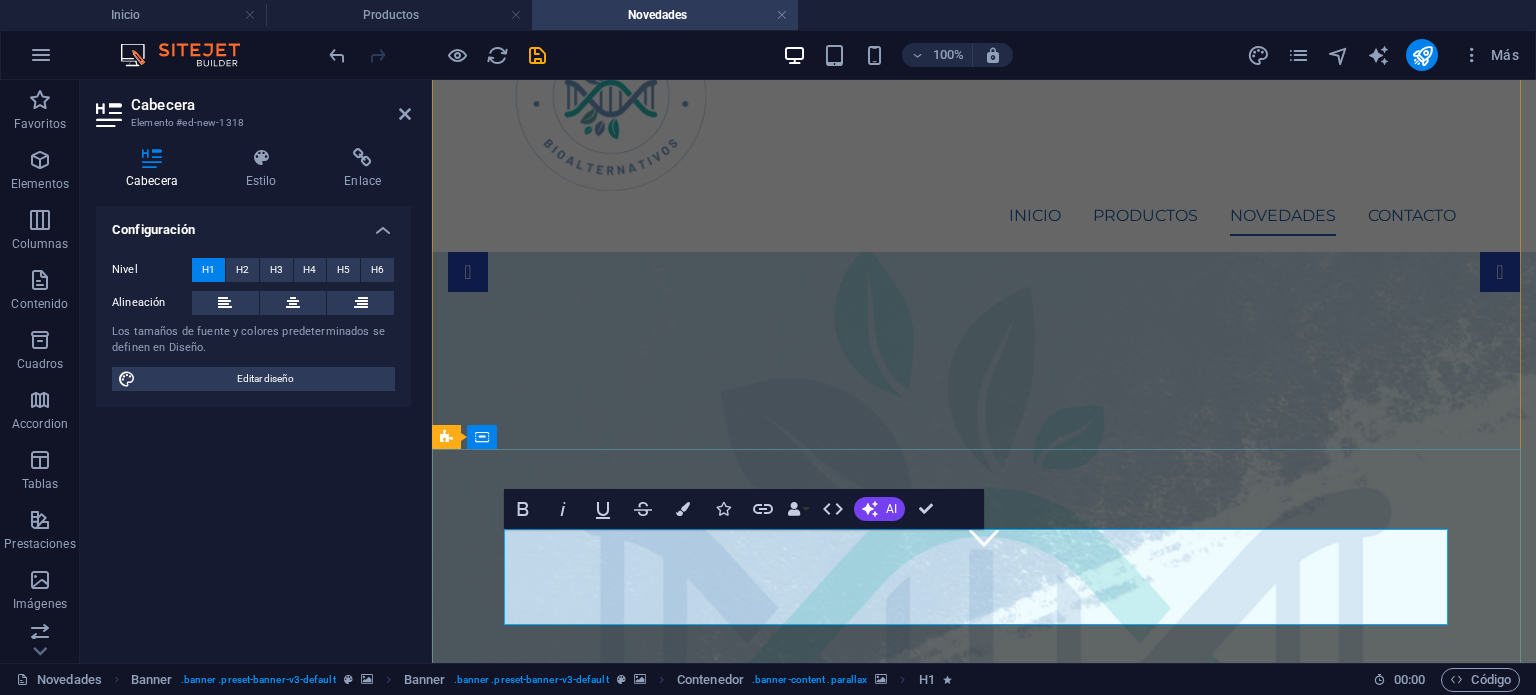 type 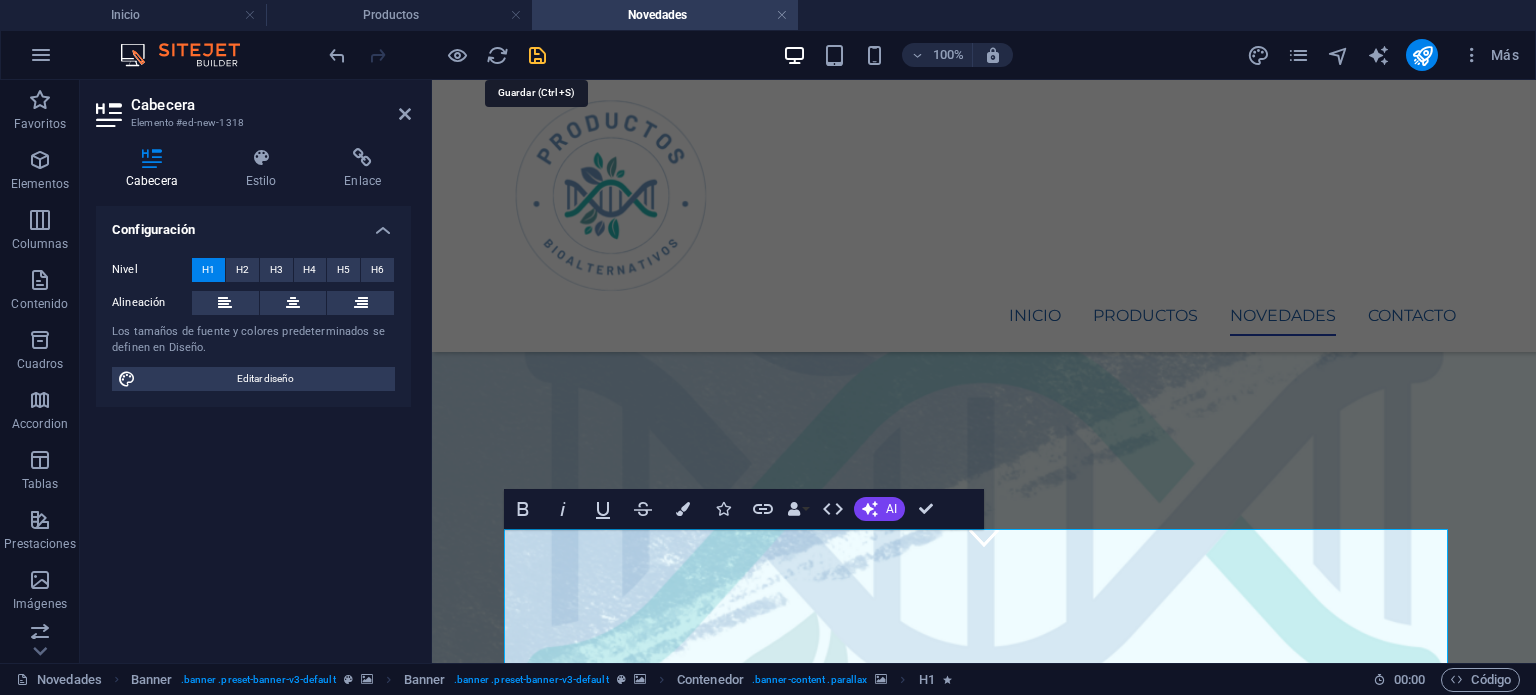 click at bounding box center [537, 55] 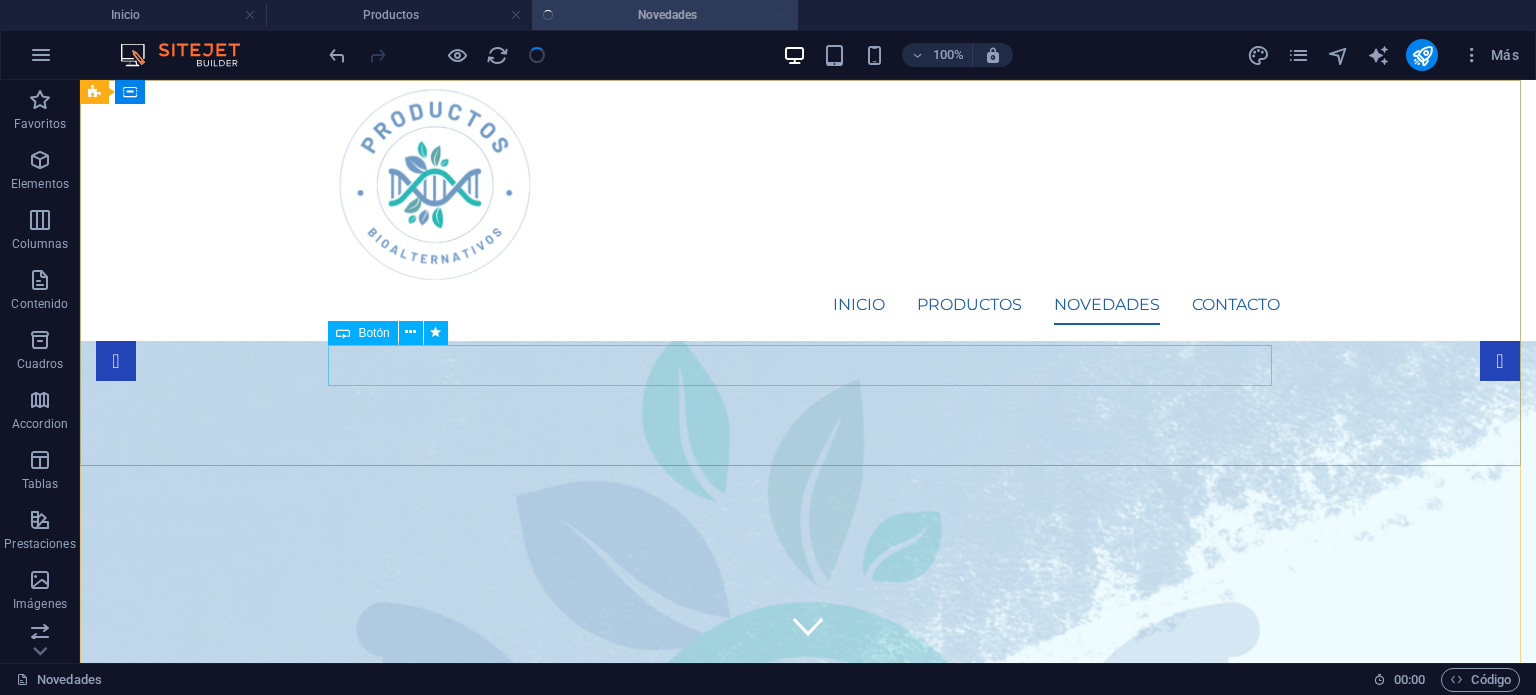 scroll, scrollTop: 0, scrollLeft: 0, axis: both 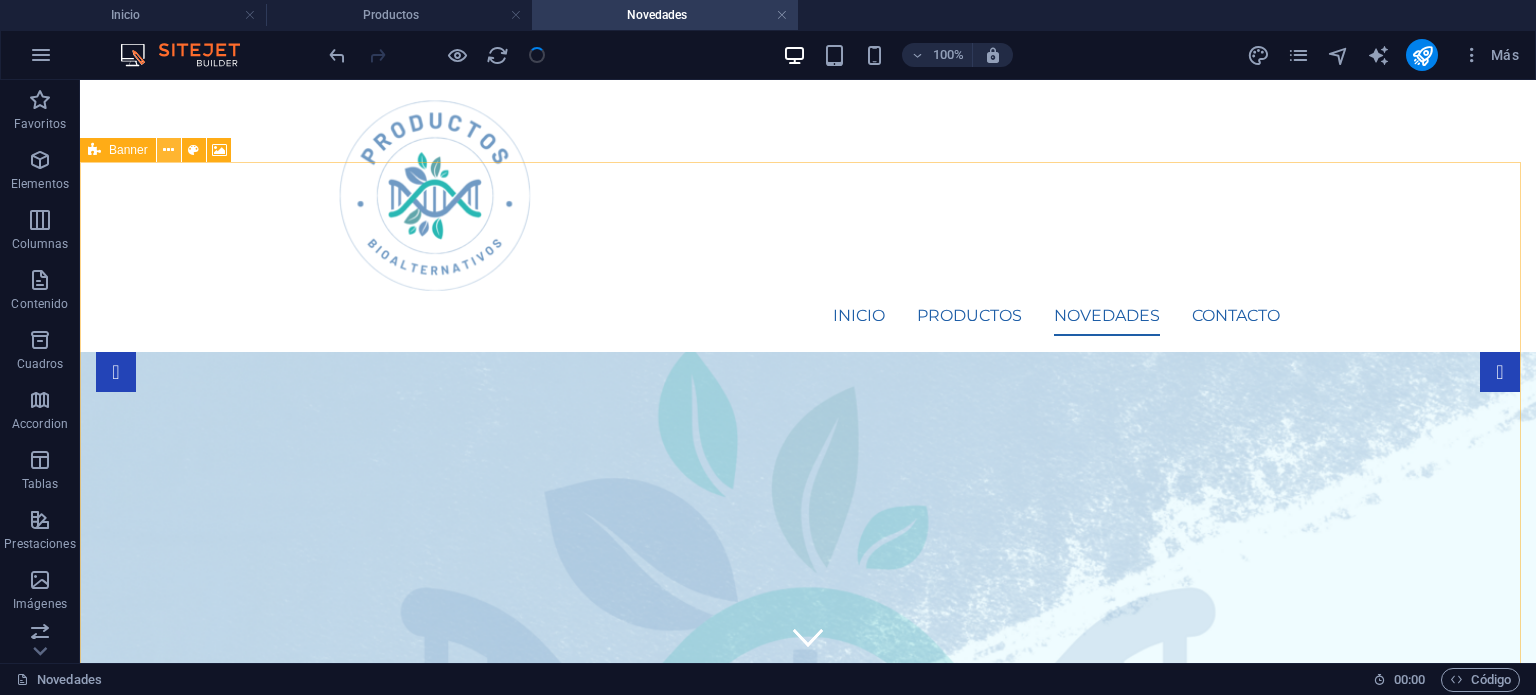 click at bounding box center (168, 150) 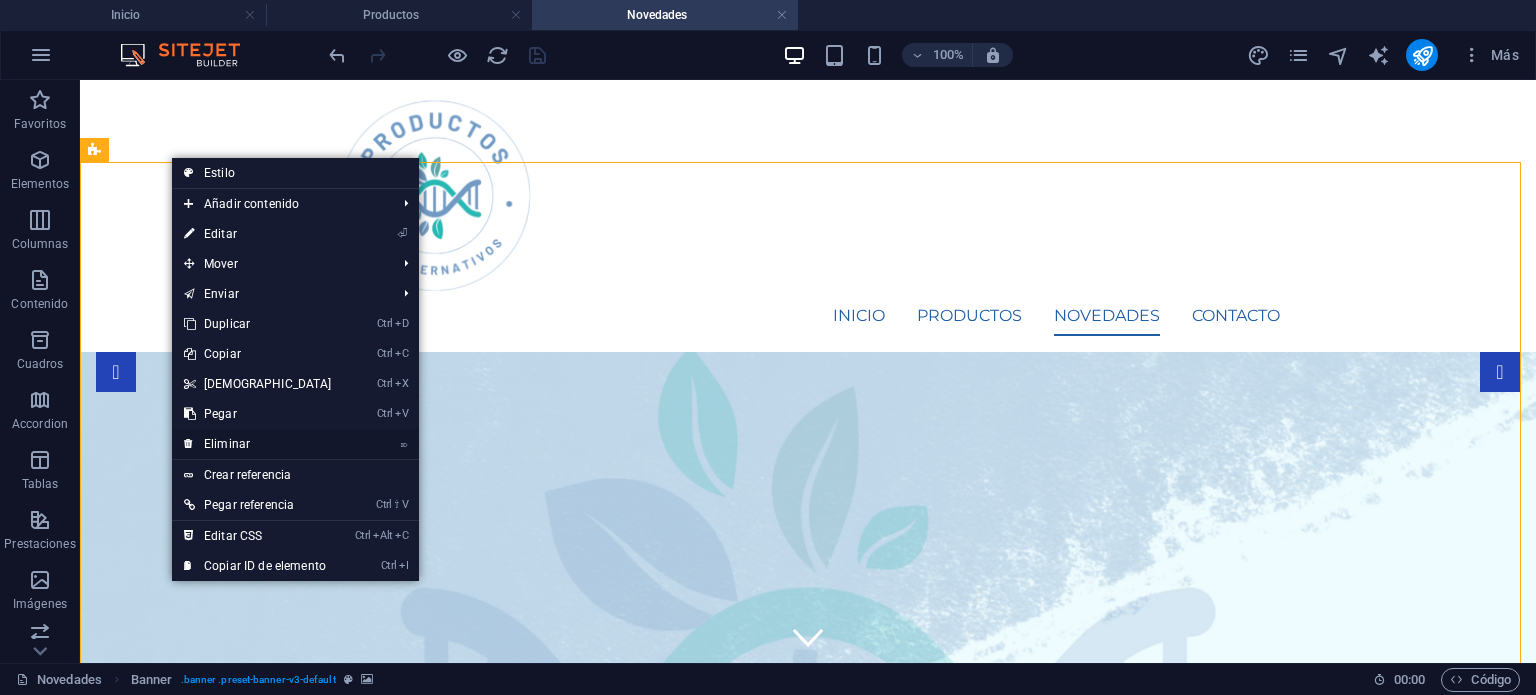 click on "⌦  Eliminar" at bounding box center (258, 444) 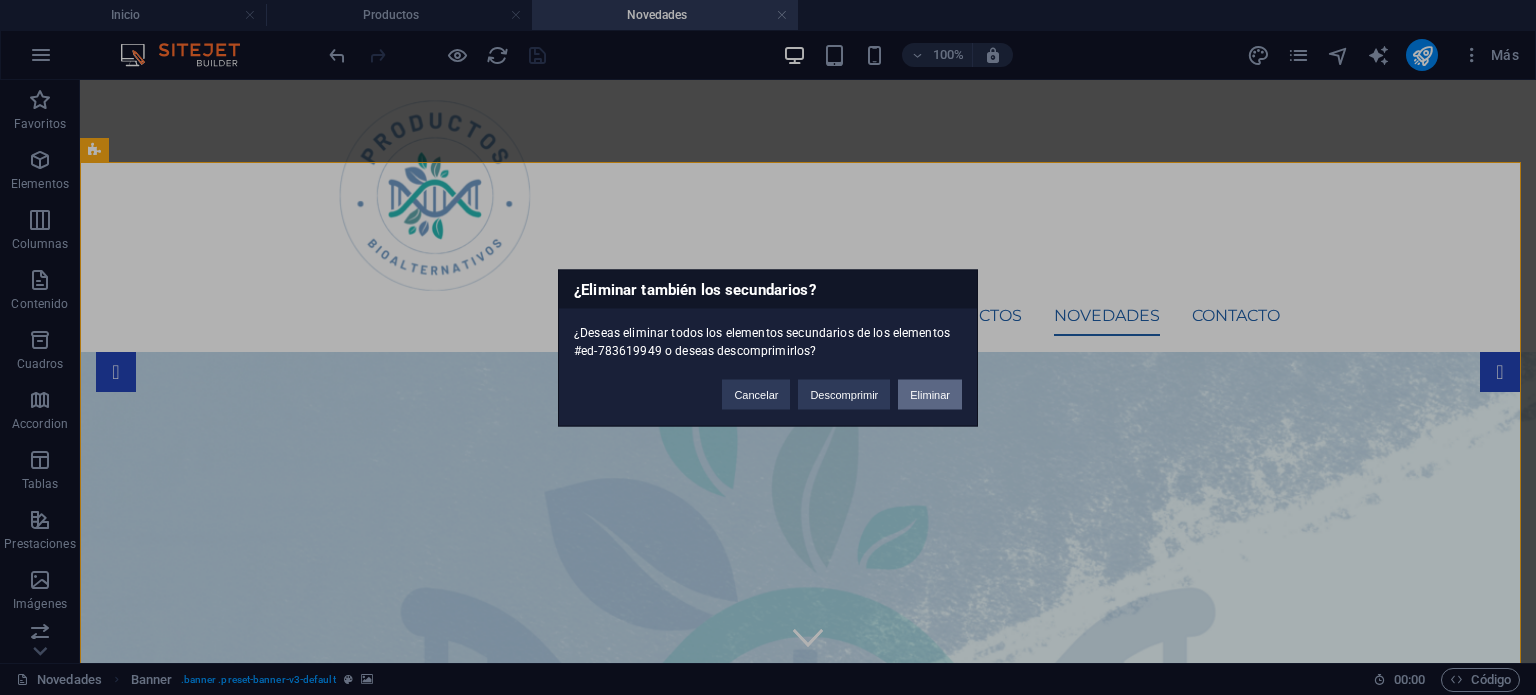 click on "Eliminar" at bounding box center [930, 394] 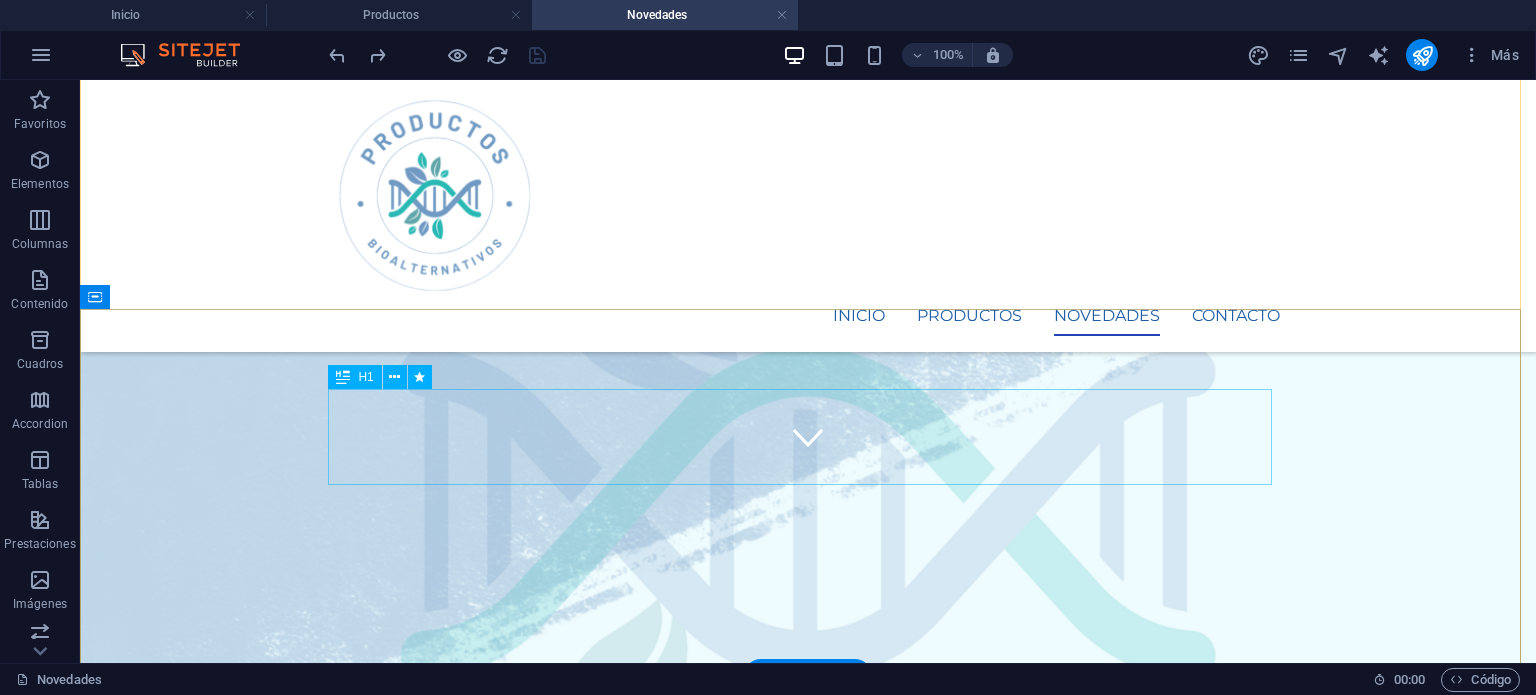 scroll, scrollTop: 300, scrollLeft: 0, axis: vertical 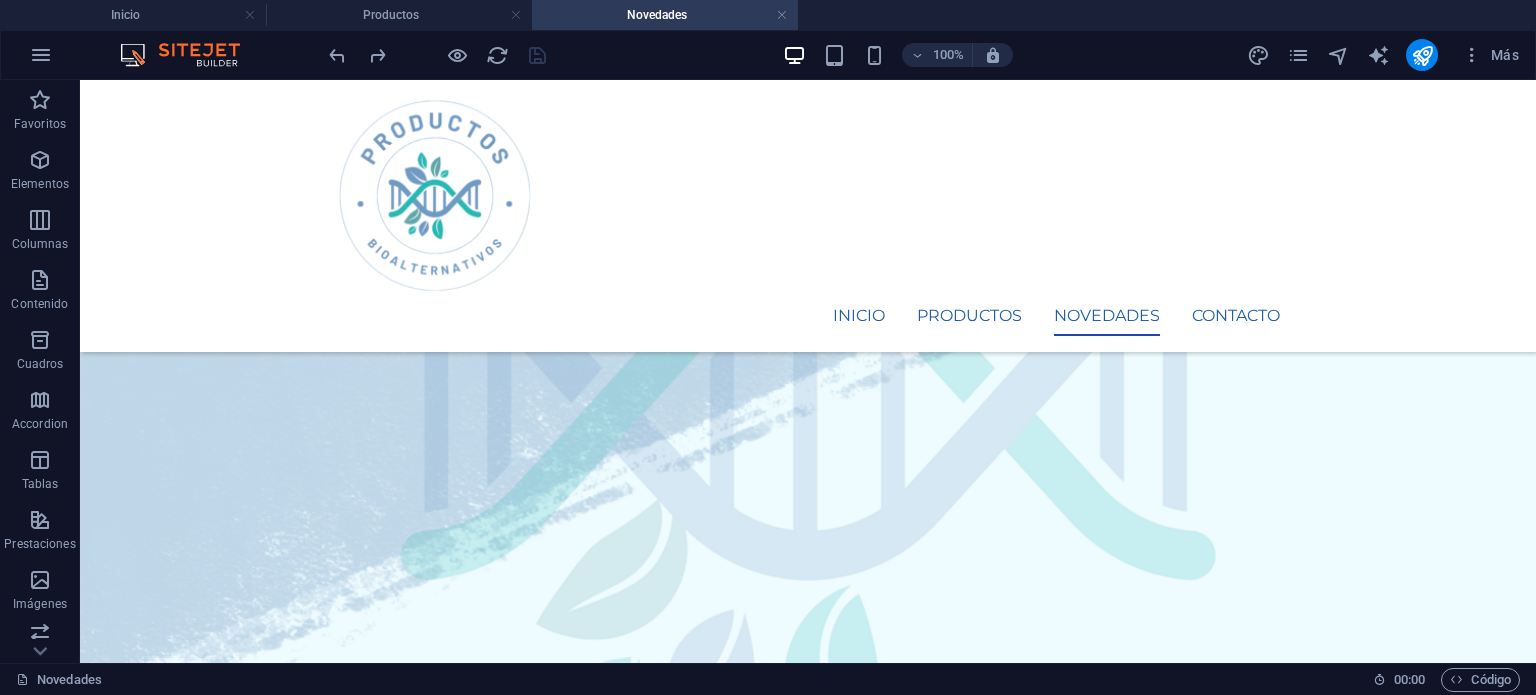 click at bounding box center [808, 1701] 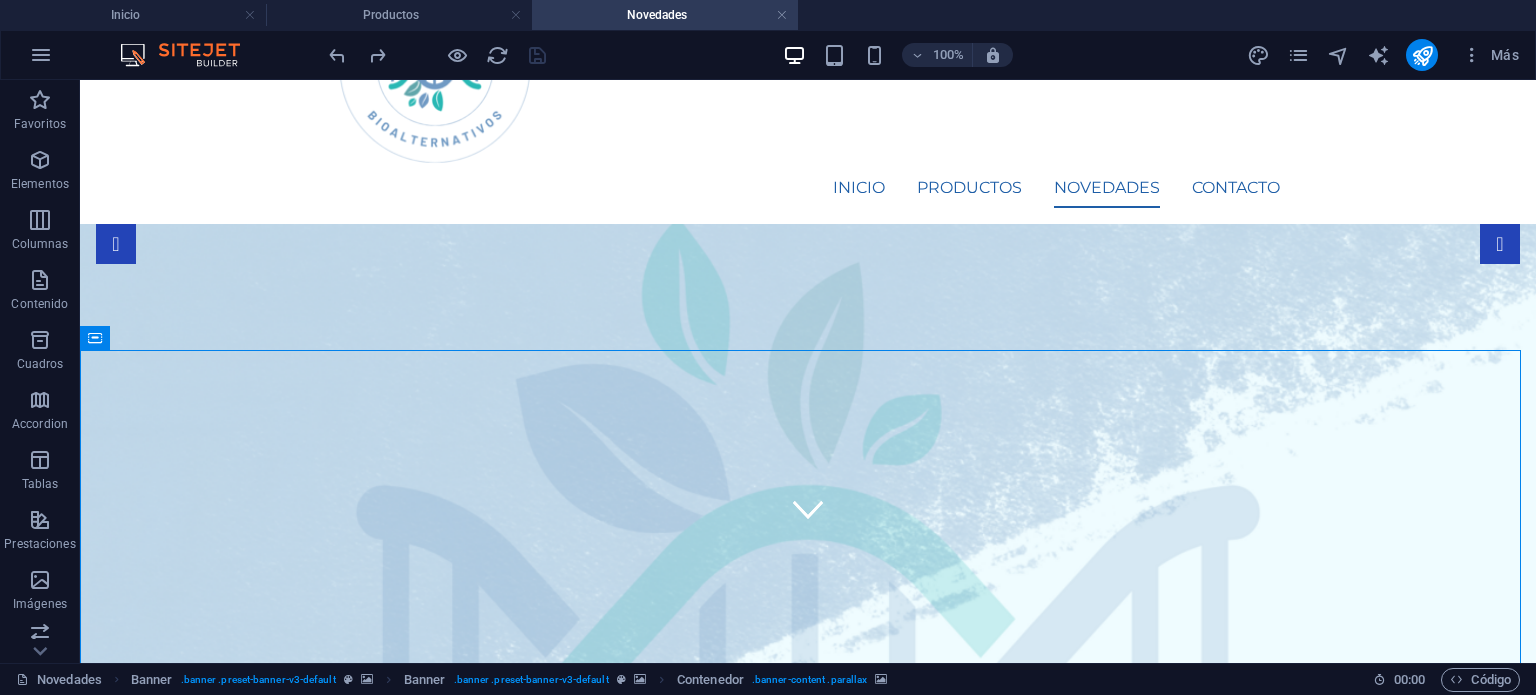 scroll, scrollTop: 0, scrollLeft: 0, axis: both 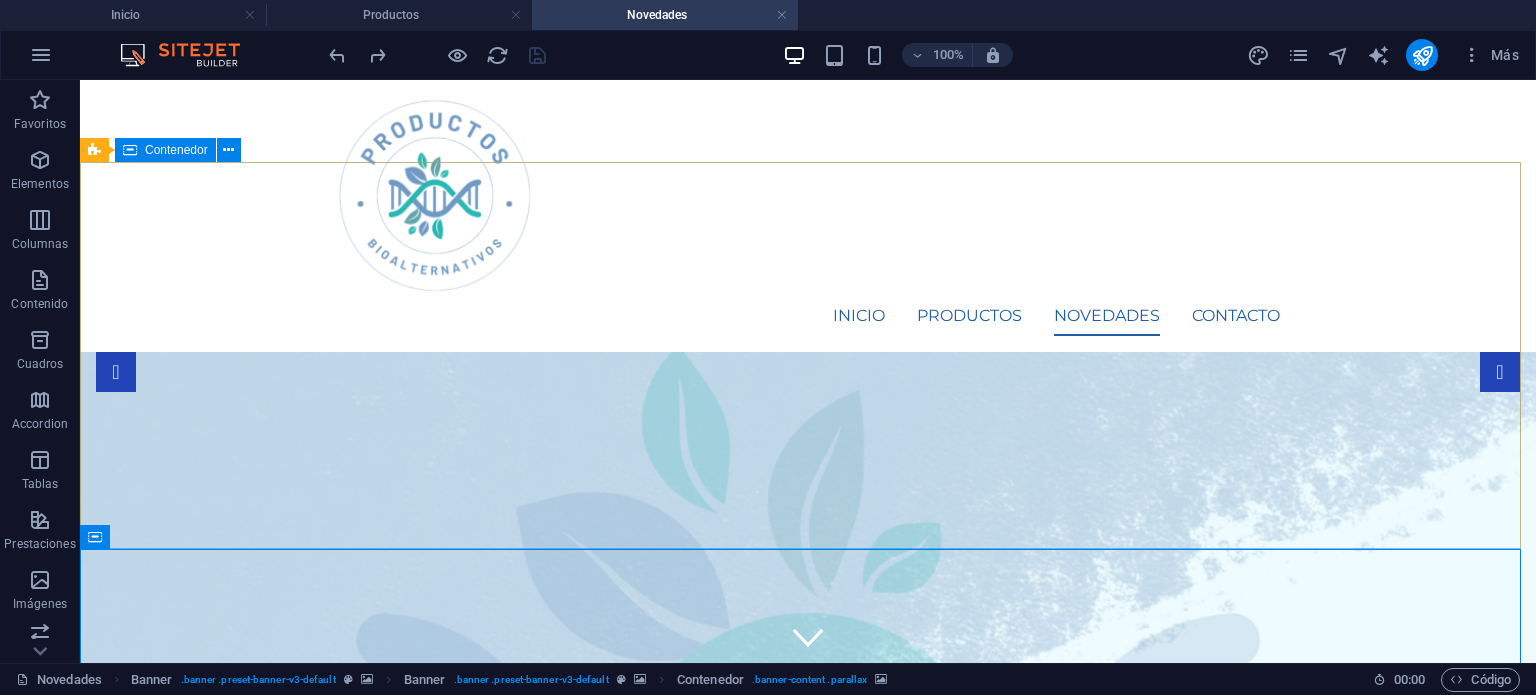 click on "Contenedor" at bounding box center [176, 150] 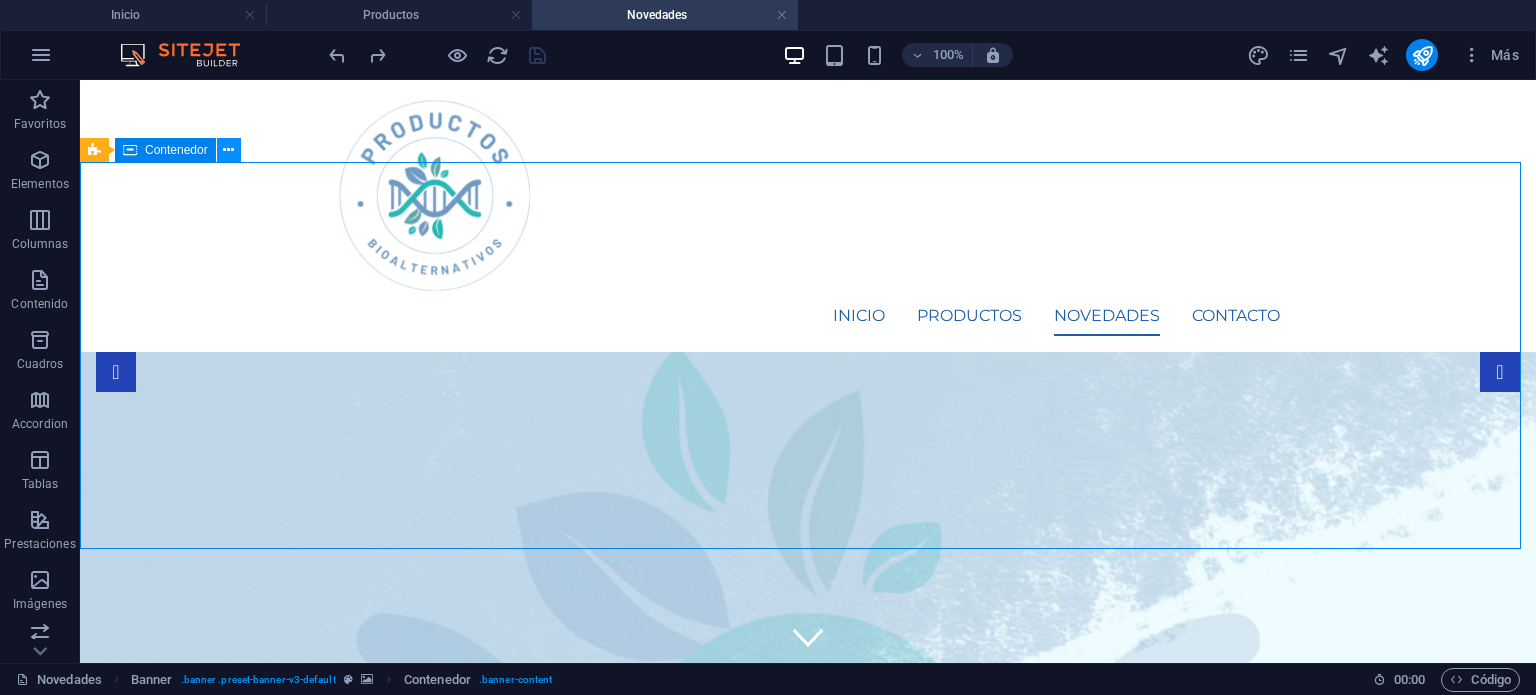click at bounding box center (228, 150) 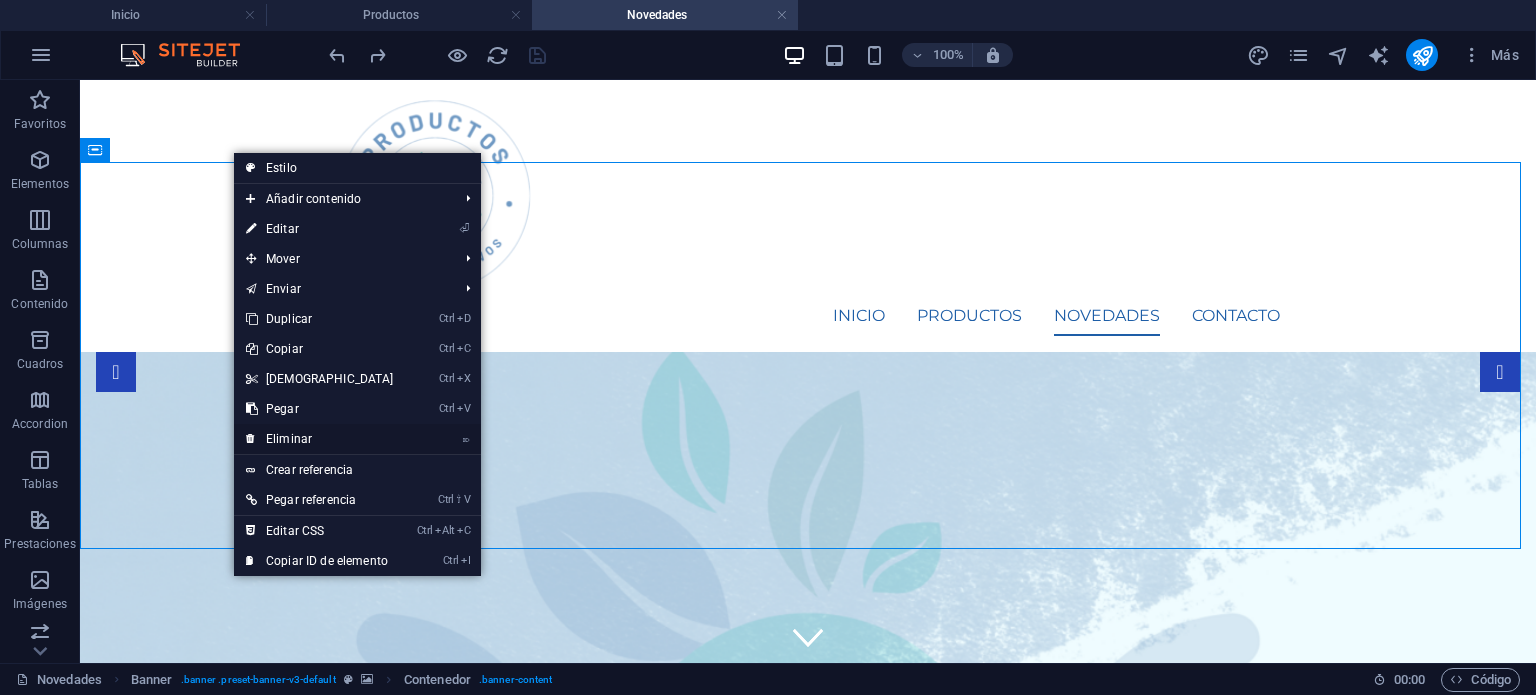 click on "⌦  Eliminar" at bounding box center (320, 439) 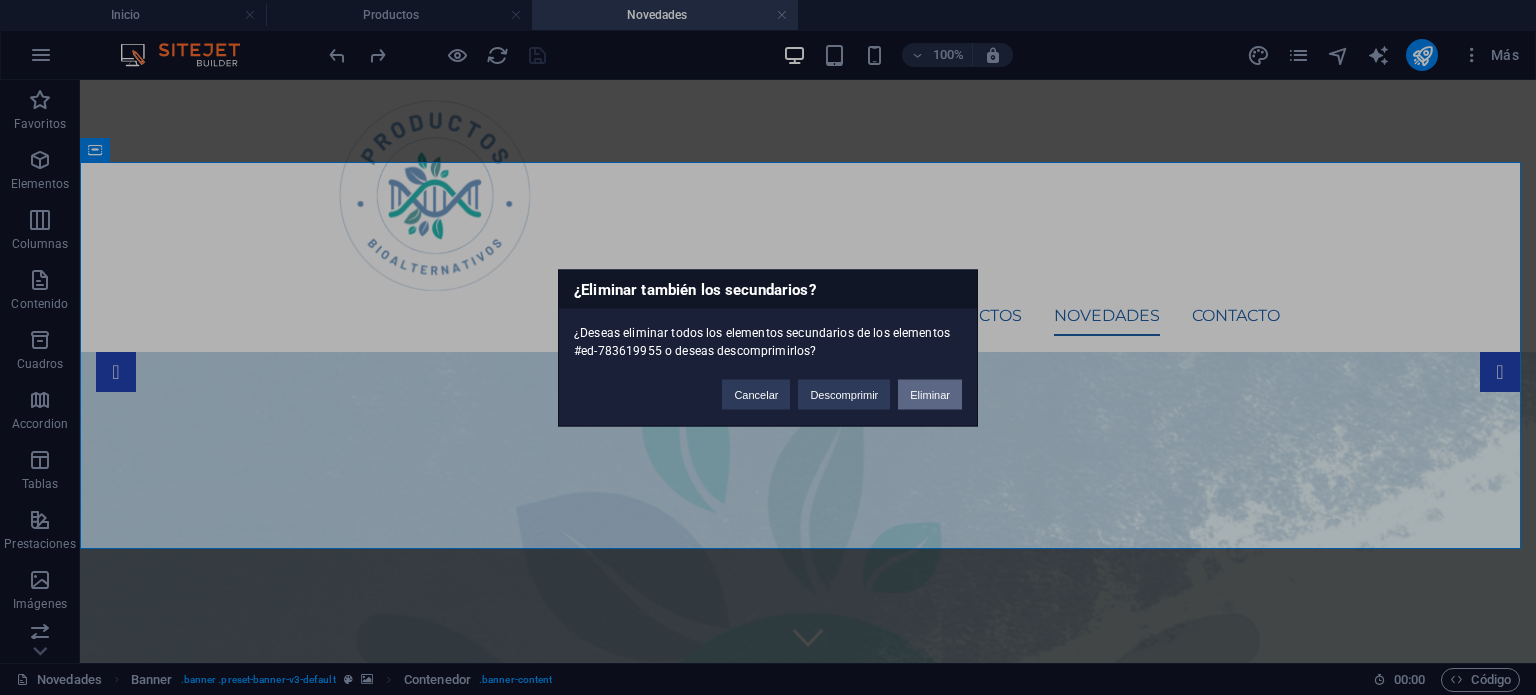 click on "Eliminar" at bounding box center (930, 394) 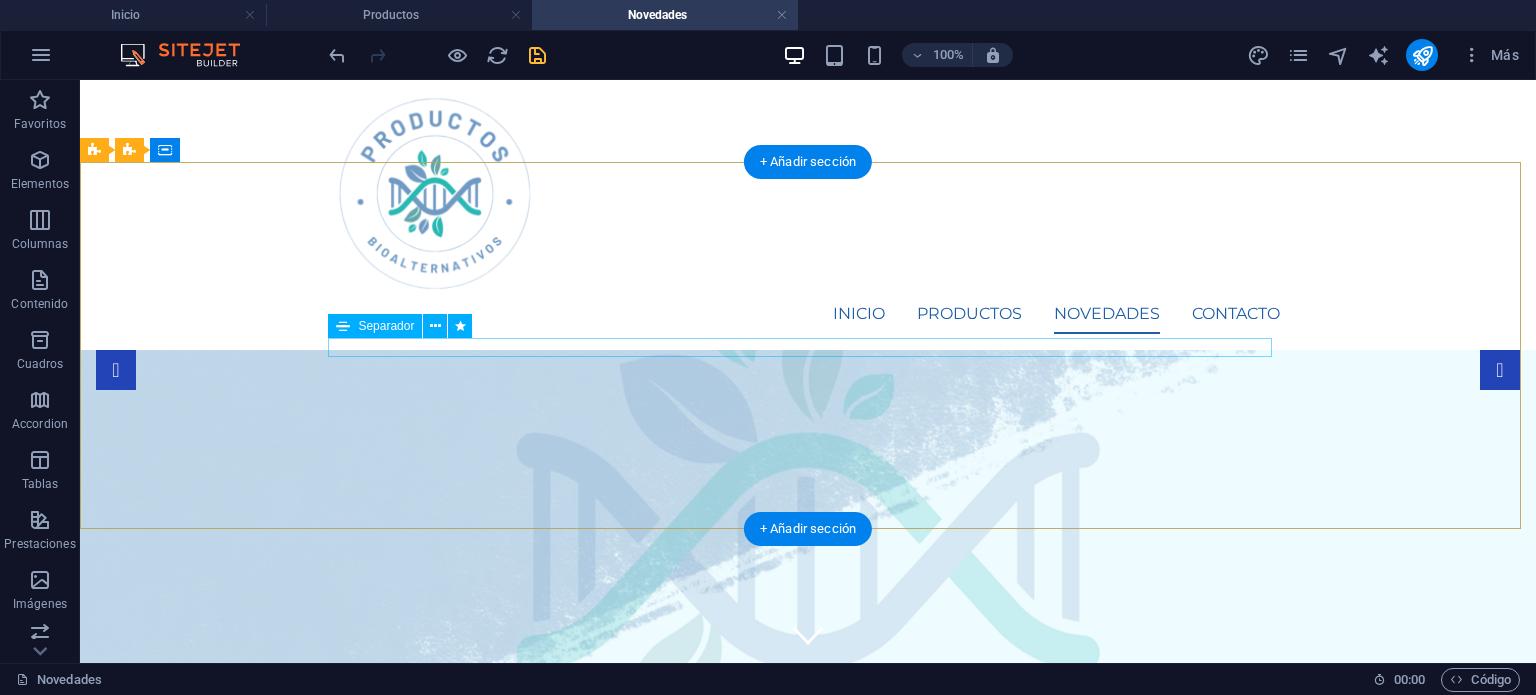 scroll, scrollTop: 0, scrollLeft: 0, axis: both 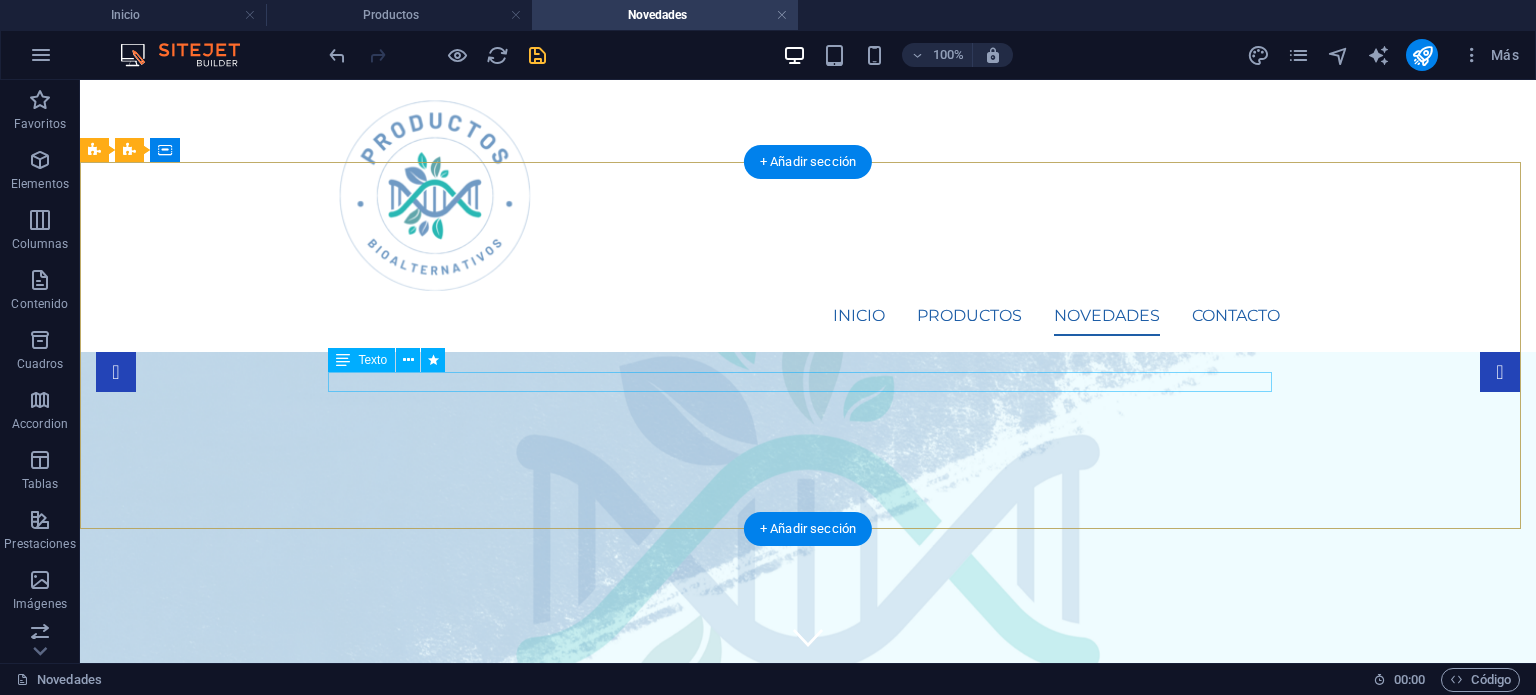 click on "Productos respaldados por la investigación y desarrollados con ingredientes de la más alta calidad." at bounding box center (808, 1805) 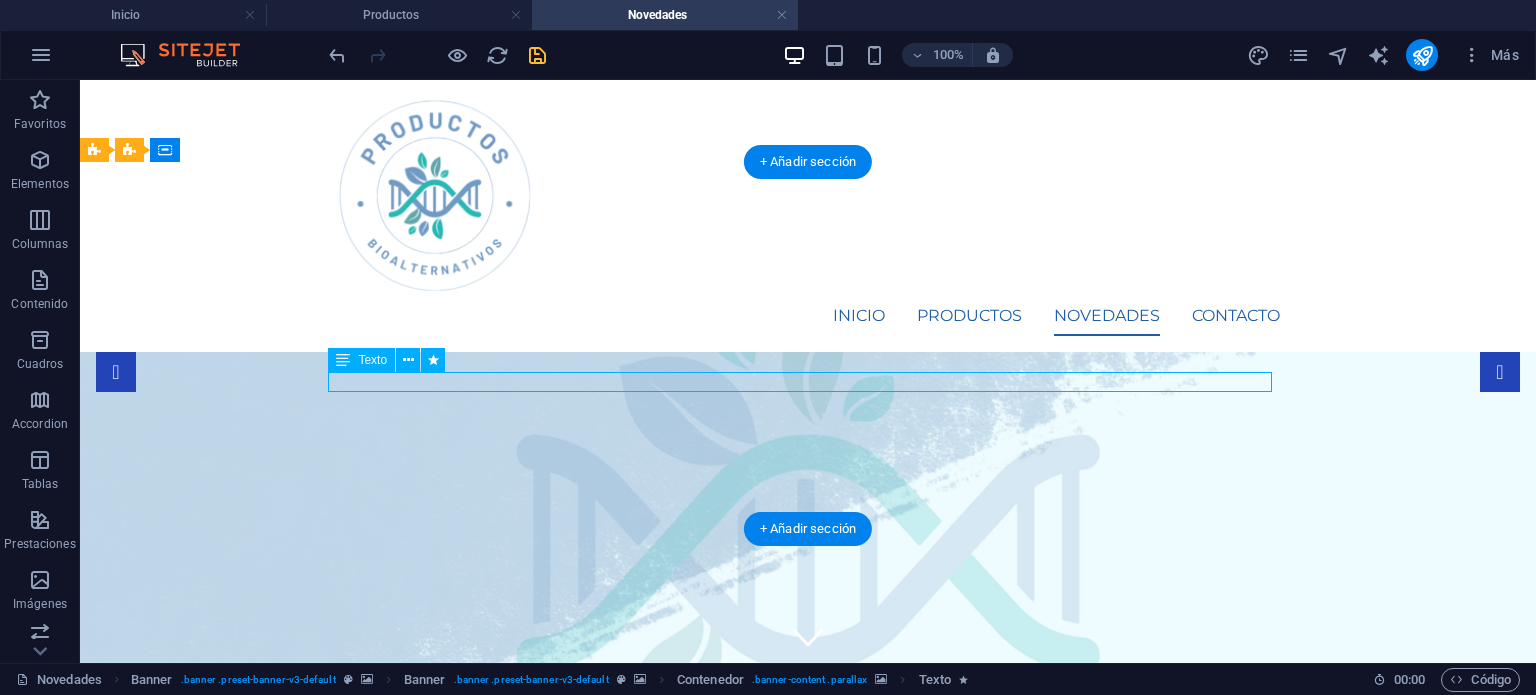 click on "Productos respaldados por la investigación y desarrollados con ingredientes de la más alta calidad." at bounding box center [808, 1805] 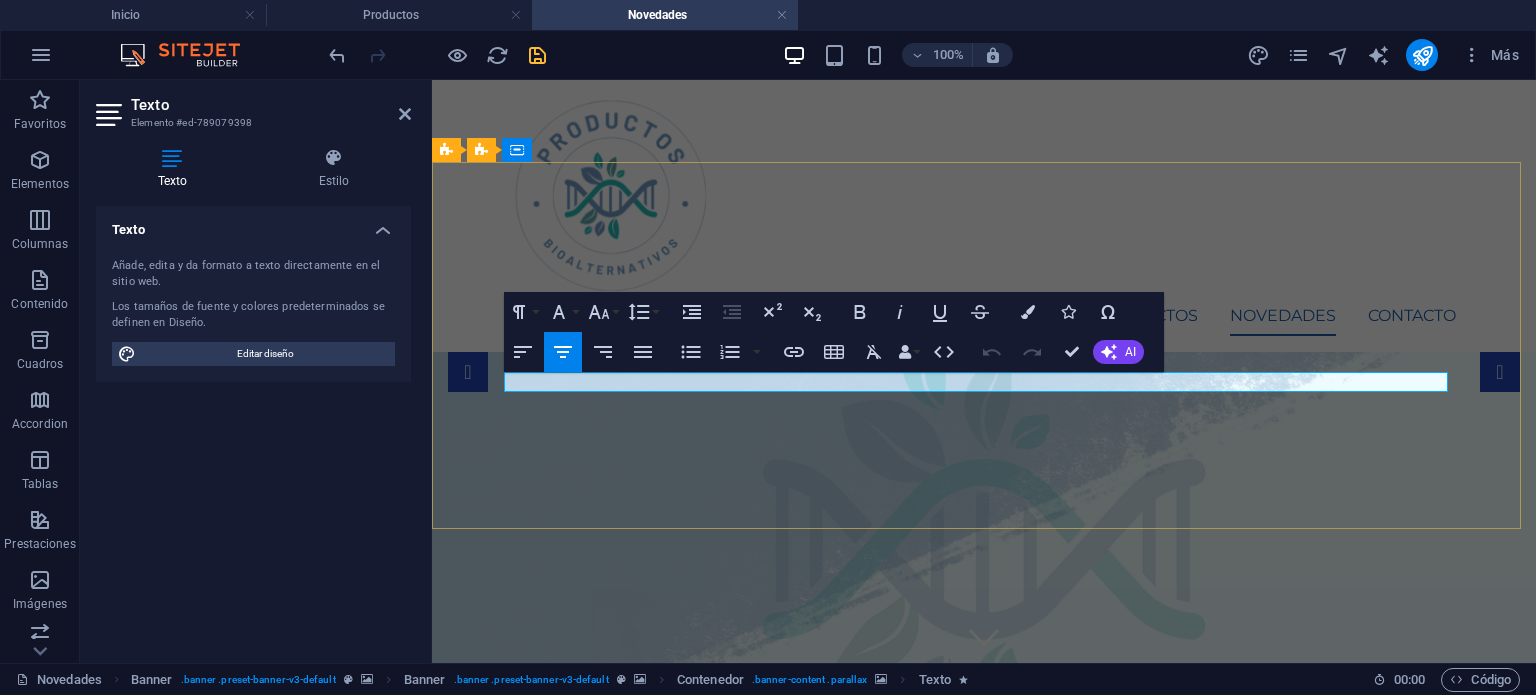 drag, startPoint x: 1402, startPoint y: 381, endPoint x: 572, endPoint y: 386, distance: 830.0151 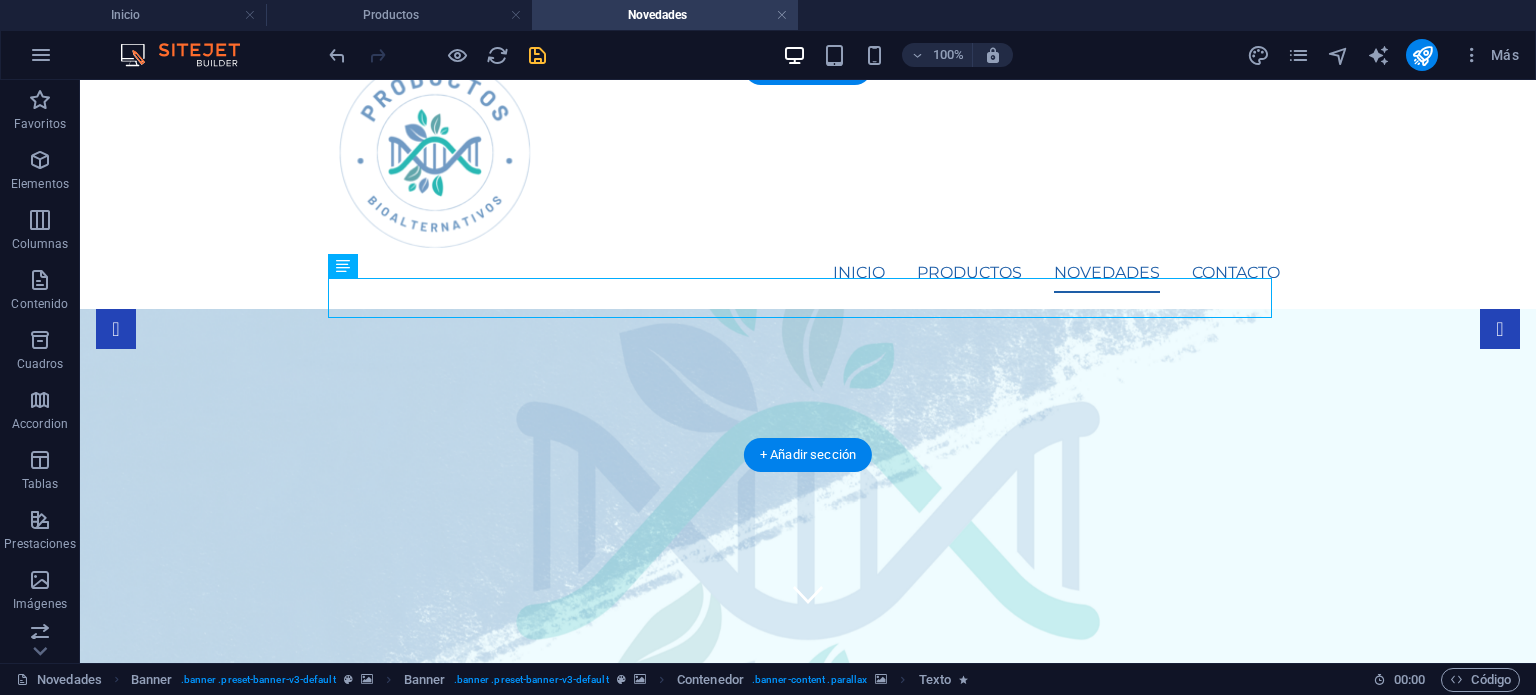 scroll, scrollTop: 0, scrollLeft: 0, axis: both 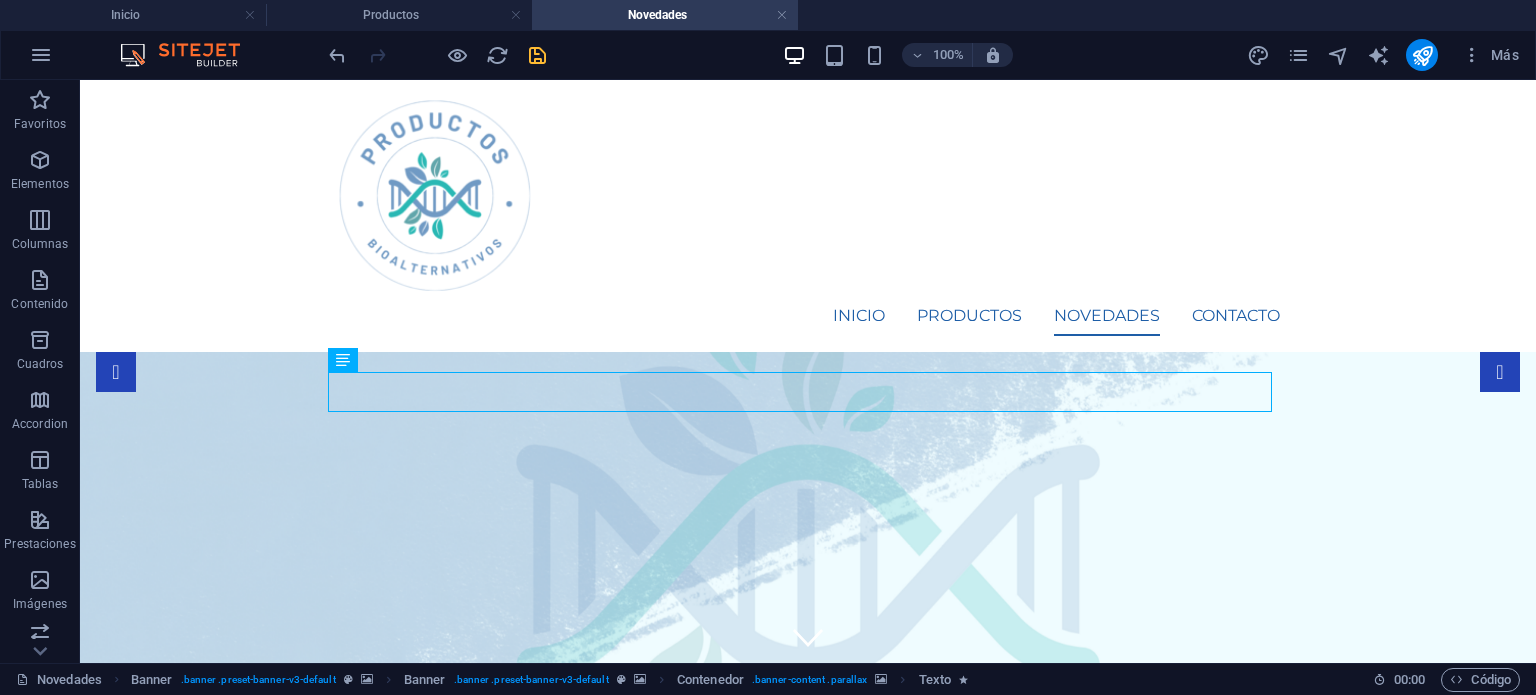 click at bounding box center [537, 55] 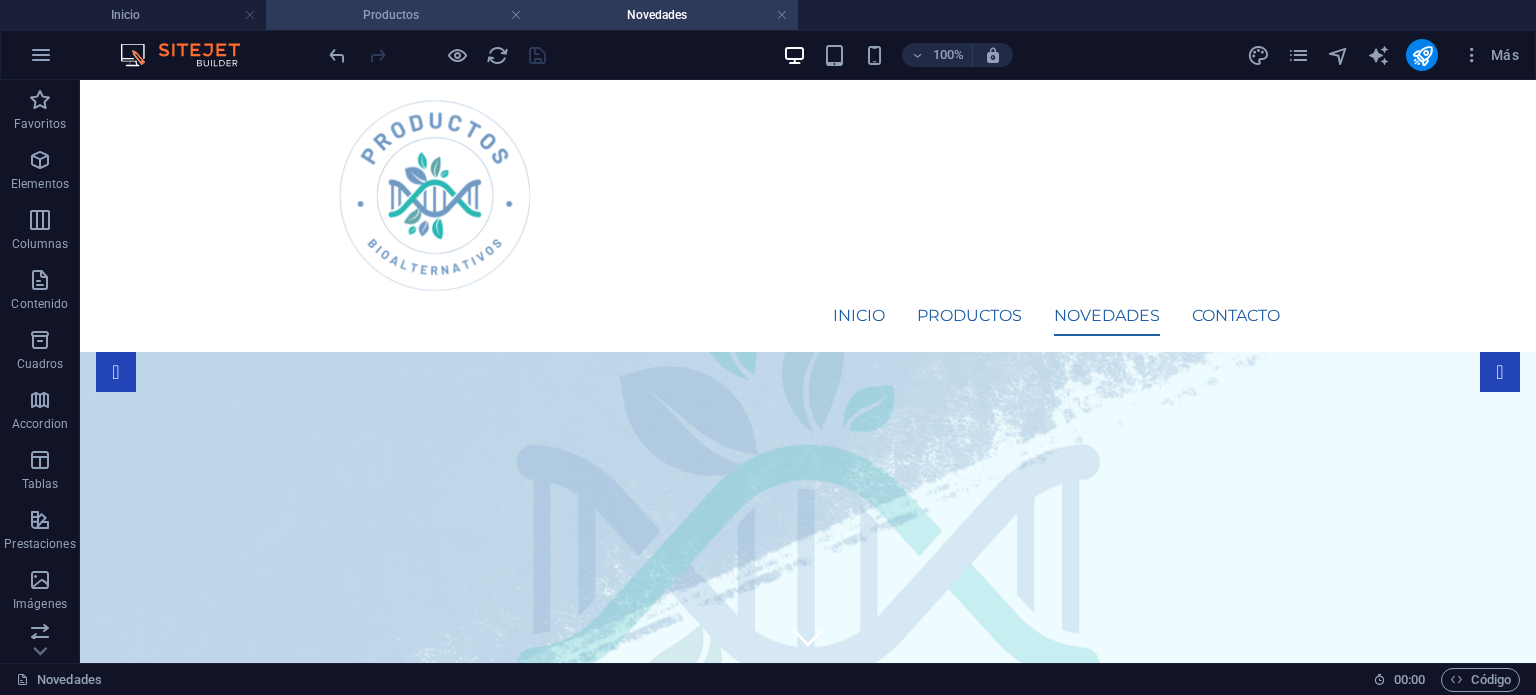 click on "Productos" at bounding box center (399, 15) 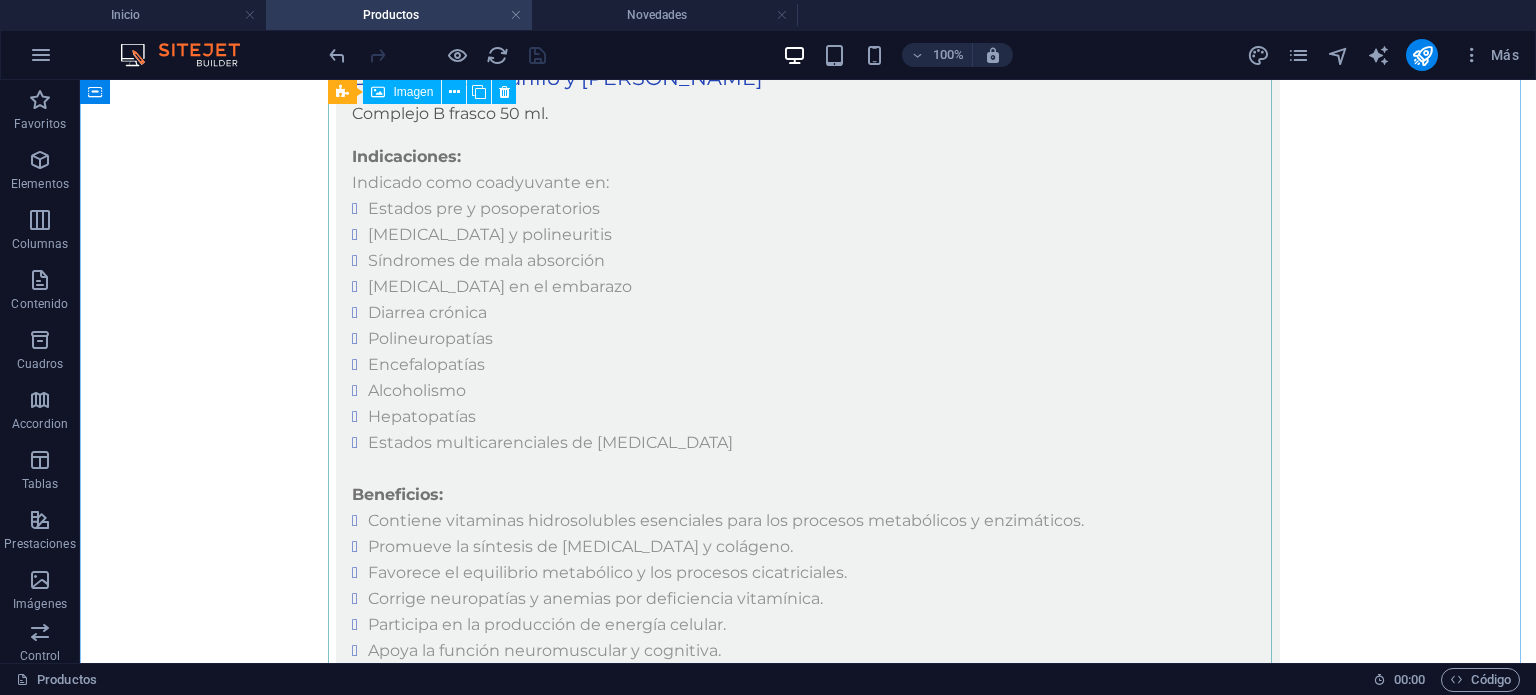 scroll, scrollTop: 6000, scrollLeft: 0, axis: vertical 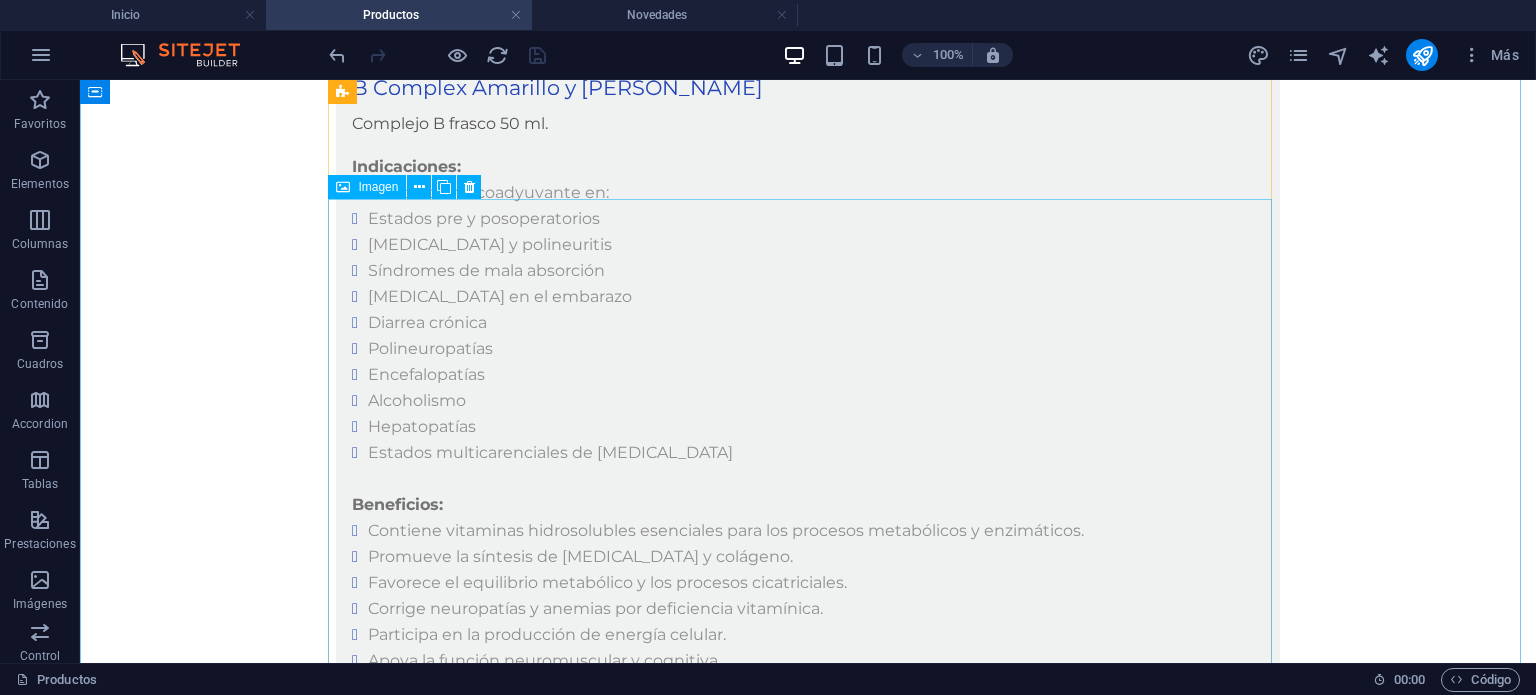 click on "Imagen" at bounding box center (378, 187) 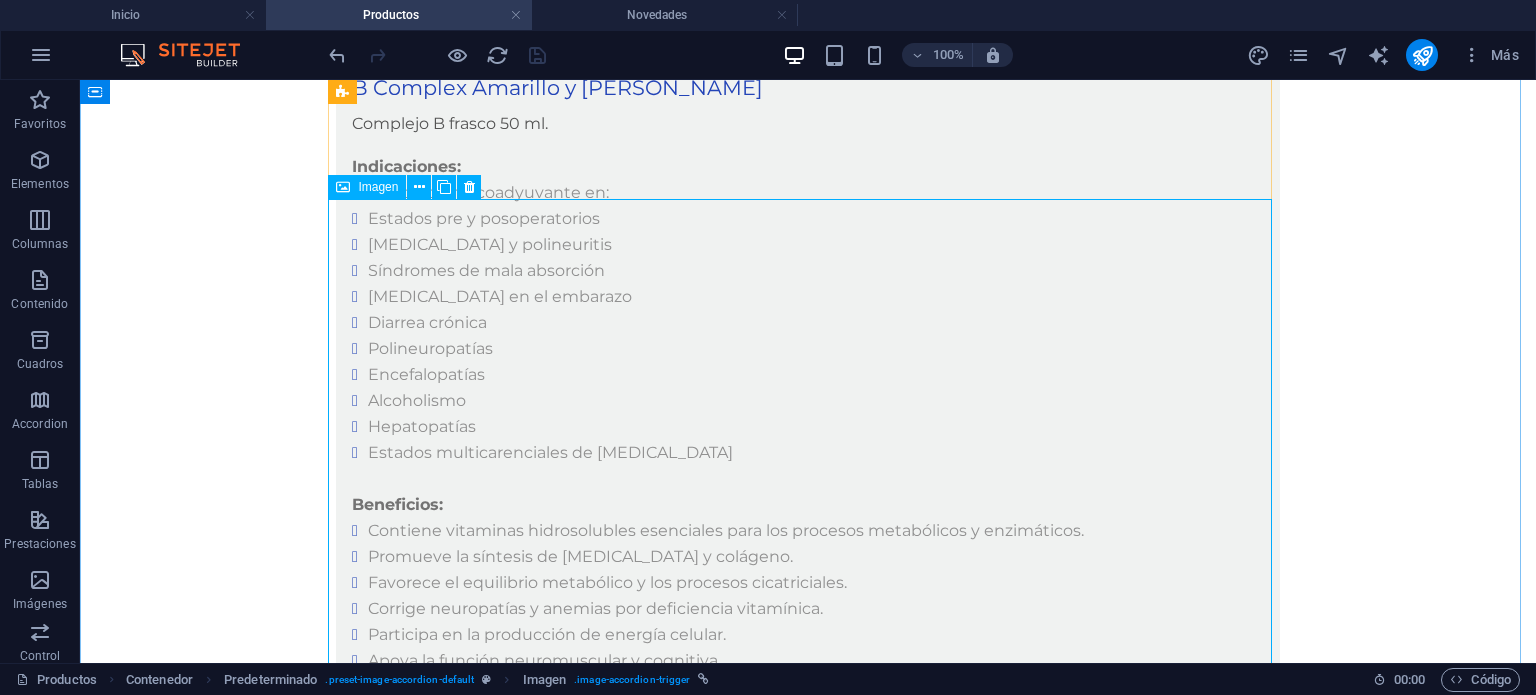 click on "Carzilasa" at bounding box center (808, 1636) 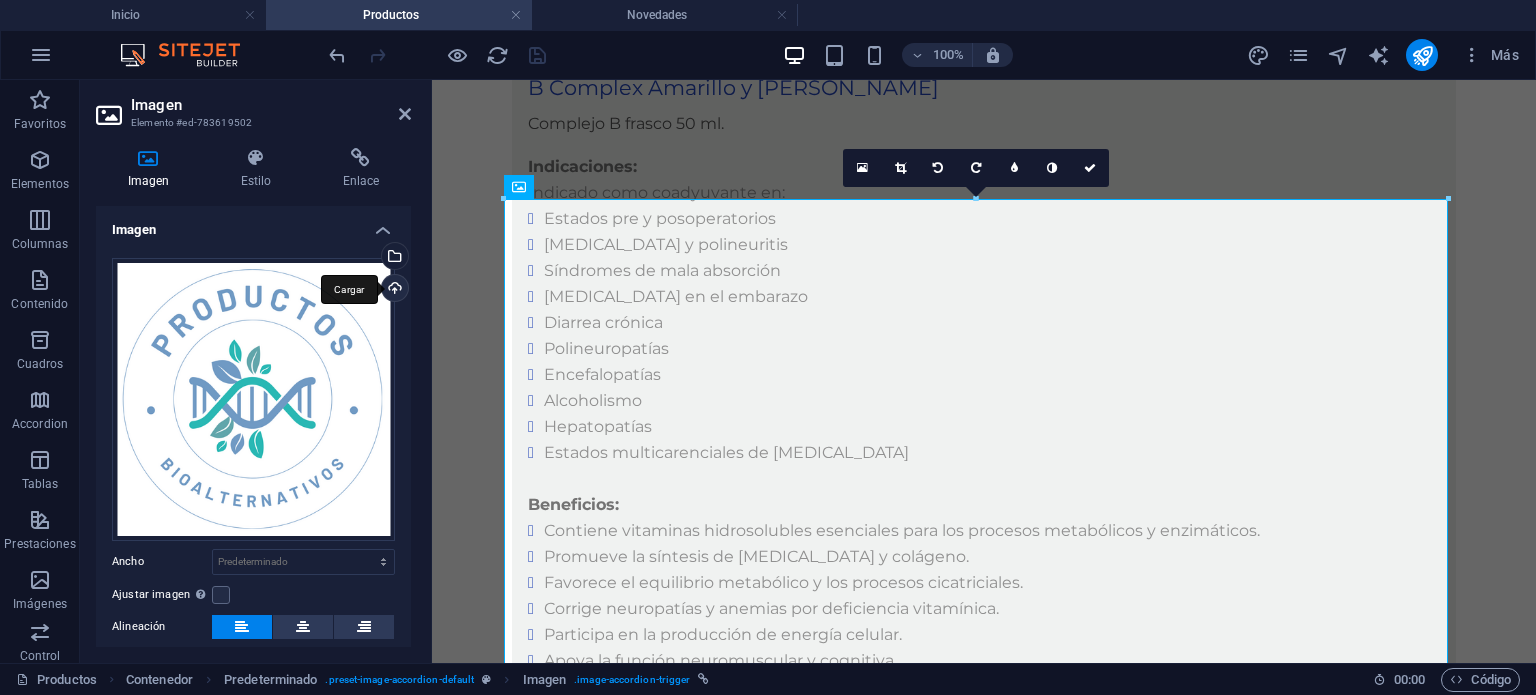 click on "Cargar" at bounding box center (393, 290) 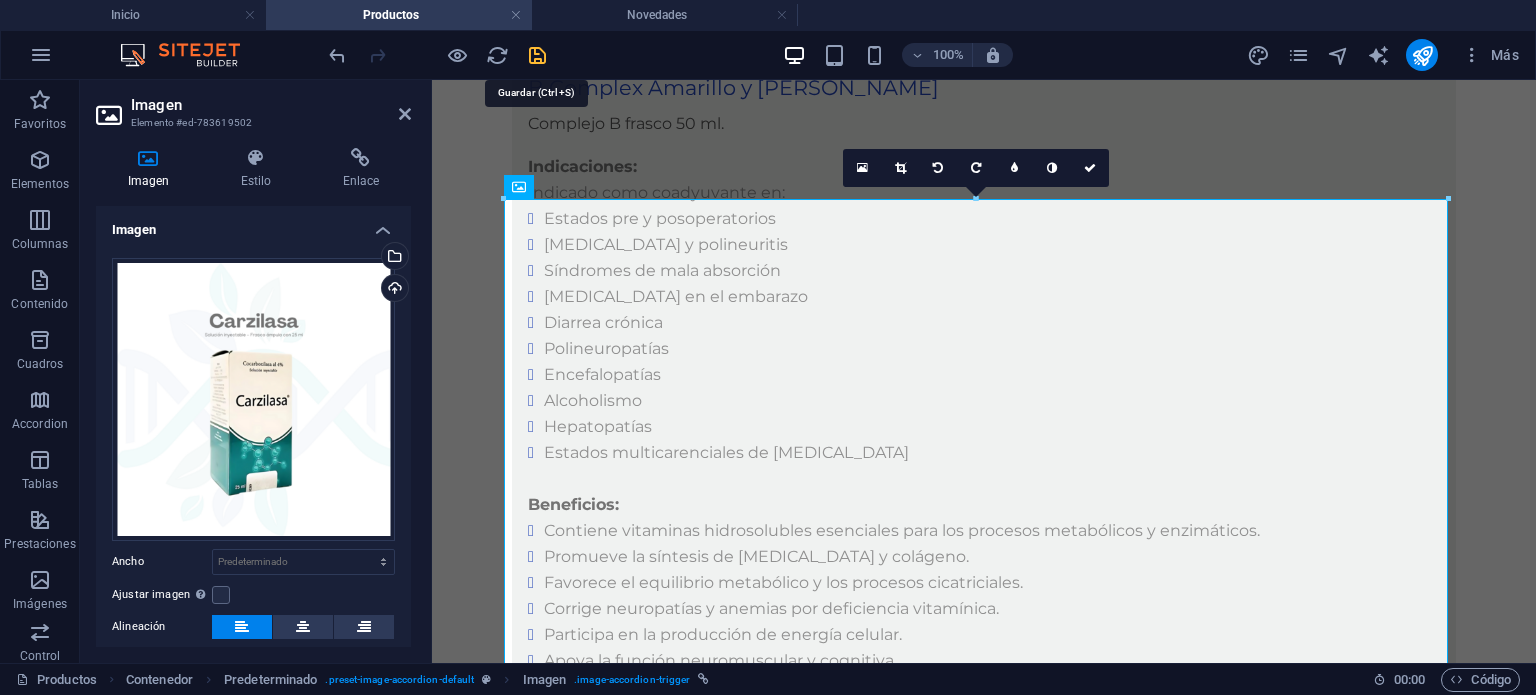 click at bounding box center (537, 55) 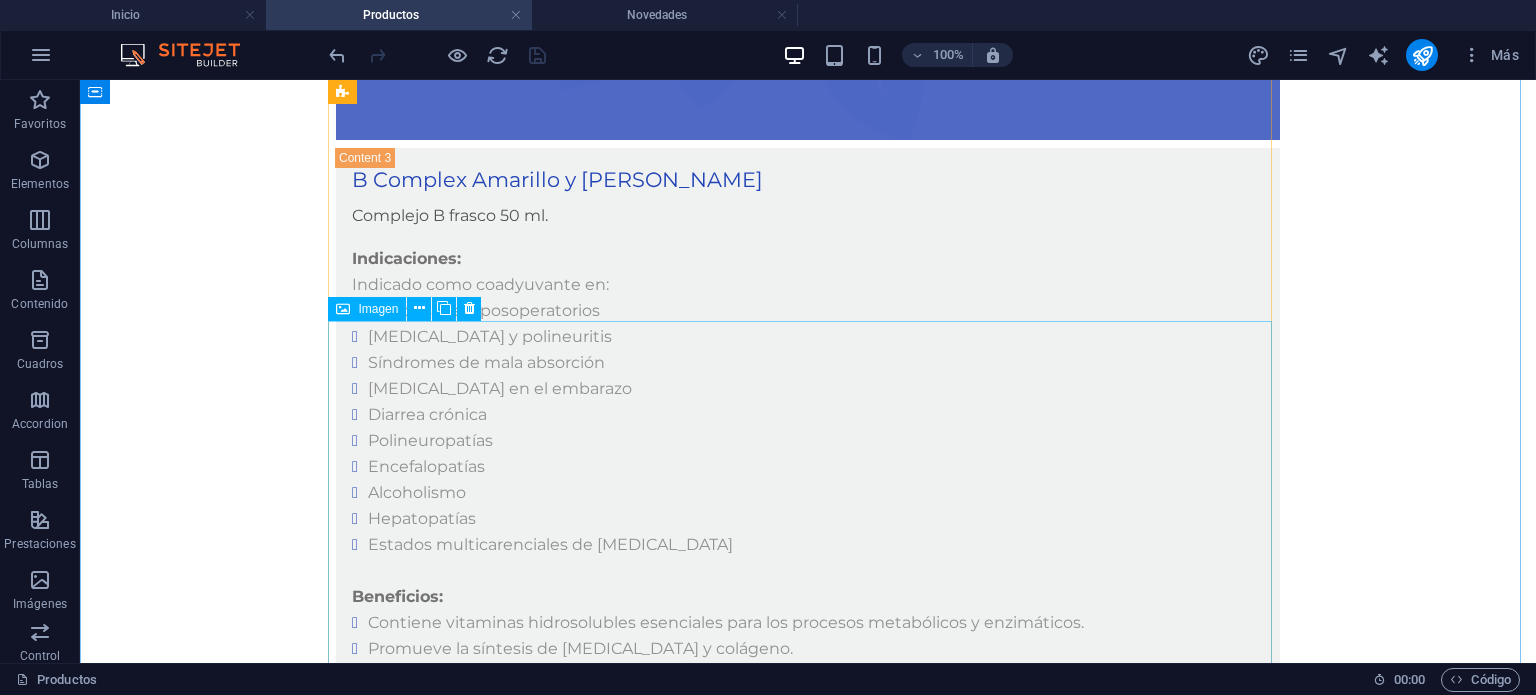 scroll, scrollTop: 5800, scrollLeft: 0, axis: vertical 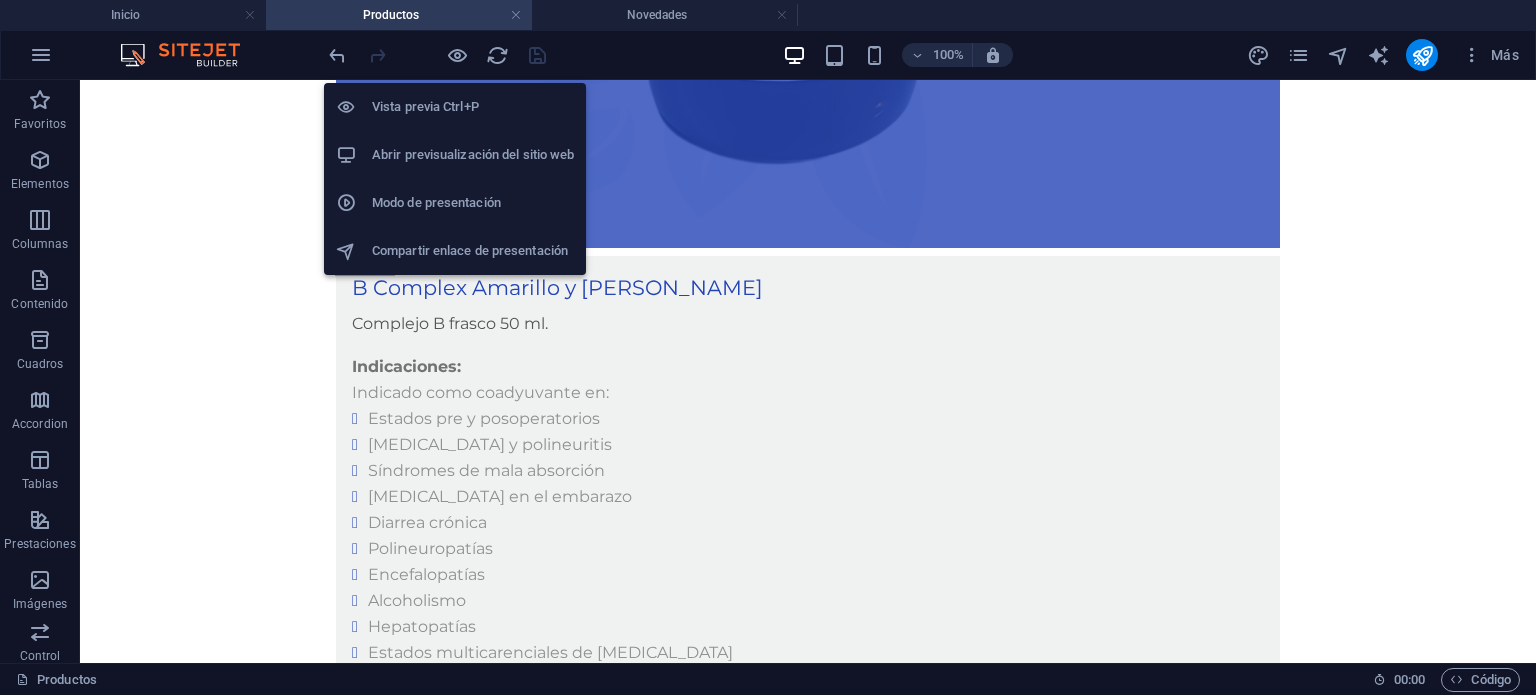 click on "Abrir previsualización del sitio web" at bounding box center [473, 155] 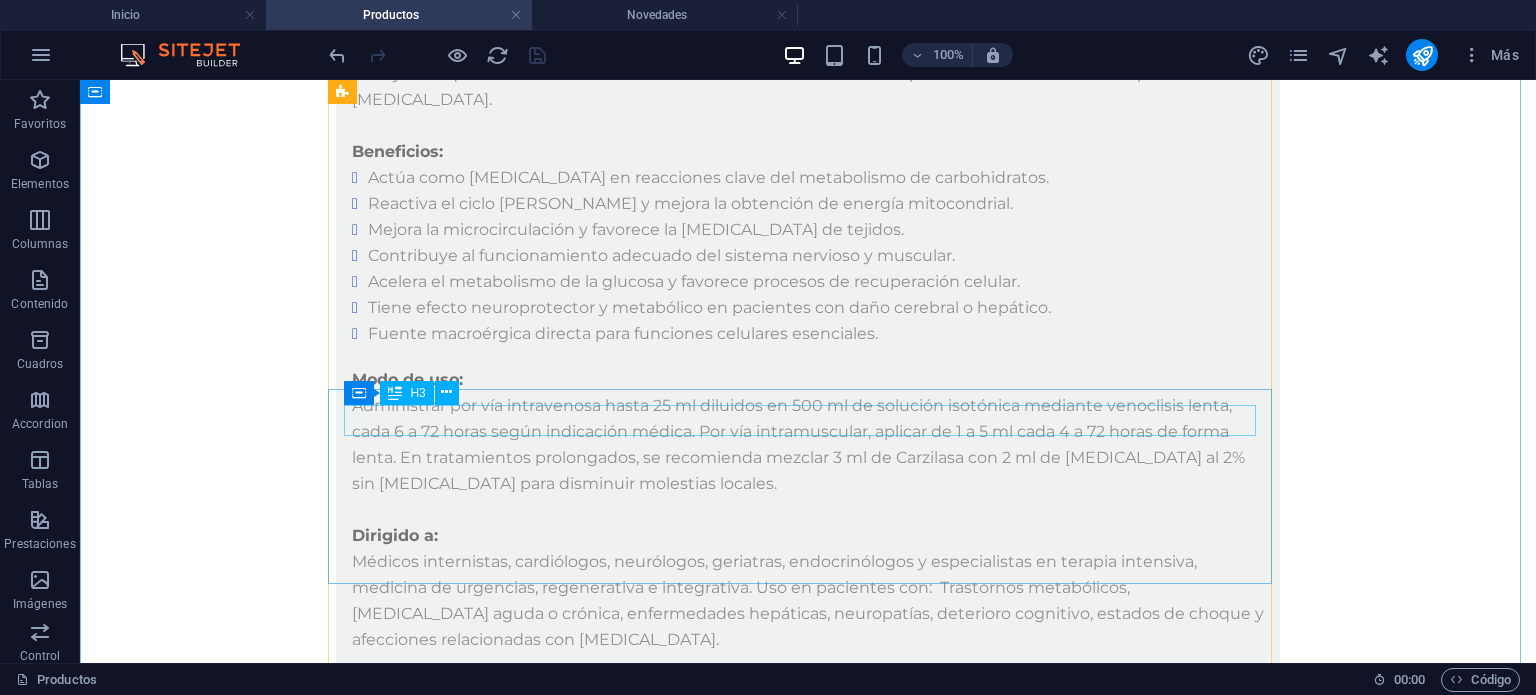 scroll, scrollTop: 8200, scrollLeft: 0, axis: vertical 